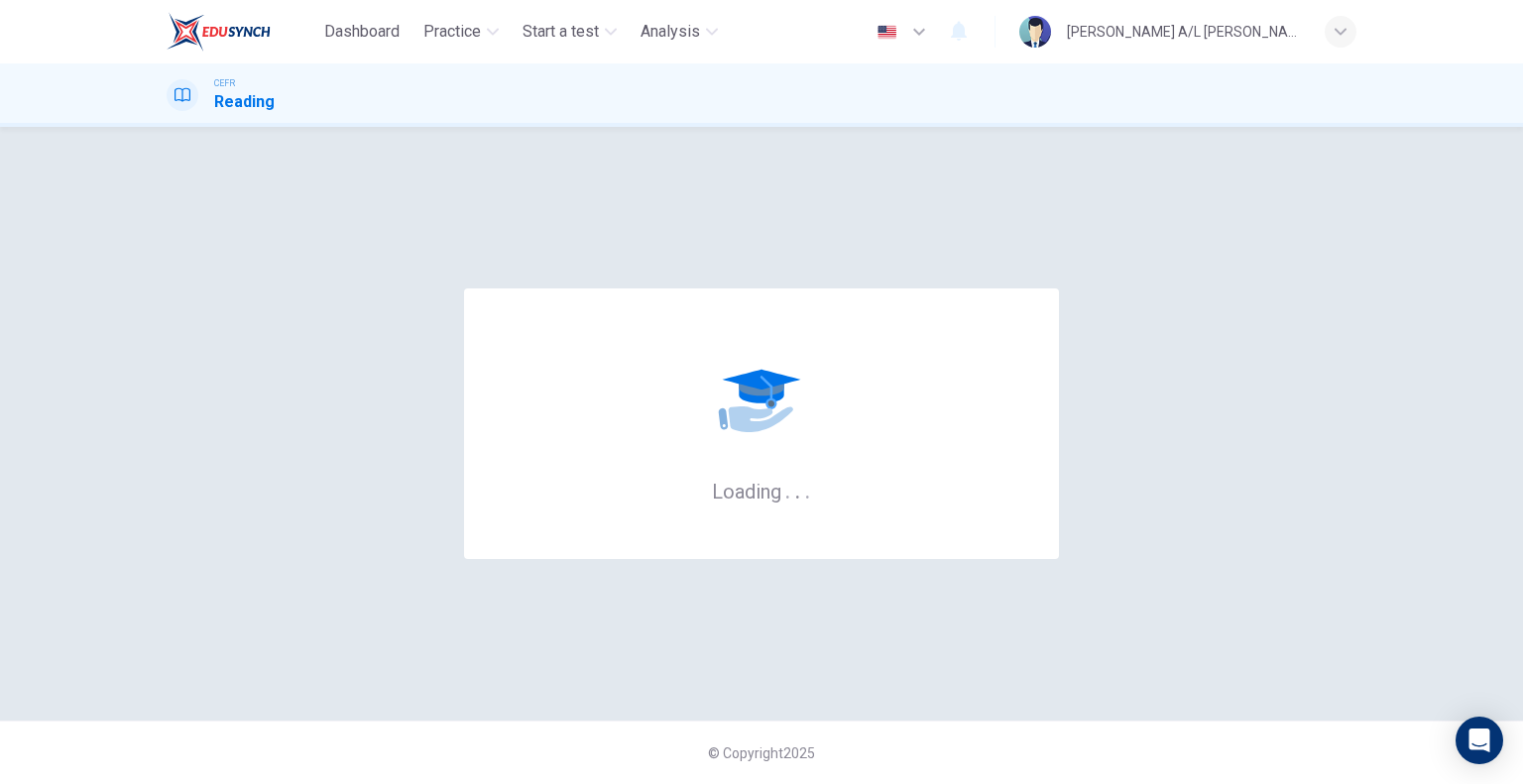 scroll, scrollTop: 0, scrollLeft: 0, axis: both 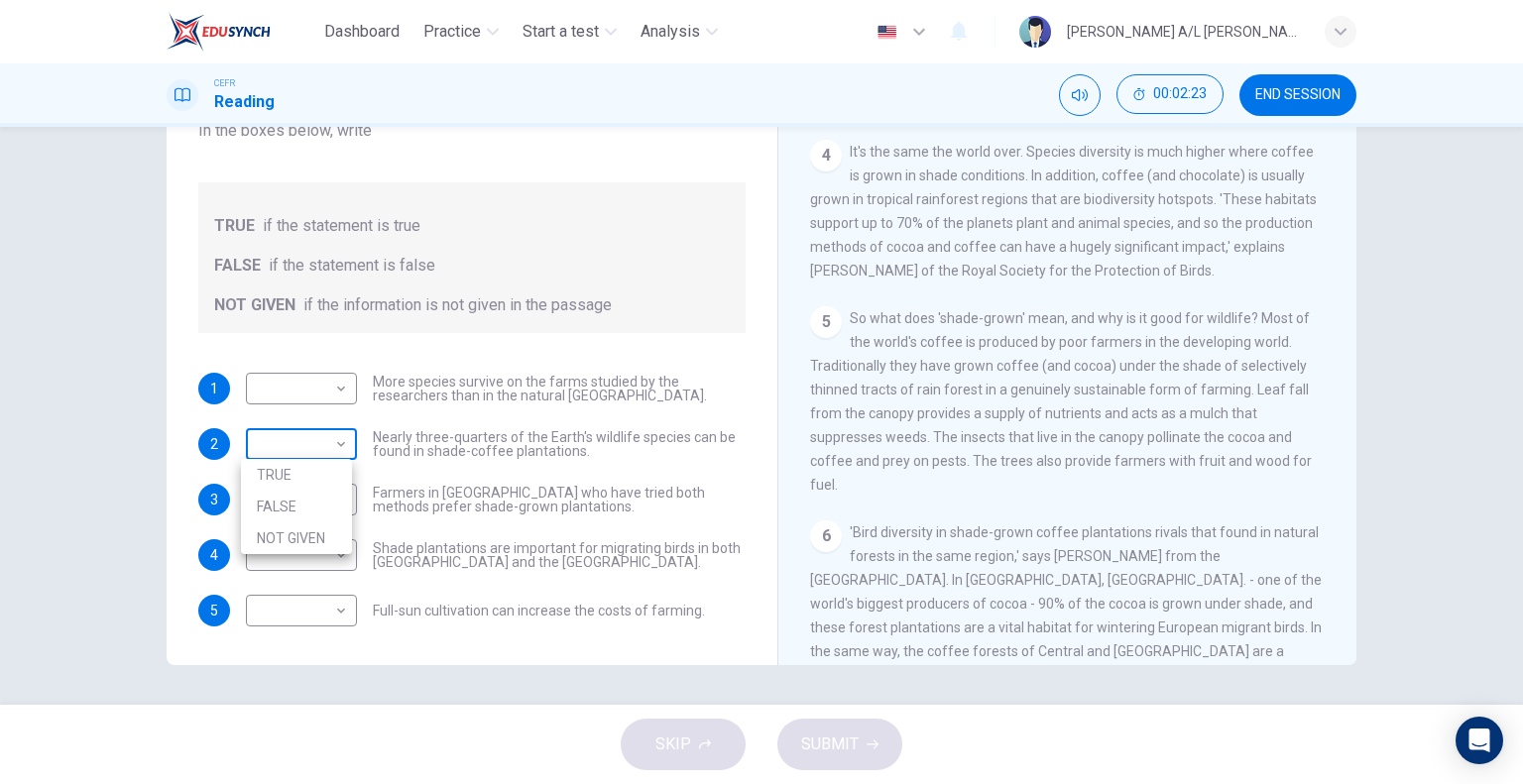click on "Dashboard Practice Start a test Analysis English en ​ [PERSON_NAME] A/L [PERSON_NAME] CEFR Reading 00:02:23 END SESSION Questions 1 - 5 Do the following statements agree with the information given in the Reading
Passage?
In the boxes below, write TRUE if the statement is true FALSE if the statement is false NOT GIVEN if the information is not given in the passage 1 ​ ​ More species survive on the farms studied by the researchers than in the natural [GEOGRAPHIC_DATA]. 2 ​ ​ Nearly three-quarters of the Earth's wildlife species can be found in shade-coffee plantations. 3 ​ ​ Farmers in [GEOGRAPHIC_DATA] who have tried both methods prefer shade-grown plantations. 4 ​ ​ Shade plantations are important for migrating birds in both [GEOGRAPHIC_DATA] and the [GEOGRAPHIC_DATA]. 5 ​ ​ Full-sun cultivation can increase the costs of farming. Natural Coffee and Cocoa CLICK TO ZOOM Click to Zoom 1 2 3 4 5 6 7 8 9 10 11 12 SKIP SUBMIT EduSynch - Online Language Proficiency Testing
Dashboard Practice Start a test 2025" at bounding box center (762, 392) 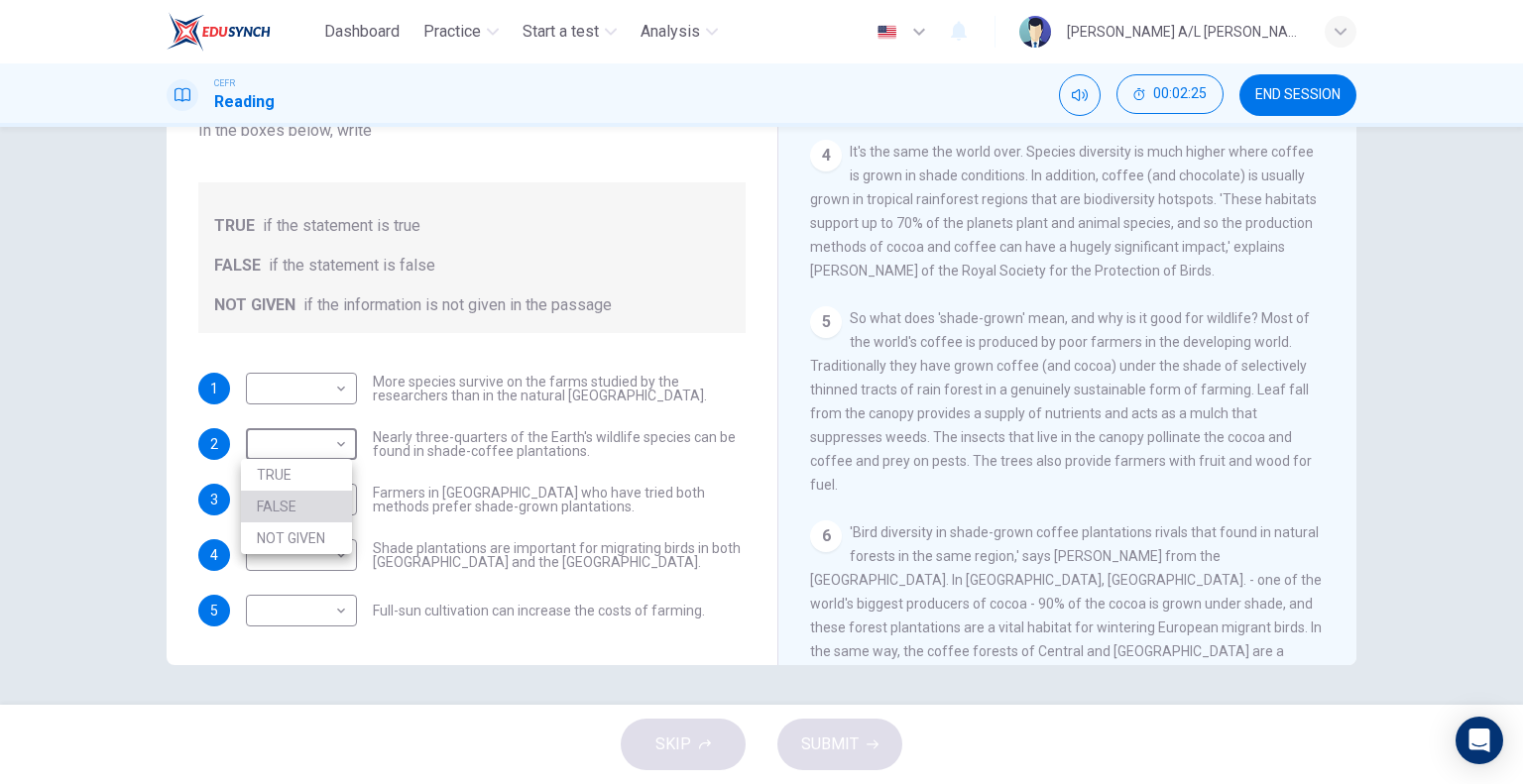 click on "FALSE" at bounding box center (296, 506) 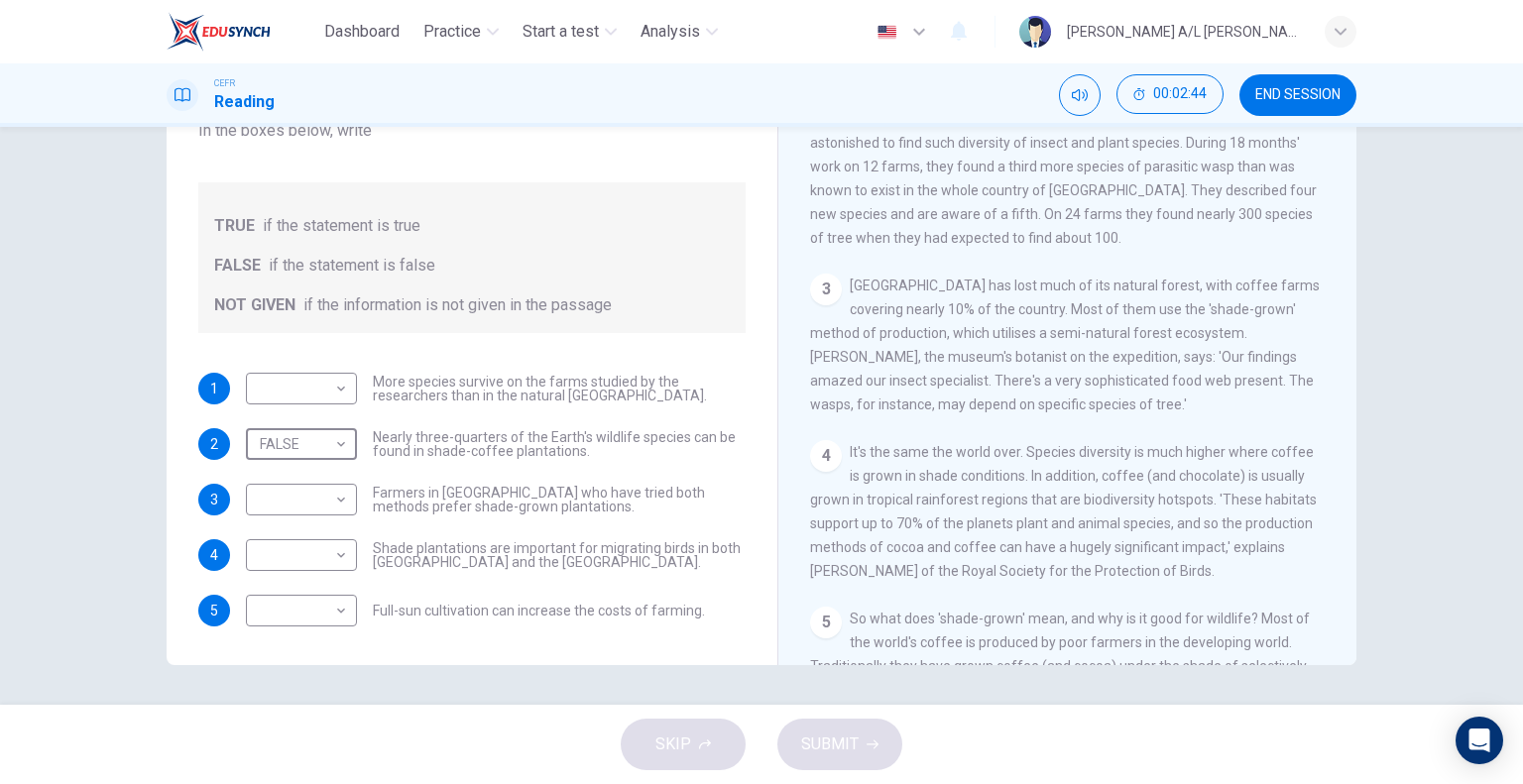 scroll, scrollTop: 493, scrollLeft: 0, axis: vertical 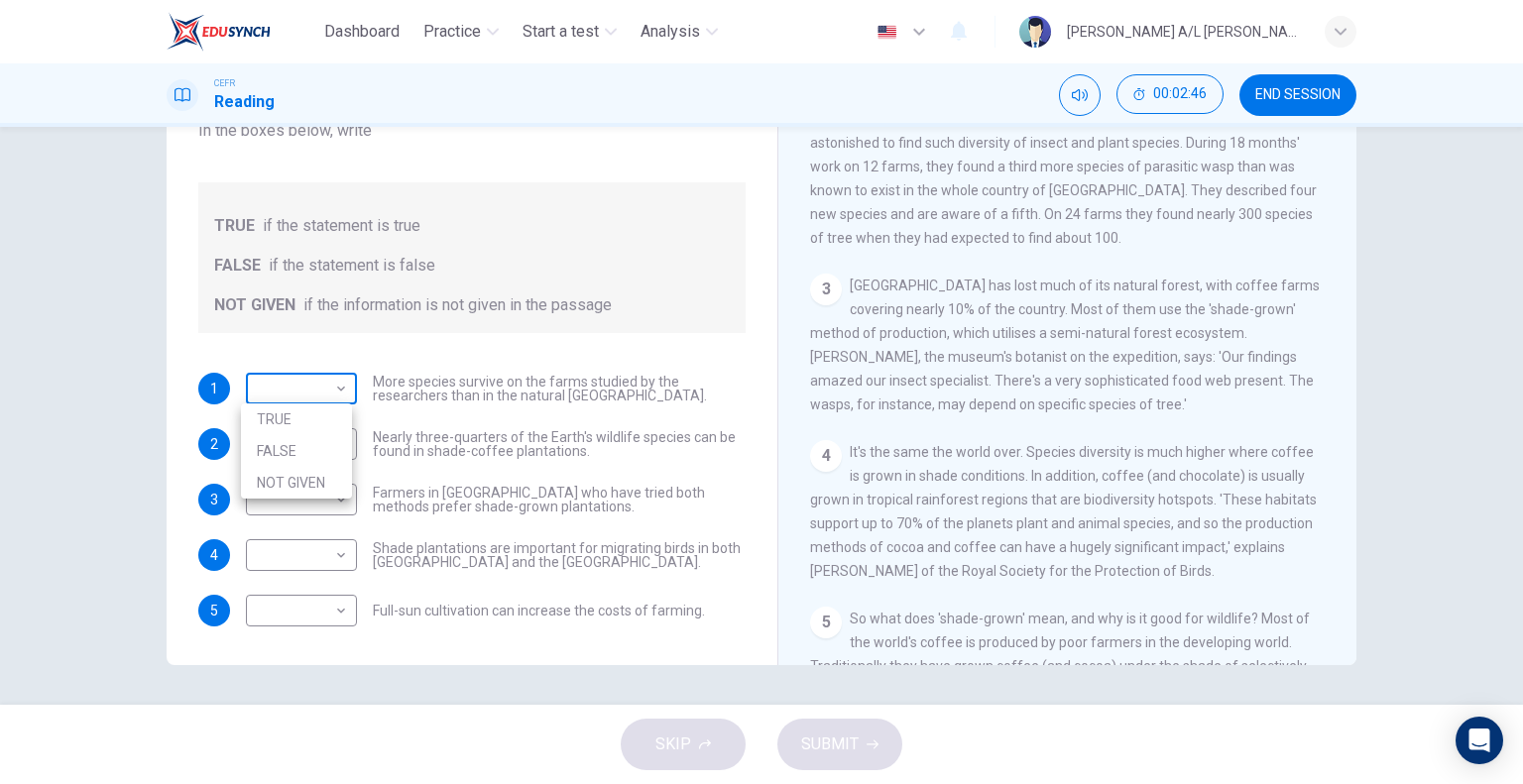 click on "Dashboard Practice Start a test Analysis English en ​ [PERSON_NAME] A/L [PERSON_NAME] CEFR Reading 00:02:46 END SESSION Questions 1 - 5 Do the following statements agree with the information given in the Reading
Passage?
In the boxes below, write TRUE if the statement is true FALSE if the statement is false NOT GIVEN if the information is not given in the passage 1 ​ ​ More species survive on the farms studied by the researchers than in the natural [GEOGRAPHIC_DATA]. 2 FALSE FALSE ​ Nearly three-quarters of the Earth's wildlife species can be found in shade-coffee plantations. 3 ​ ​ Farmers in [GEOGRAPHIC_DATA] who have tried both methods prefer shade-grown plantations. 4 ​ ​ Shade plantations are important for migrating birds in both [GEOGRAPHIC_DATA] and the [GEOGRAPHIC_DATA]. 5 ​ ​ Full-sun cultivation can increase the costs of farming. Natural Coffee and Cocoa CLICK TO ZOOM Click to Zoom 1 2 3 4 5 6 7 8 9 10 11 12 SKIP SUBMIT EduSynch - Online Language Proficiency Testing
Dashboard Practice Analysis" at bounding box center [762, 392] 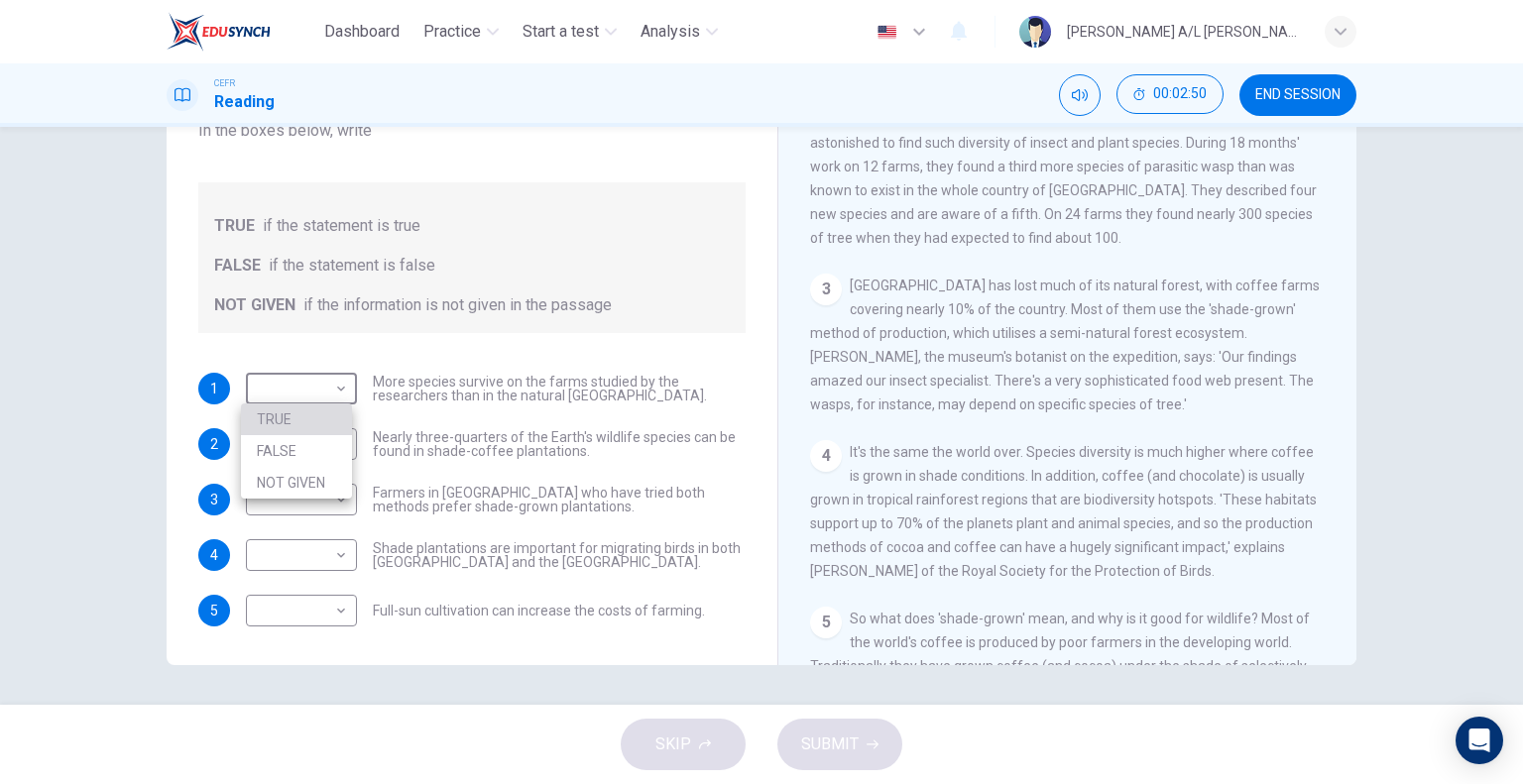 click on "TRUE" at bounding box center (296, 419) 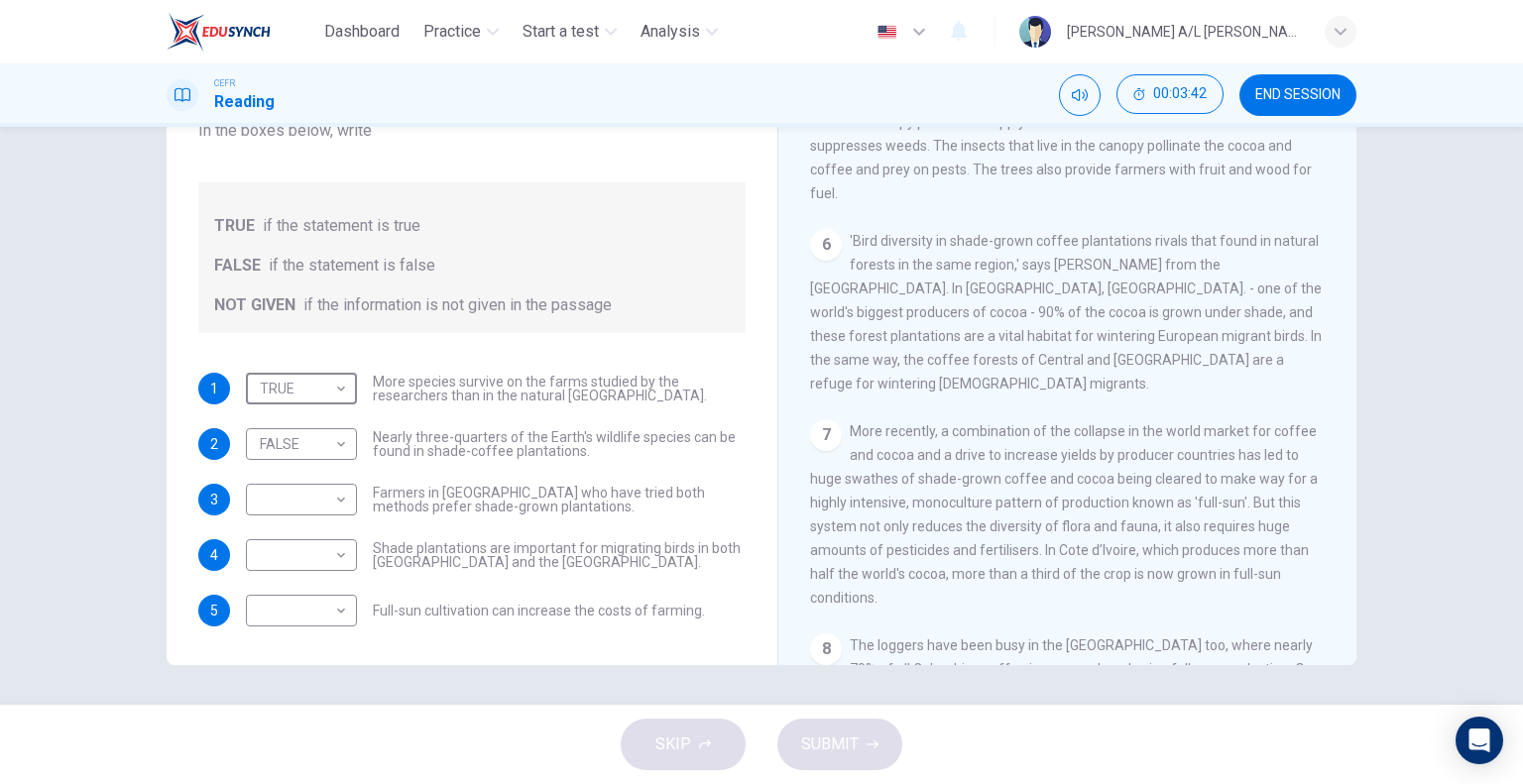 scroll, scrollTop: 1112, scrollLeft: 0, axis: vertical 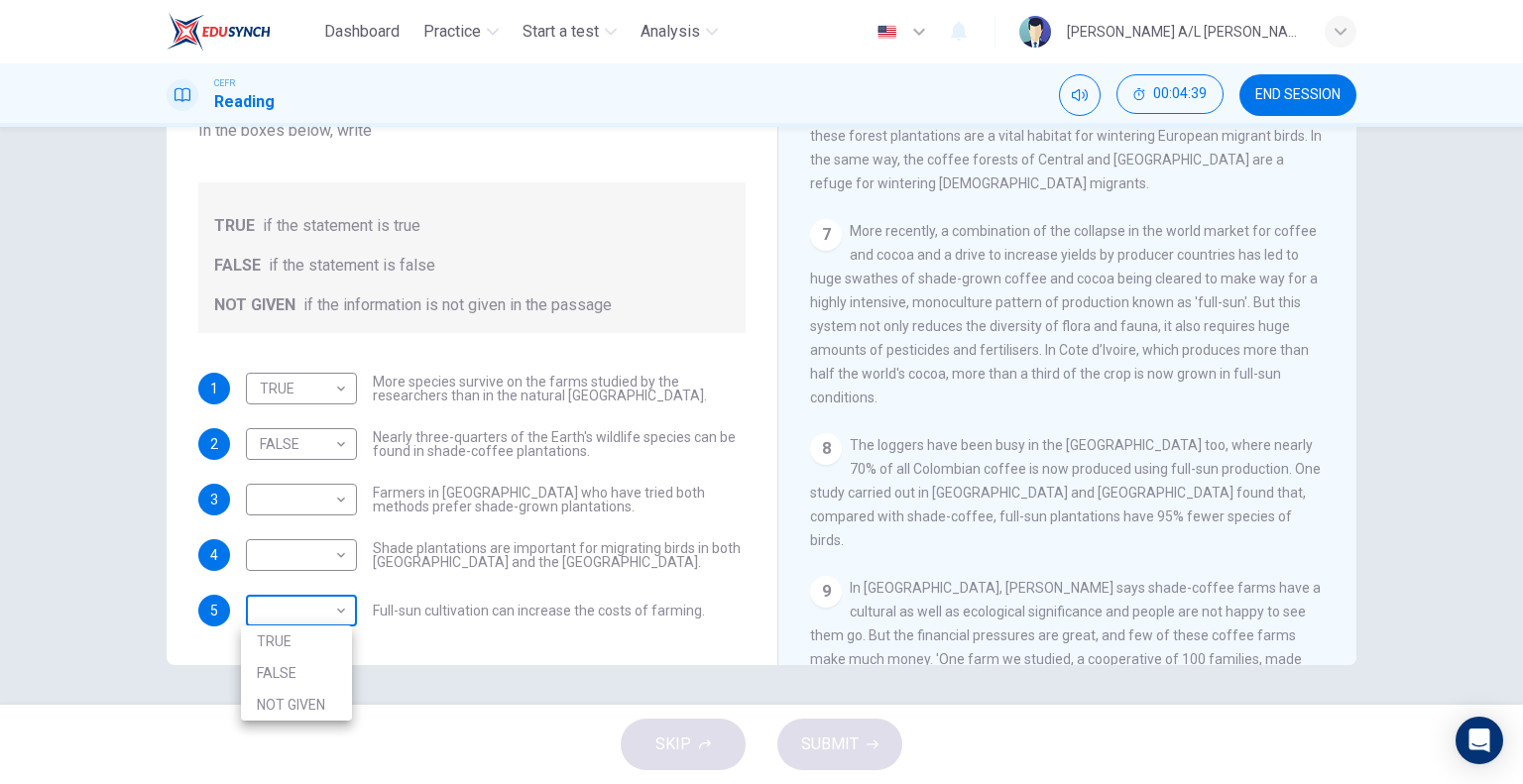 click on "Dashboard Practice Start a test Analysis English en ​ [PERSON_NAME] A/L [PERSON_NAME] CEFR Reading 00:04:39 END SESSION Questions 1 - 5 Do the following statements agree with the information given in the Reading
Passage?
In the boxes below, write TRUE if the statement is true FALSE if the statement is false NOT GIVEN if the information is not given in the passage 1 TRUE TRUE ​ More species survive on the farms studied by the researchers than in the natural [GEOGRAPHIC_DATA] forests. 2 FALSE FALSE ​ Nearly three-quarters of the Earth's wildlife species can be found in shade-coffee plantations. 3 ​ ​ Farmers in [GEOGRAPHIC_DATA] who have tried both methods prefer shade-grown plantations. 4 ​ ​ Shade plantations are important for migrating birds in both [GEOGRAPHIC_DATA] and the [GEOGRAPHIC_DATA]. 5 ​ ​ Full-sun cultivation can increase the costs of farming. Natural Coffee and Cocoa CLICK TO ZOOM Click to Zoom 1 2 3 4 5 6 7 8 9 10 11 12 SKIP SUBMIT EduSynch - Online Language Proficiency Testing
Dashboard Practice 2025" at bounding box center [762, 392] 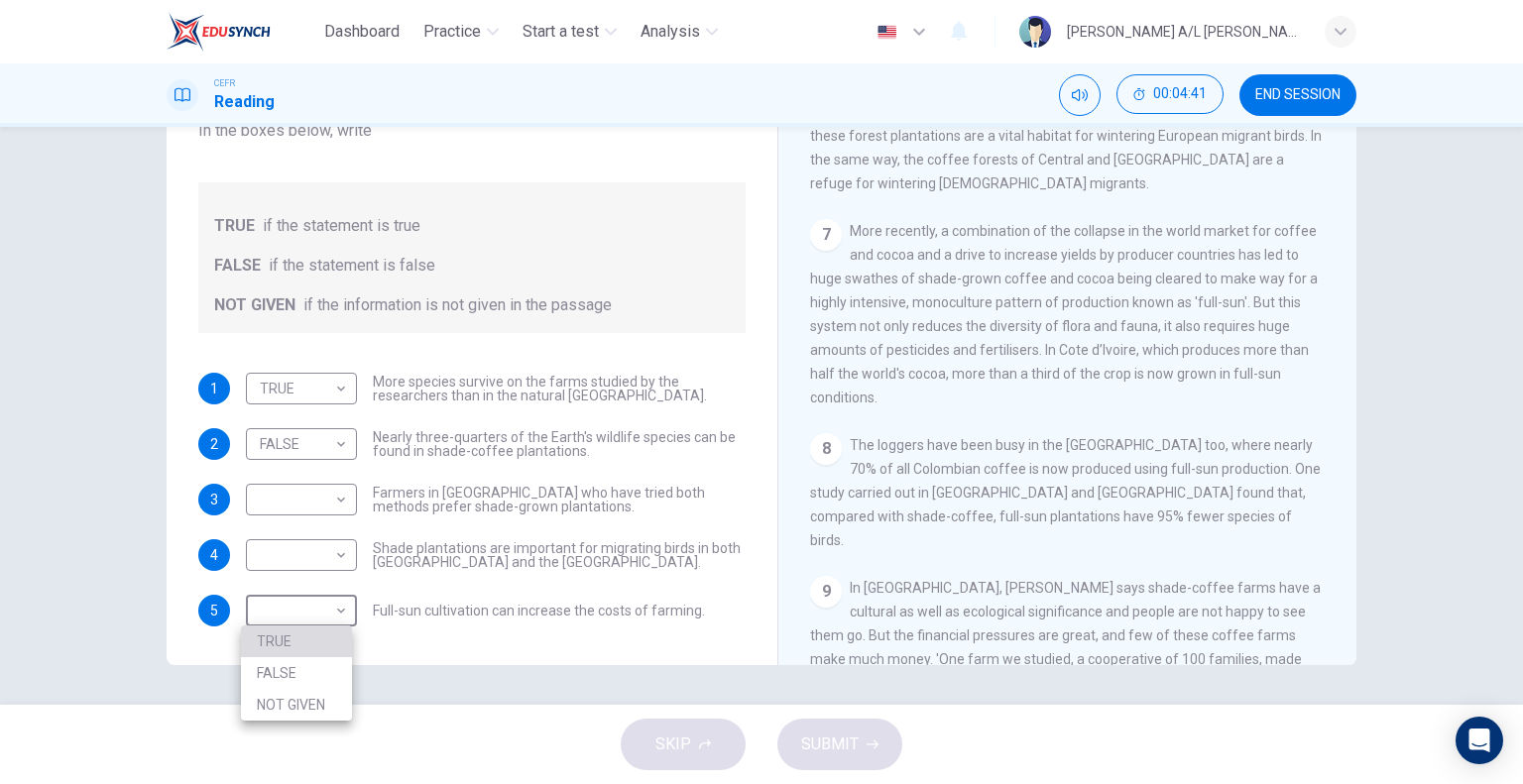 click on "TRUE" at bounding box center [296, 641] 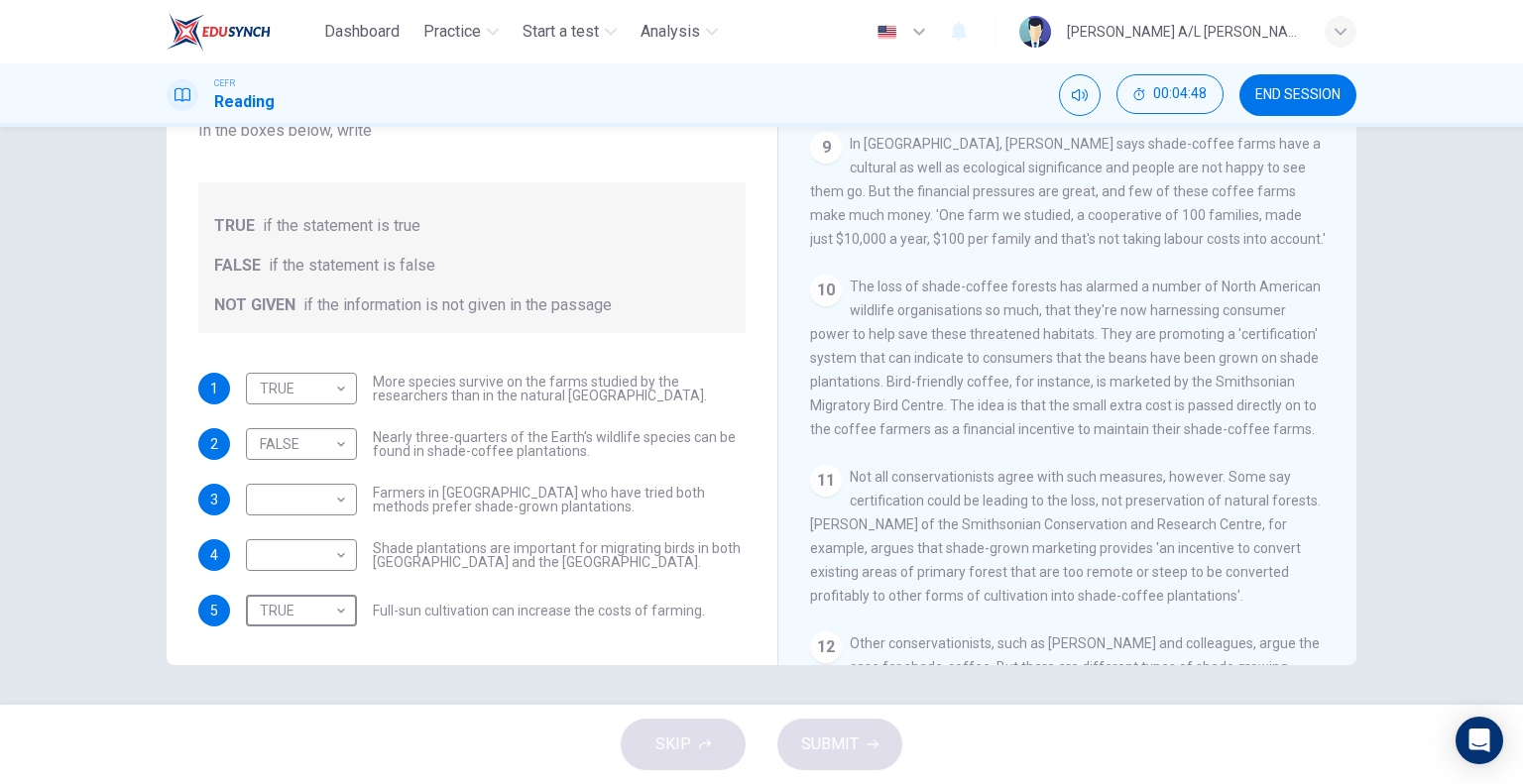 scroll, scrollTop: 1737, scrollLeft: 0, axis: vertical 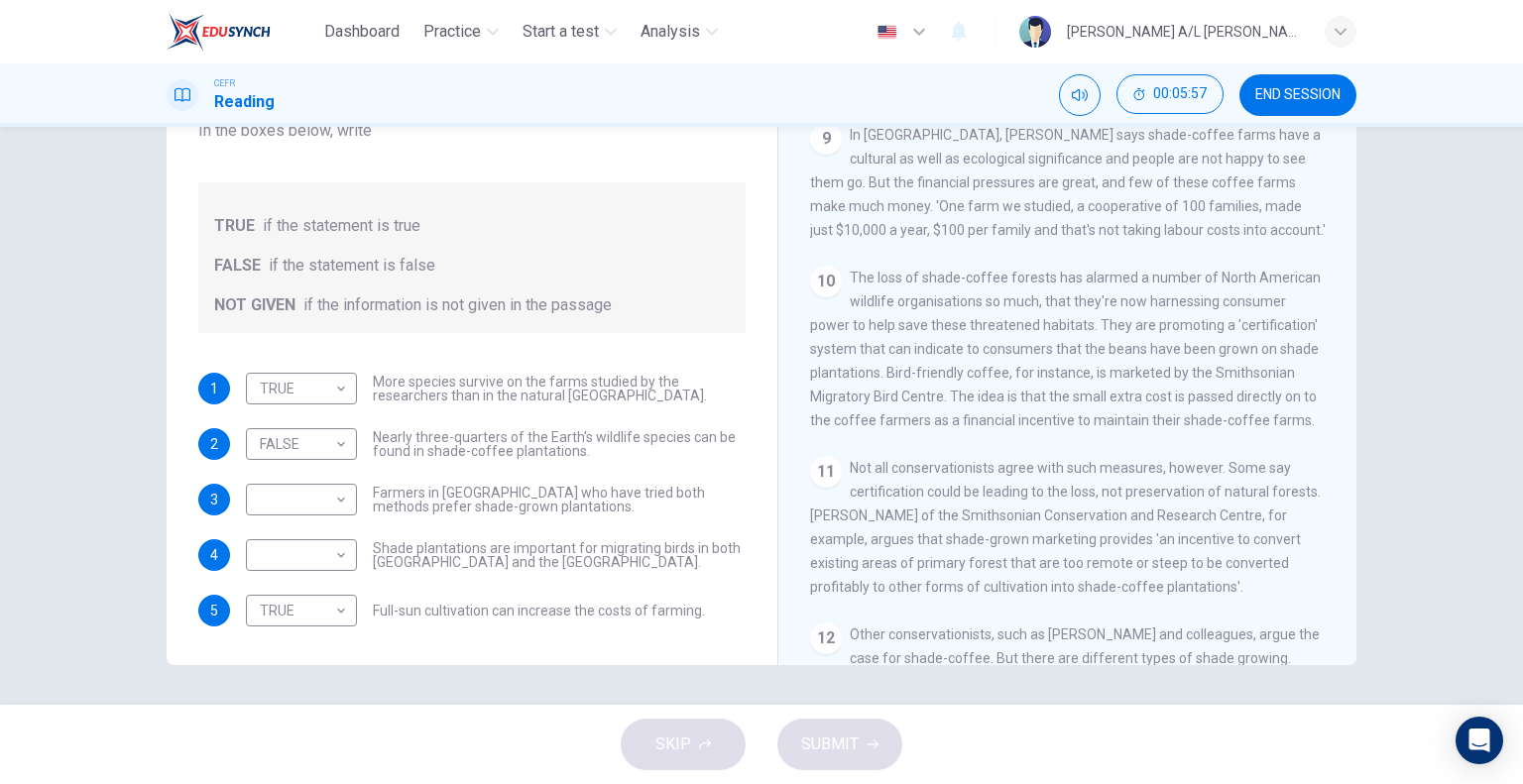 click on "The loss of shade-coffee forests has alarmed a number of North American wildlife organisations so much, that they're now harnessing consumer power to help save these threatened habitats. They are promoting a 'certification' system that can indicate to consumers that the beans have been grown on shade plantations. Bird-friendly coffee, for instance, is marketed by the Smithsonian Migratory Bird Centre. The idea is that the small extra cost is passed directly on to the coffee farmers as a financial incentive to maintain their shade-coffee farms." at bounding box center (1065, 349) 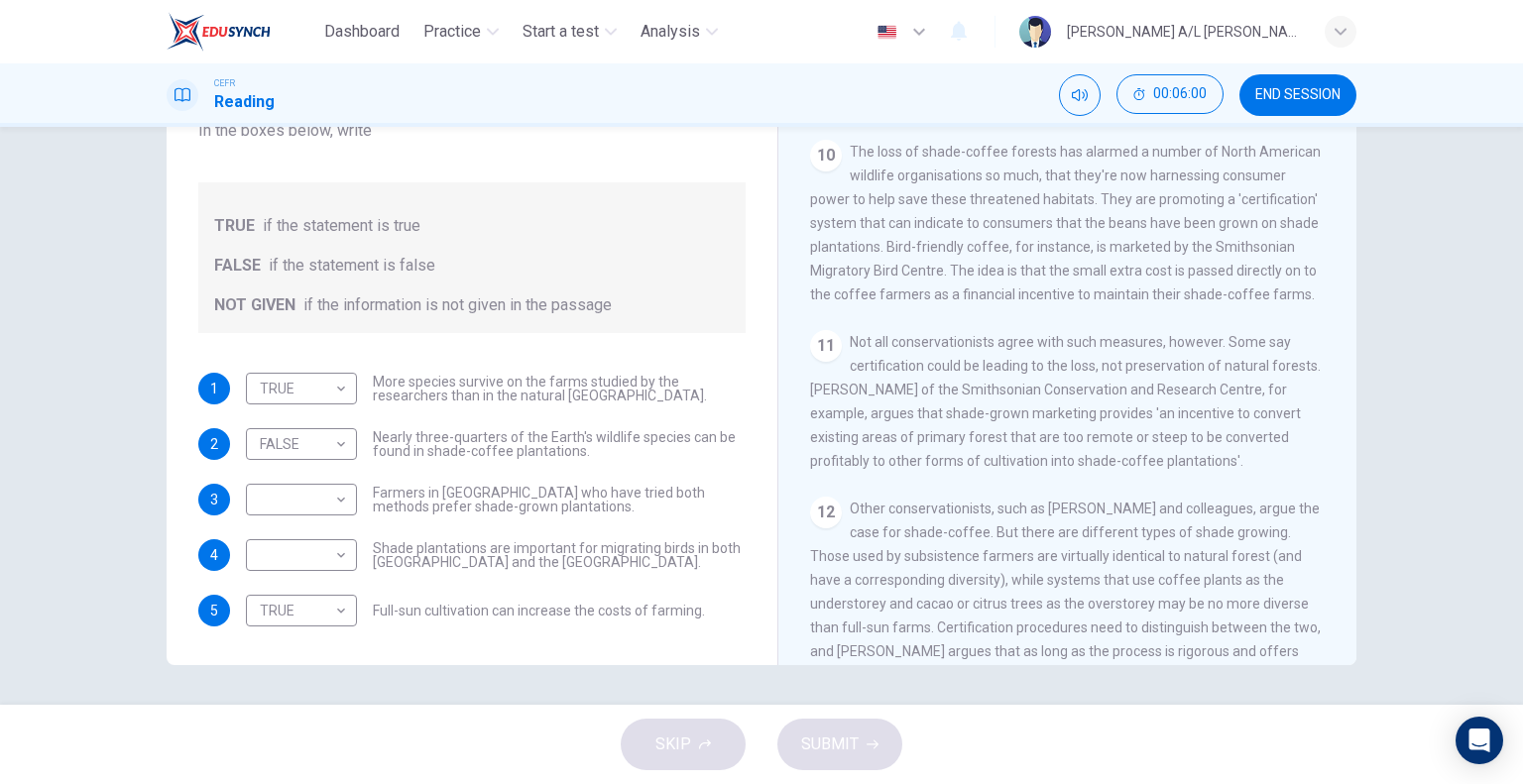 scroll, scrollTop: 1944, scrollLeft: 0, axis: vertical 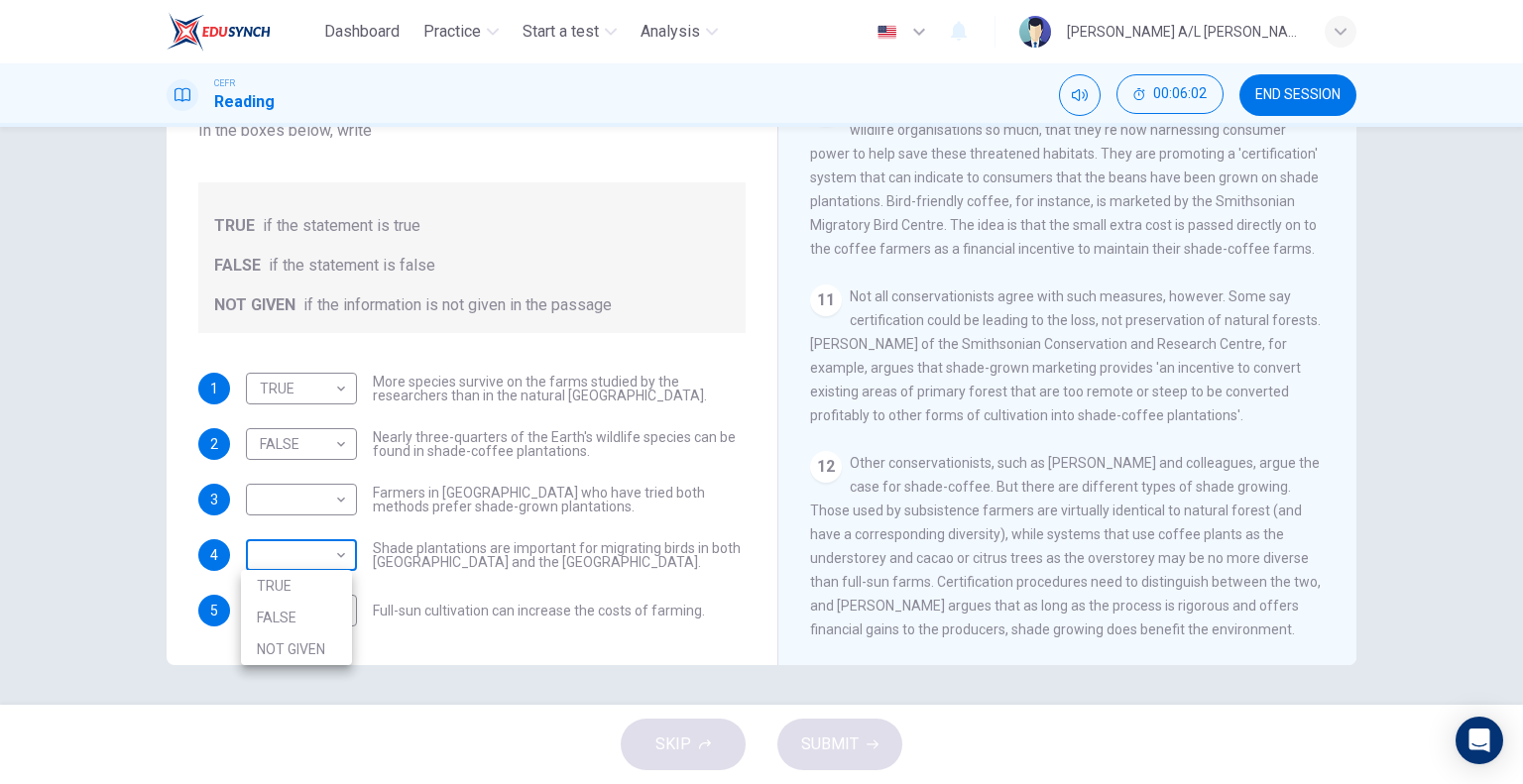 click on "Dashboard Practice Start a test Analysis English en ​ [PERSON_NAME] A/L [PERSON_NAME] CEFR Reading 00:06:02 END SESSION Questions 1 - 5 Do the following statements agree with the information given in the Reading
Passage?
In the boxes below, write TRUE if the statement is true FALSE if the statement is false NOT GIVEN if the information is not given in the passage 1 TRUE TRUE ​ More species survive on the farms studied by the researchers than in the natural [GEOGRAPHIC_DATA] forests. 2 FALSE FALSE ​ Nearly three-quarters of the Earth's wildlife species can be found in shade-coffee plantations. 3 ​ ​ Farmers in [GEOGRAPHIC_DATA] who have tried both methods prefer shade-grown plantations. 4 ​ ​ Shade plantations are important for migrating birds in both [GEOGRAPHIC_DATA] and the [GEOGRAPHIC_DATA]. 5 TRUE TRUE ​ Full-sun cultivation can increase the costs of farming. Natural Coffee and Cocoa CLICK TO ZOOM Click to Zoom 1 2 3 4 5 6 7 8 9 10 11 12 SKIP SUBMIT EduSynch - Online Language Proficiency Testing
Dashboard Practice" at bounding box center (762, 392) 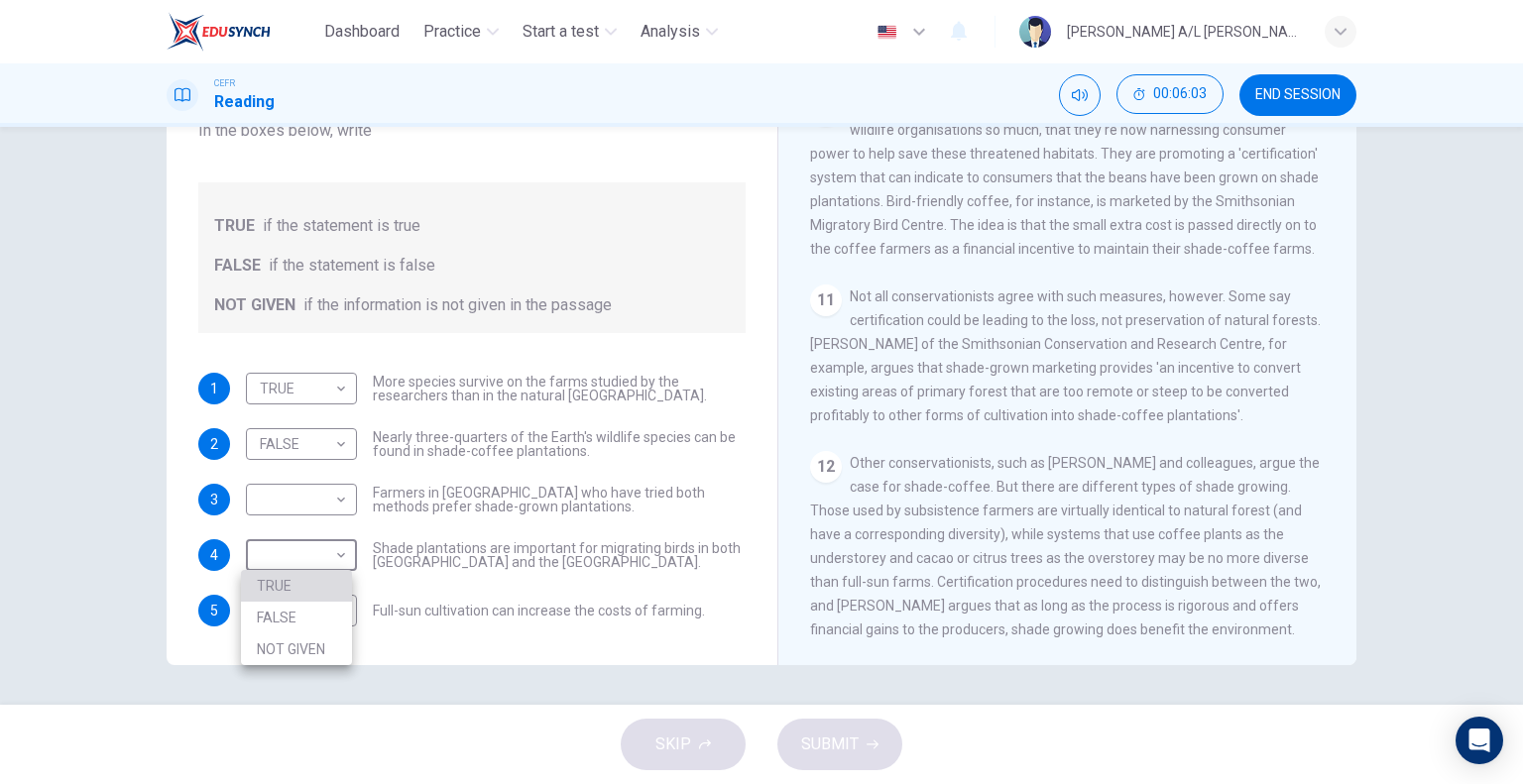 click on "TRUE" at bounding box center [296, 586] 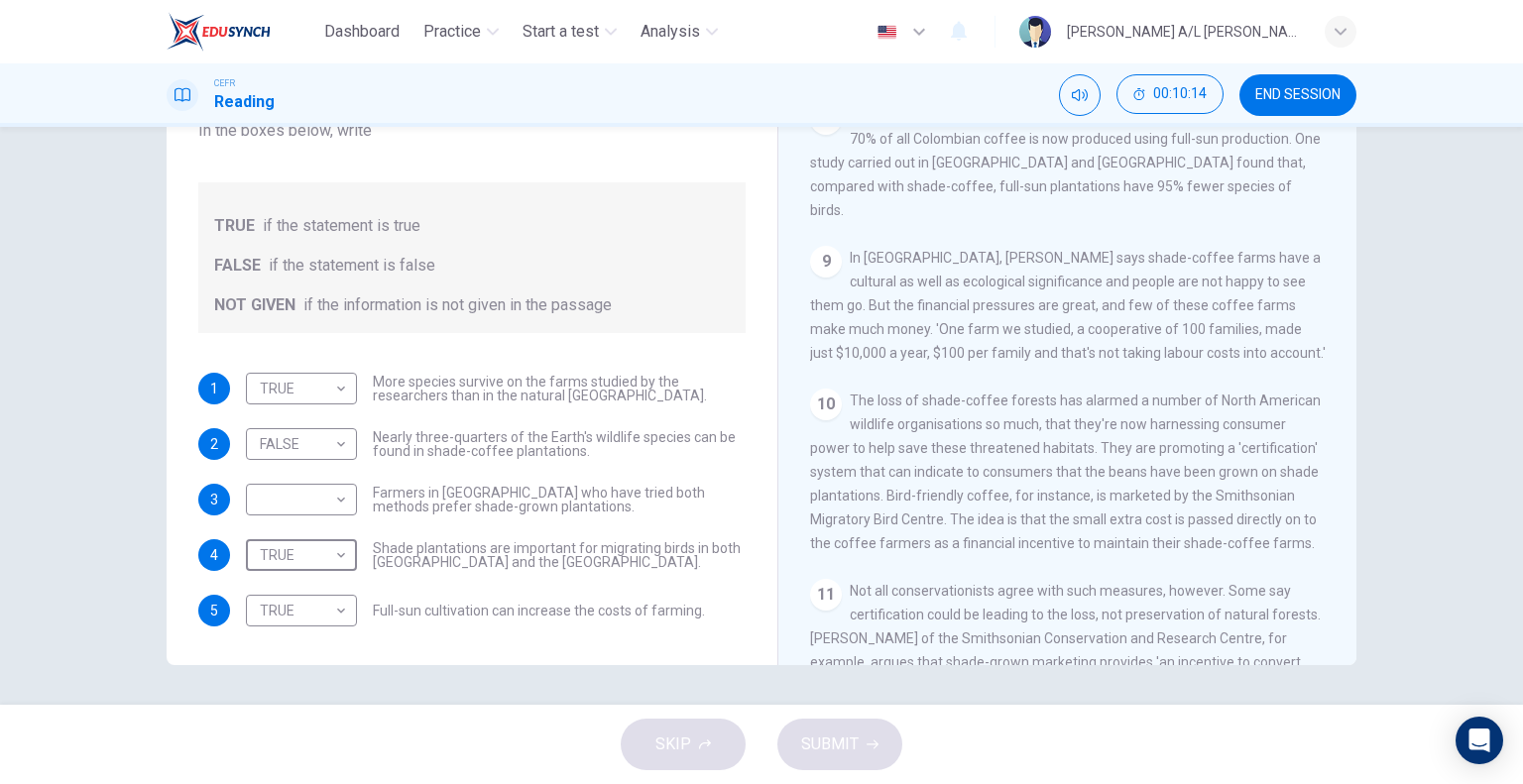 scroll, scrollTop: 1619, scrollLeft: 0, axis: vertical 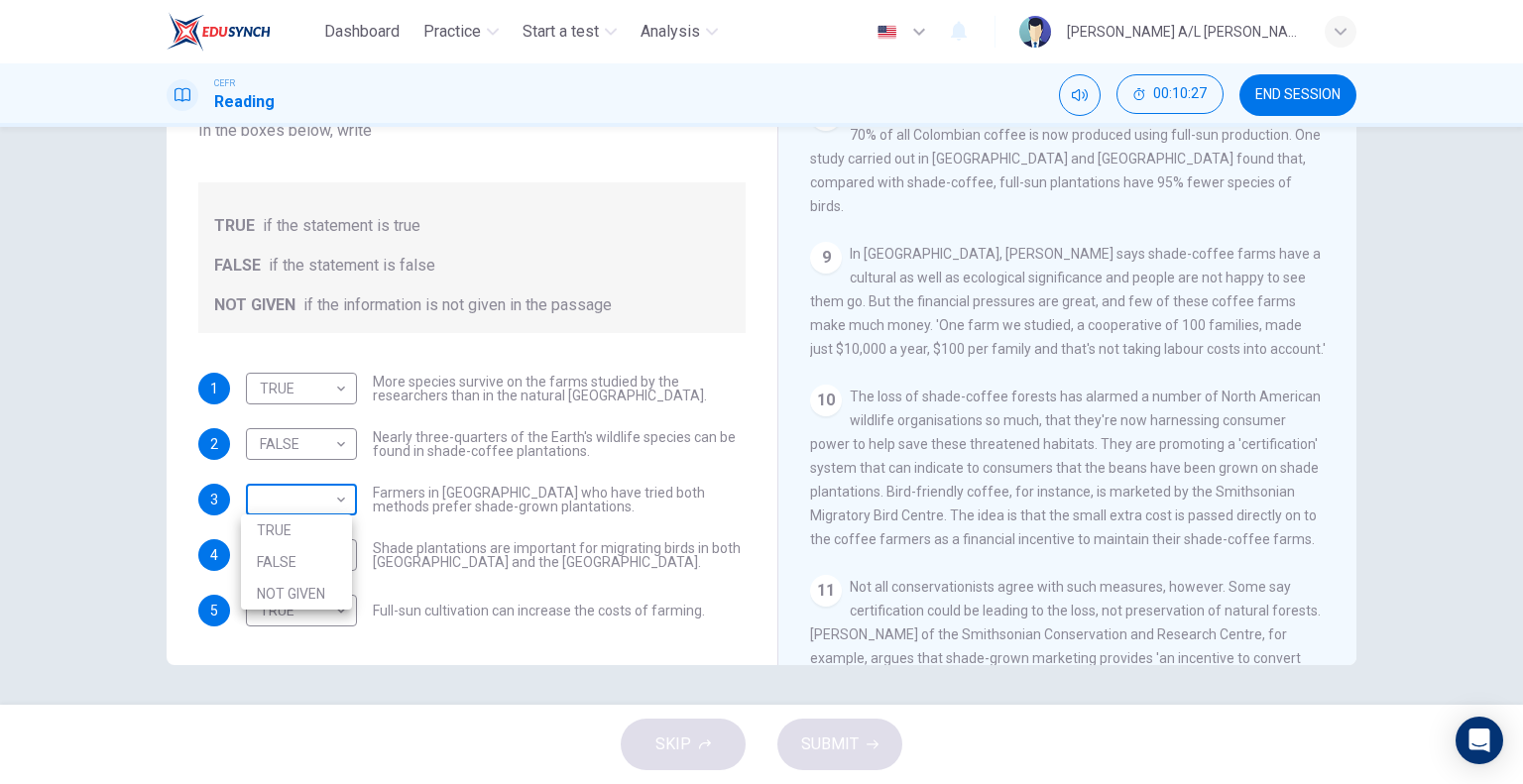 click on "Dashboard Practice Start a test Analysis English en ​ [PERSON_NAME] A/L [PERSON_NAME] CEFR Reading 00:10:27 END SESSION Questions 1 - 5 Do the following statements agree with the information given in the Reading
Passage?
In the boxes below, write TRUE if the statement is true FALSE if the statement is false NOT GIVEN if the information is not given in the passage 1 TRUE TRUE ​ More species survive on the farms studied by the researchers than in the natural [GEOGRAPHIC_DATA] forests. 2 FALSE FALSE ​ Nearly three-quarters of the Earth's wildlife species can be found in shade-coffee plantations. 3 ​ ​ Farmers in [GEOGRAPHIC_DATA] who have tried both methods prefer shade-grown plantations. 4 TRUE TRUE ​ Shade plantations are important for migrating birds in both [GEOGRAPHIC_DATA] and the [GEOGRAPHIC_DATA]. 5 TRUE TRUE ​ Full-sun cultivation can increase the costs of farming. Natural Coffee and Cocoa CLICK TO ZOOM Click to Zoom 1 2 3 4 5 6 7 8 9 10 11 12 SKIP SUBMIT EduSynch - Online Language Proficiency Testing
Dashboard" at bounding box center (762, 392) 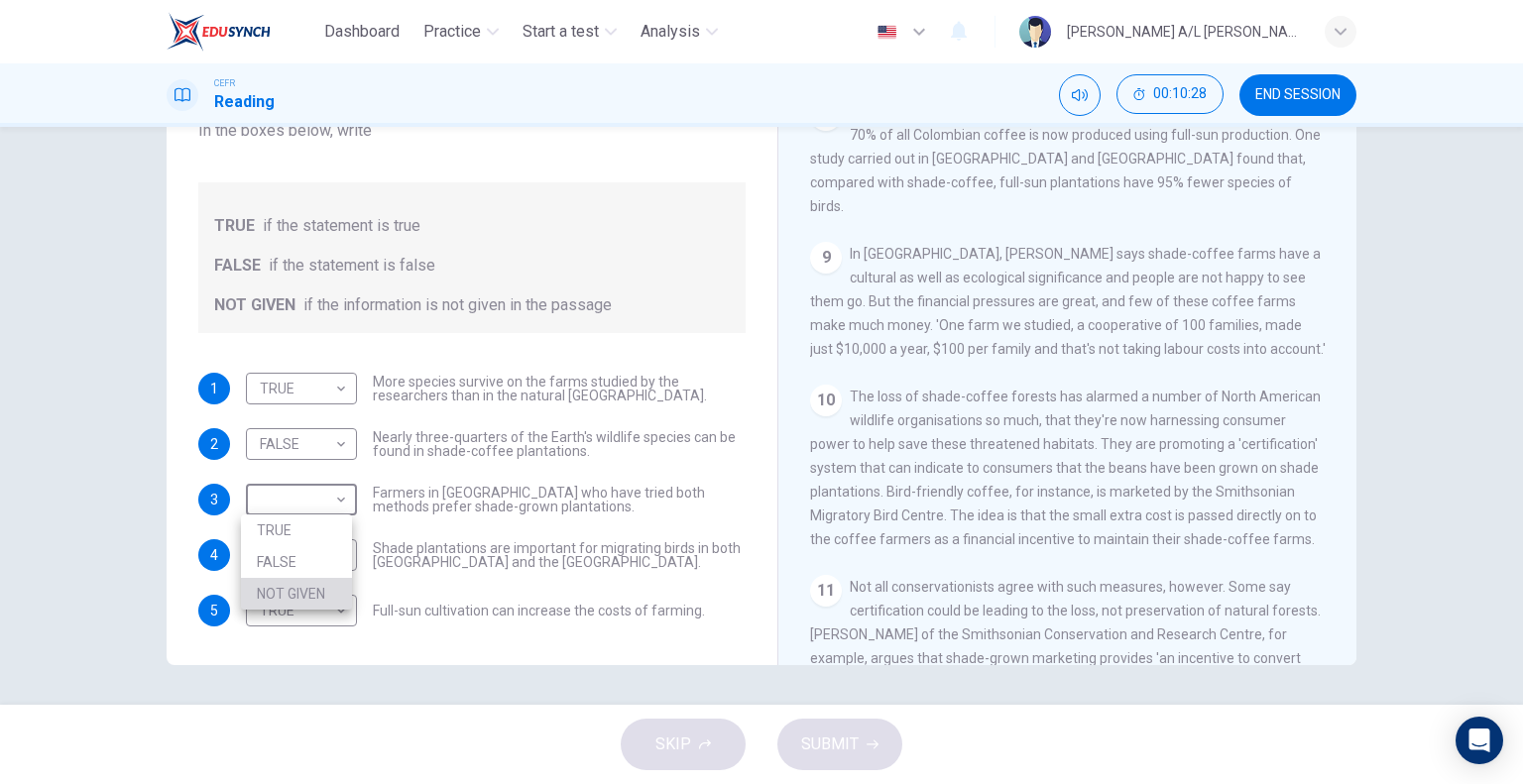 click on "NOT GIVEN" at bounding box center [296, 594] 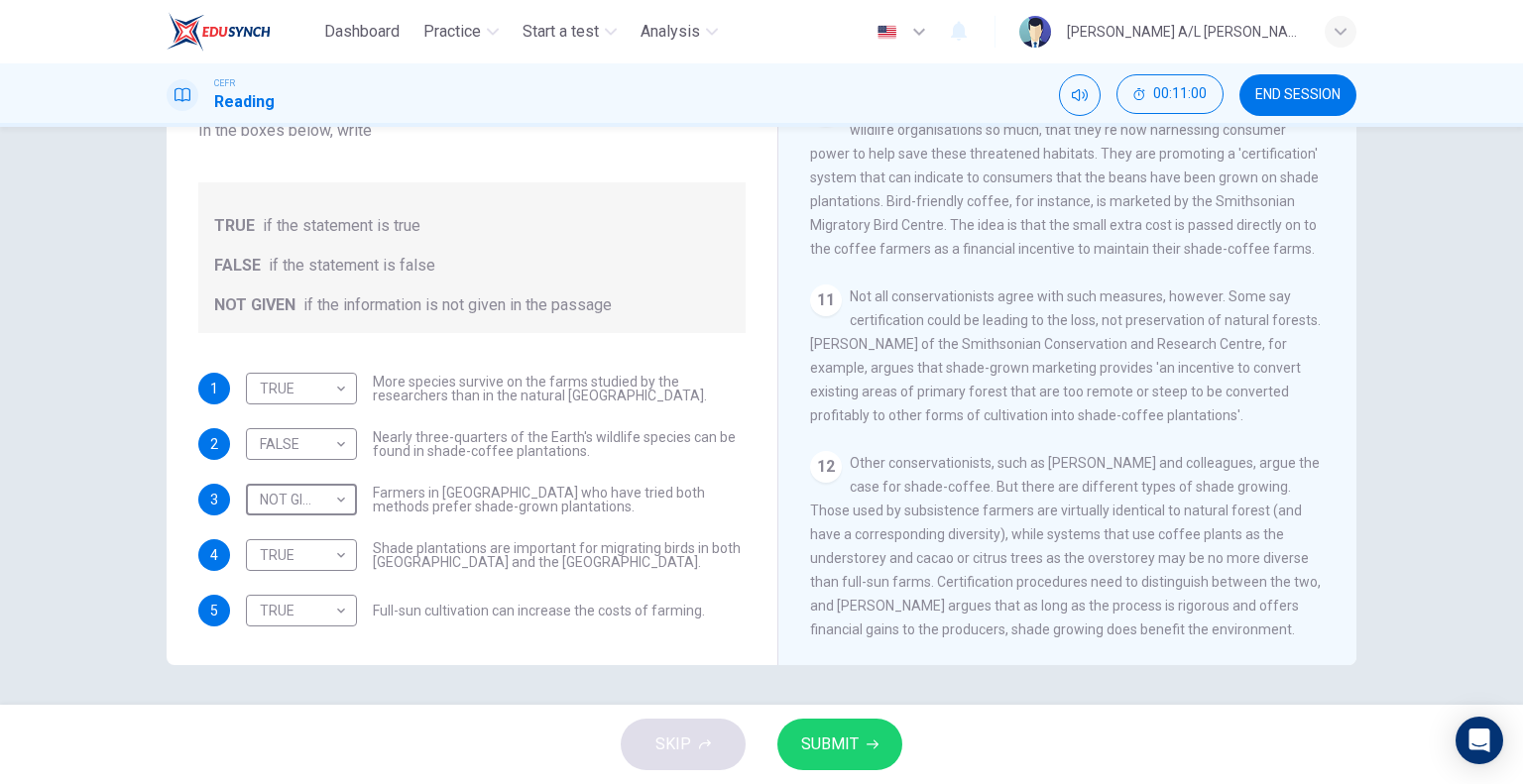 scroll, scrollTop: 1944, scrollLeft: 0, axis: vertical 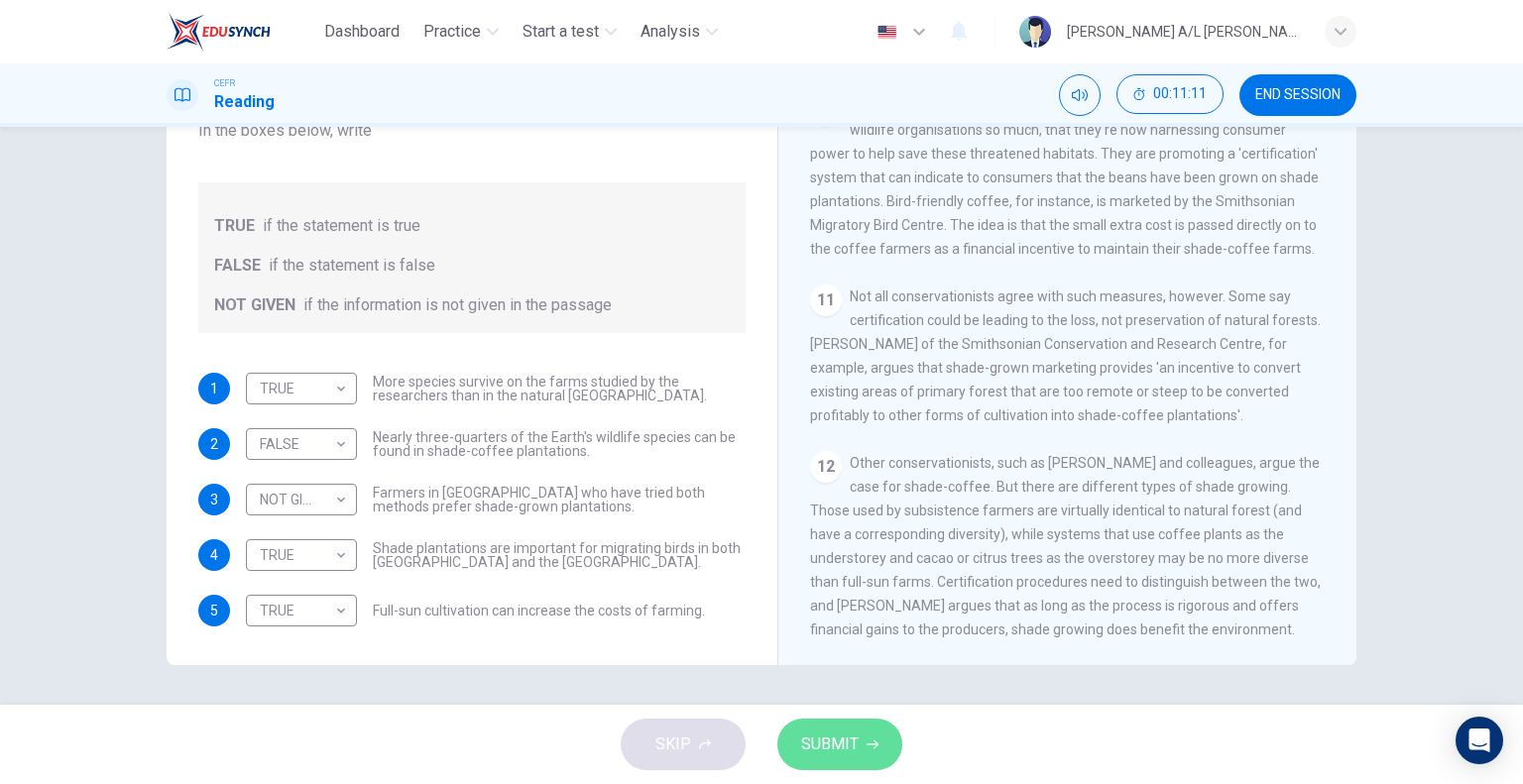 click on "SUBMIT" at bounding box center [840, 744] 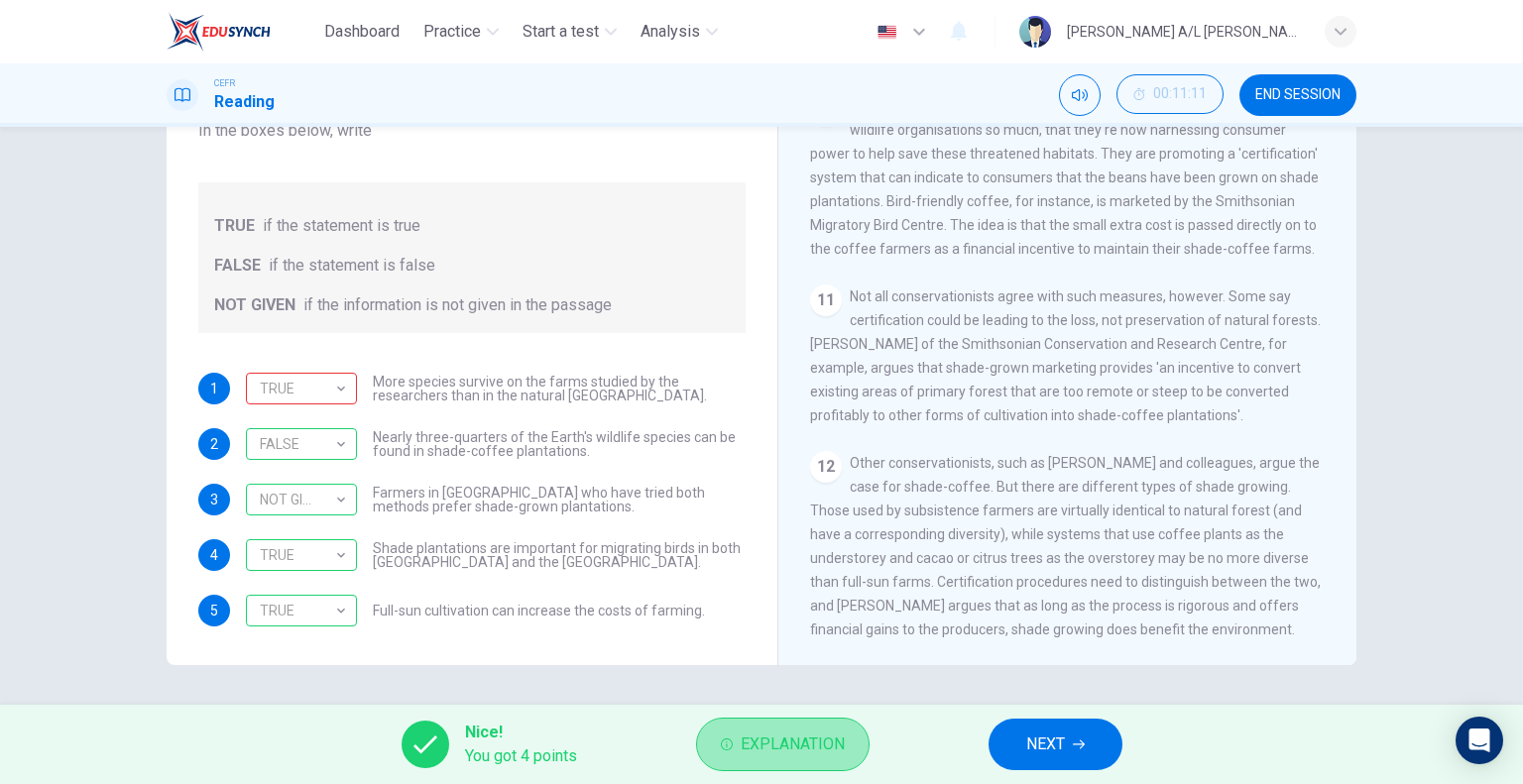 click on "Explanation" at bounding box center (792, 744) 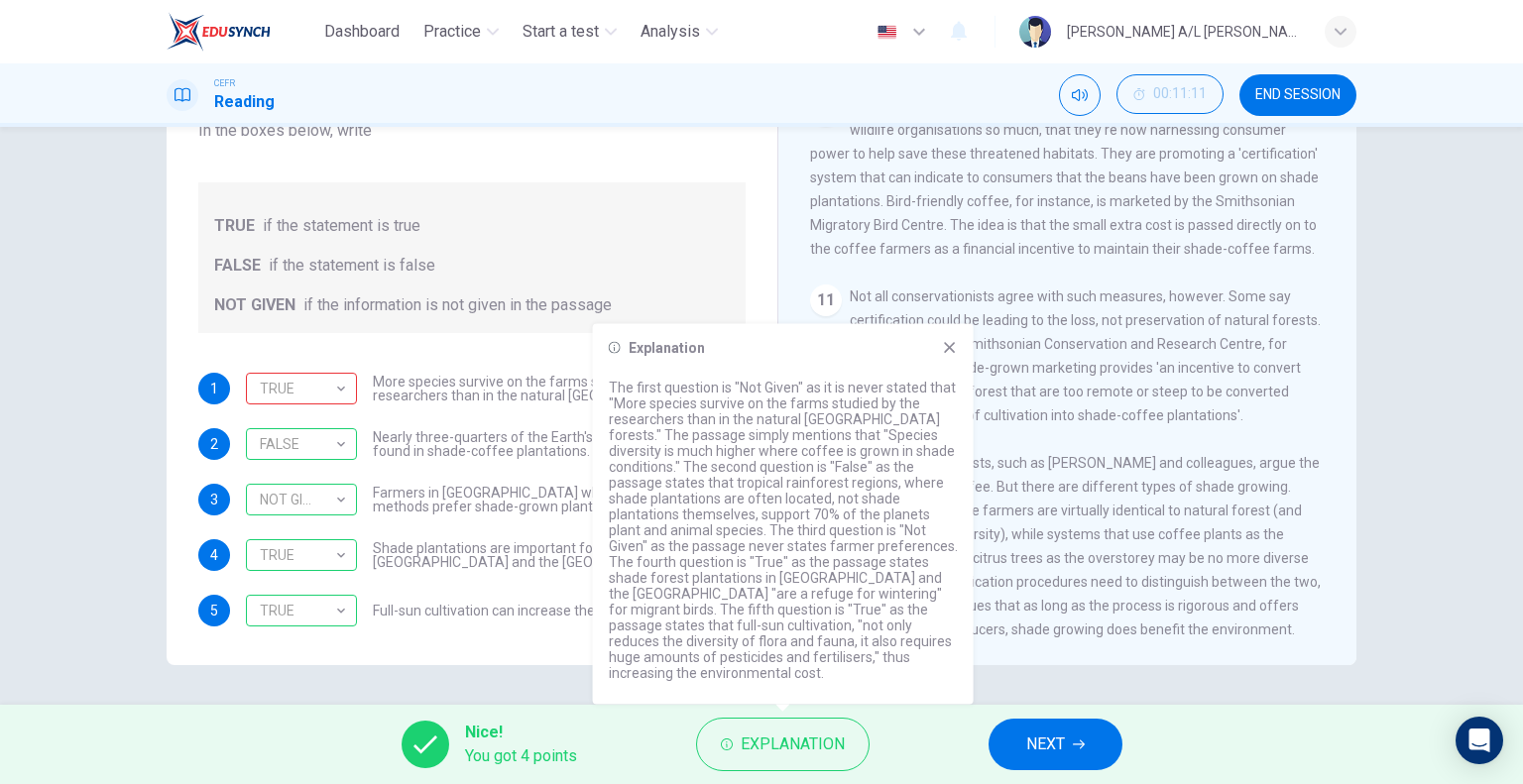 click on "Questions 1 - 5 Do the following statements agree with the information given in the Reading
Passage?
In the boxes below, write TRUE if the statement is true FALSE if the statement is false NOT GIVEN if the information is not given in the passage 1 TRUE TRUE ​ More species survive on the farms studied by the researchers than in the natural [GEOGRAPHIC_DATA] forests. 2 FALSE FALSE ​ Nearly three-quarters of the Earth's wildlife species can be found in shade-coffee plantations. 3 NOT GIVEN NOT GIVEN ​ Farmers in [GEOGRAPHIC_DATA] who have tried both methods prefer shade-grown plantations. 4 TRUE TRUE ​ Shade plantations are important for migrating birds in both [GEOGRAPHIC_DATA] and the [GEOGRAPHIC_DATA]. 5 TRUE TRUE ​ Full-sun cultivation can increase the costs of farming. Natural Coffee and Cocoa CLICK TO ZOOM Click to Zoom 1 What's the connection between your morning coffee, wintering North American birds and the cool shade of a tree? Actually, quite a lot, says [PERSON_NAME]. 2 3 4 5 6 7 8 9 10 11 12" at bounding box center [762, 415] 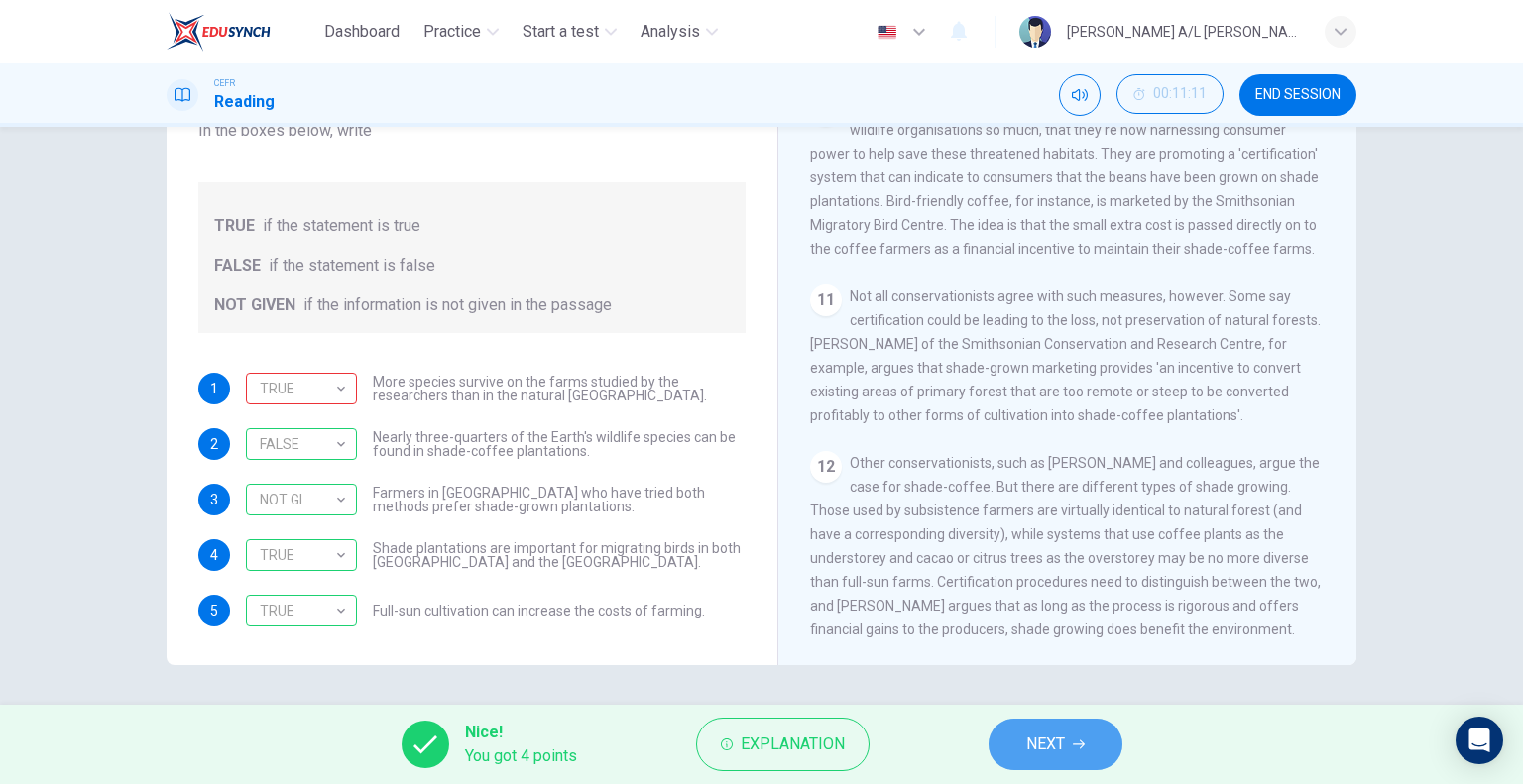 click on "NEXT" at bounding box center [1045, 744] 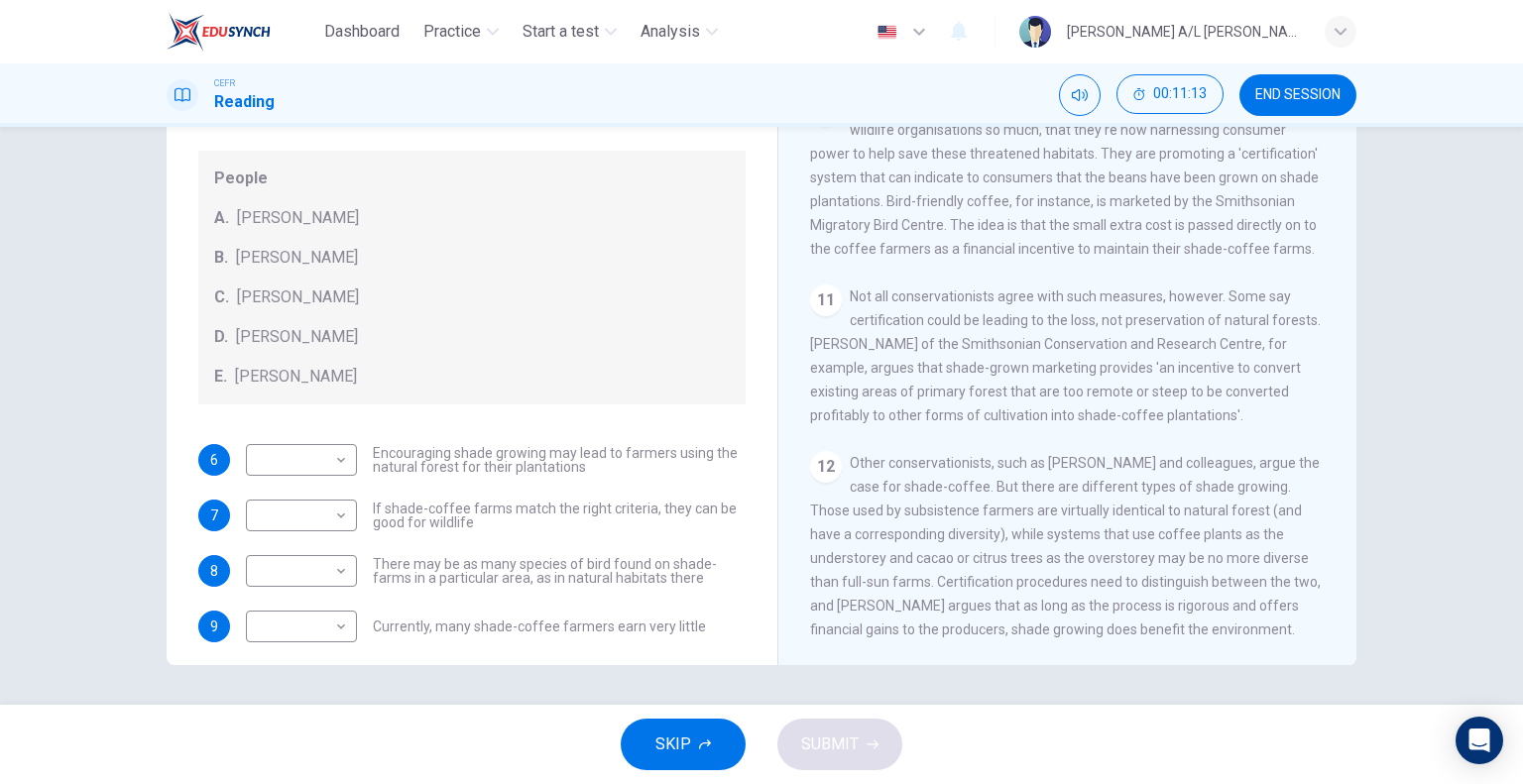 scroll, scrollTop: 119, scrollLeft: 0, axis: vertical 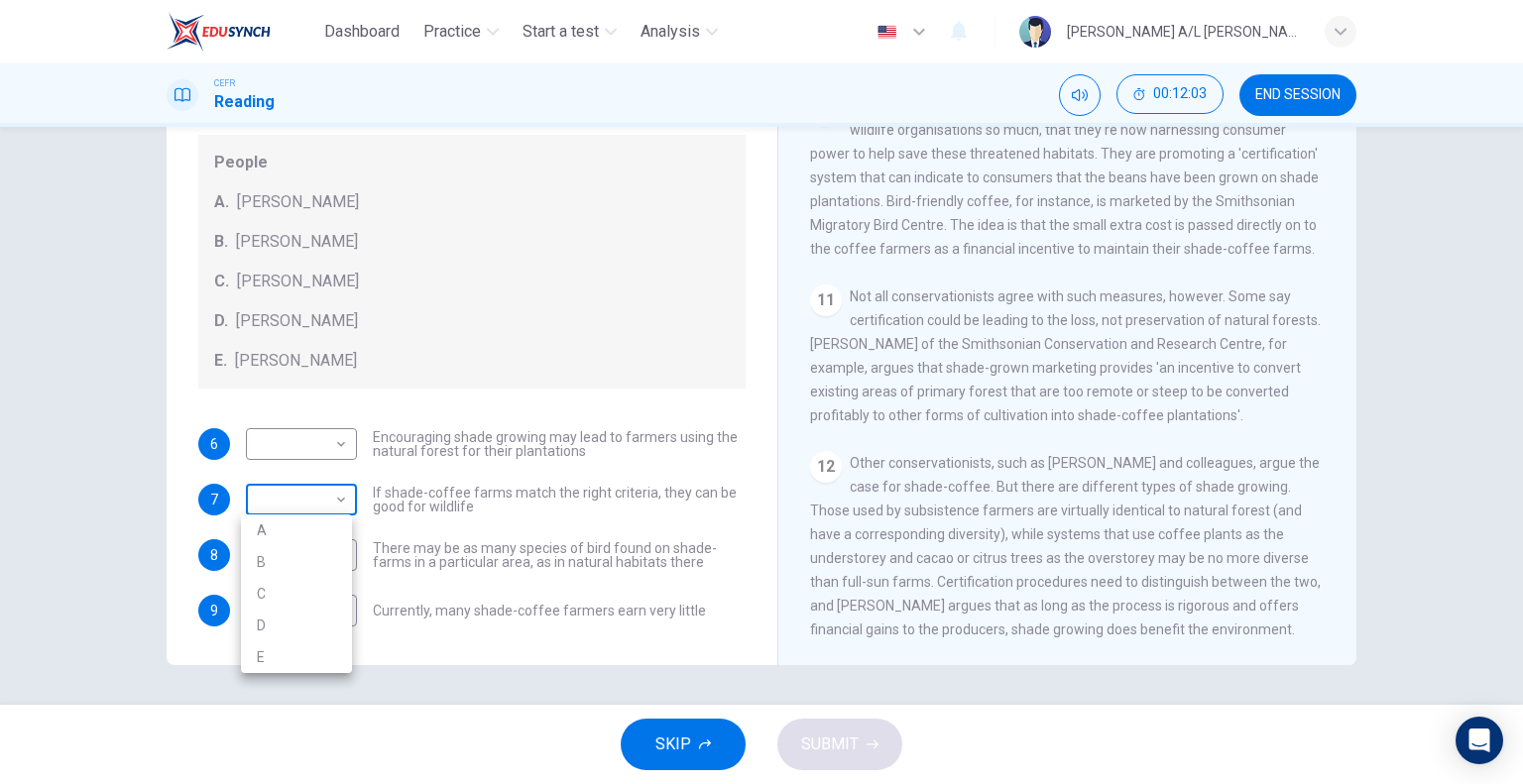 click on "Dashboard Practice Start a test Analysis English en ​ [PERSON_NAME] A/L [PERSON_NAME] CEFR Reading 00:12:03 END SESSION Questions 6 - 9 Look at the following opinions and the list of people below.
Match each opinion to the person credited with it.
Write the correct letter  A-E  in the boxes below.
NB  You can write any letter  more than once . People A. [PERSON_NAME] [PERSON_NAME] [PERSON_NAME] [PERSON_NAME] [PERSON_NAME] E. [PERSON_NAME] 6 ​ ​ Encouraging shade growing may lead to farmers using the natural forest for their plantations 7 ​ ​ If shade-coffee farms match the right criteria, they can be good for wildlife 8 ​ ​ There may be as many species of bird found on shade-farms in a particular area, as in natural habitats there 9 ​ ​ Currently, many shade-coffee farmers earn very little Natural Coffee and Cocoa CLICK TO ZOOM Click to Zoom 1 What's the connection between your morning coffee, wintering North American birds and the cool shade of a tree? Actually, quite a lot, says [PERSON_NAME]. 2 3 4" at bounding box center [762, 392] 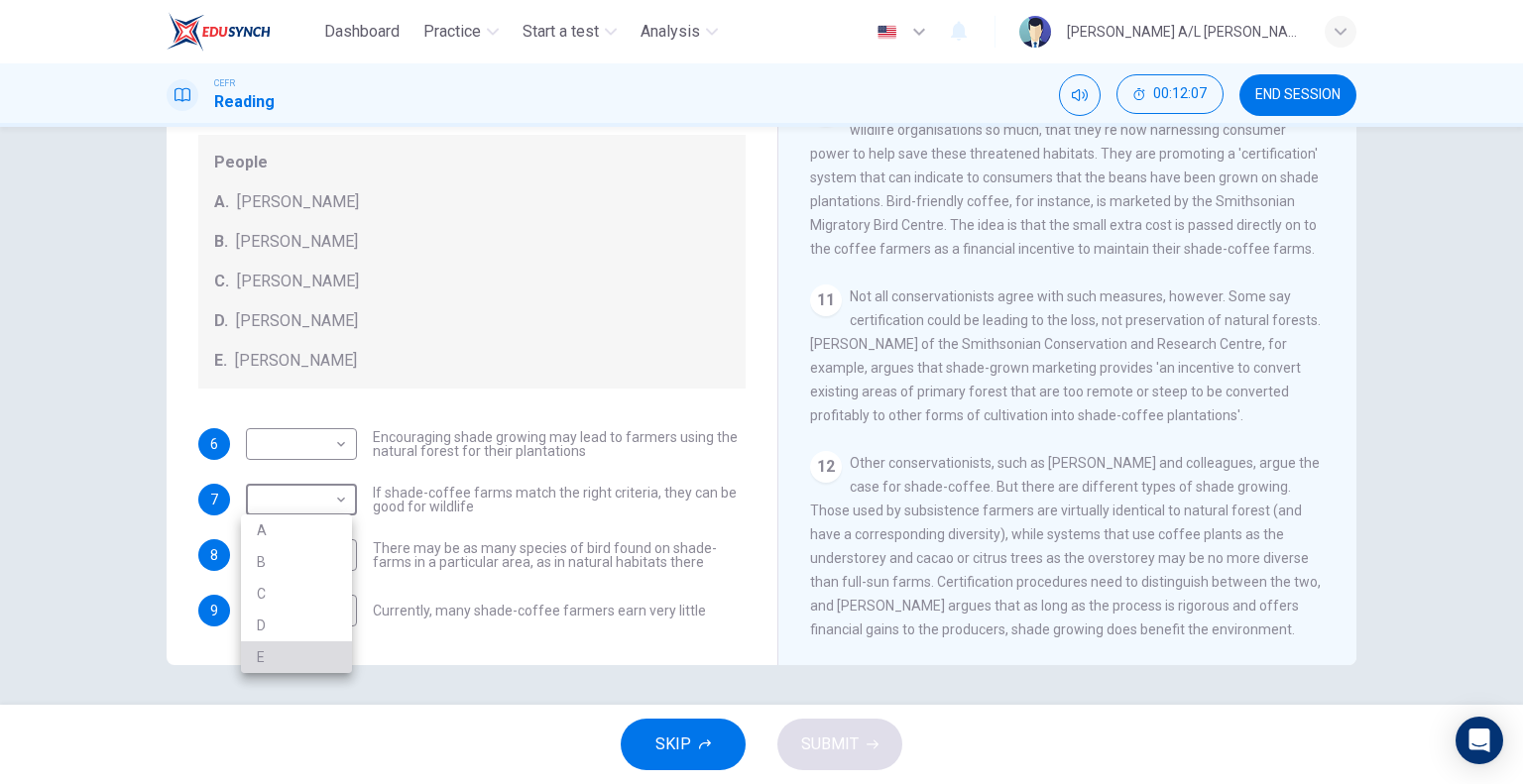 click on "E" at bounding box center [296, 657] 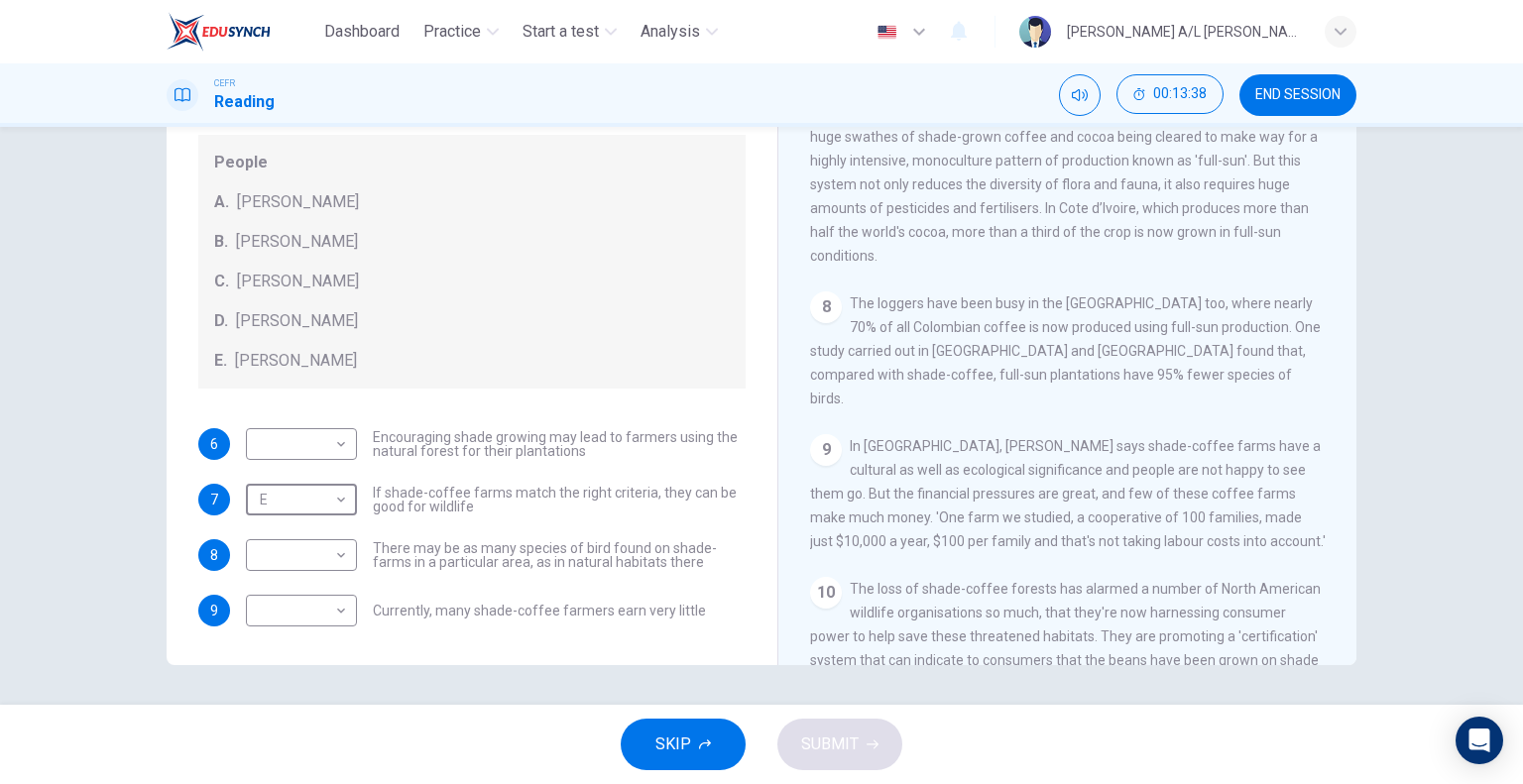 scroll, scrollTop: 1427, scrollLeft: 0, axis: vertical 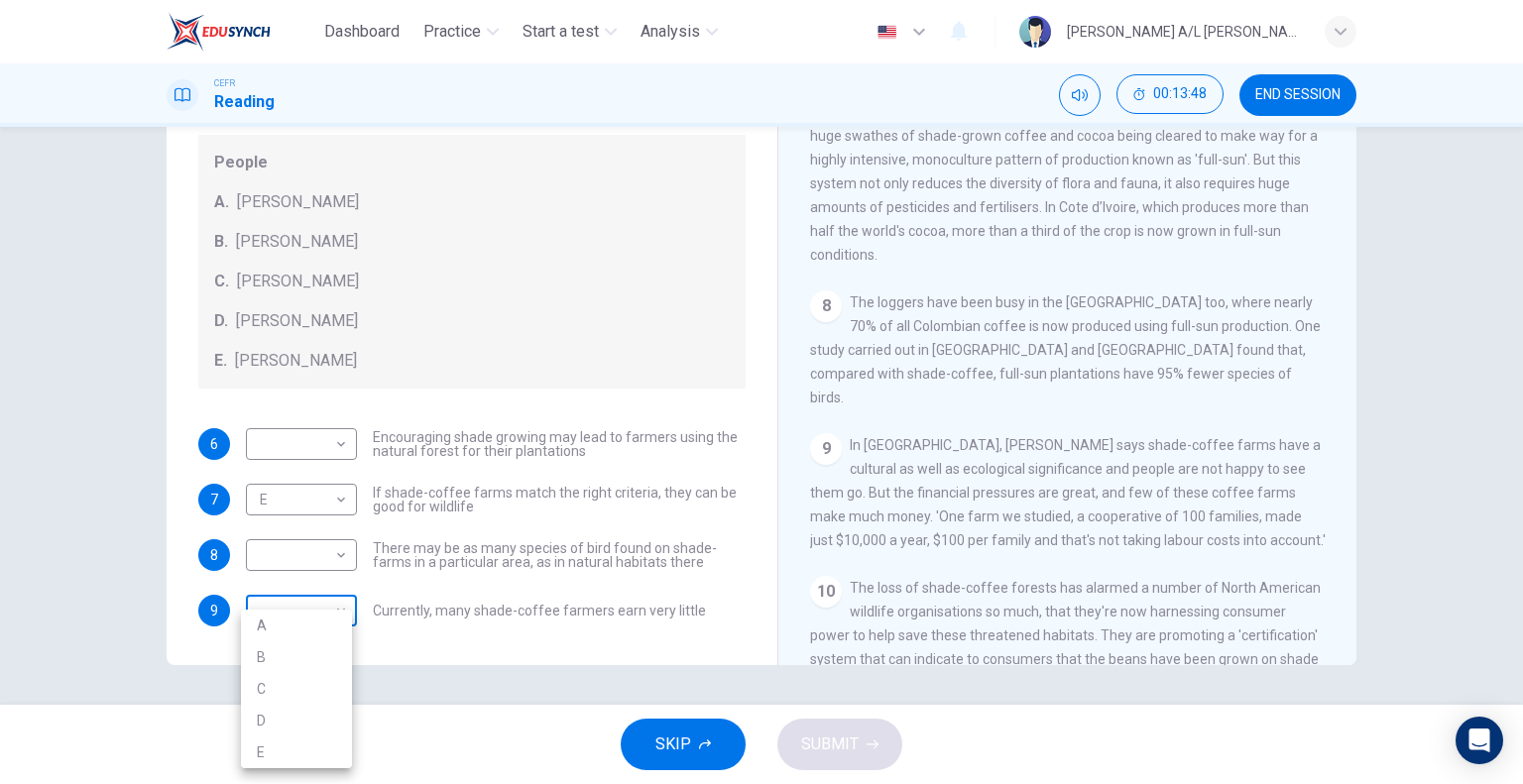 click on "Dashboard Practice Start a test Analysis English en ​ [PERSON_NAME] A/L [PERSON_NAME] CEFR Reading 00:13:48 END SESSION Questions 6 - 9 Look at the following opinions and the list of people below.
Match each opinion to the person credited with it.
Write the correct letter  A-E  in the boxes below.
NB  You can write any letter  more than once . People A. [PERSON_NAME] [PERSON_NAME] [PERSON_NAME] [PERSON_NAME] [PERSON_NAME] E. [PERSON_NAME] 6 ​ ​ Encouraging shade growing may lead to farmers using the natural forest for their plantations 7 E E ​ If shade-coffee farms match the right criteria, they can be good for wildlife 8 ​ ​ There may be as many species of bird found on shade-farms in a particular area, as in natural habitats there 9 ​ ​ Currently, many shade-coffee farmers earn very little Natural Coffee and Cocoa CLICK TO ZOOM Click to Zoom 1 What's the connection between your morning coffee, wintering North American birds and the cool shade of a tree? Actually, quite a lot, says [PERSON_NAME]. 2 3 4" at bounding box center [762, 392] 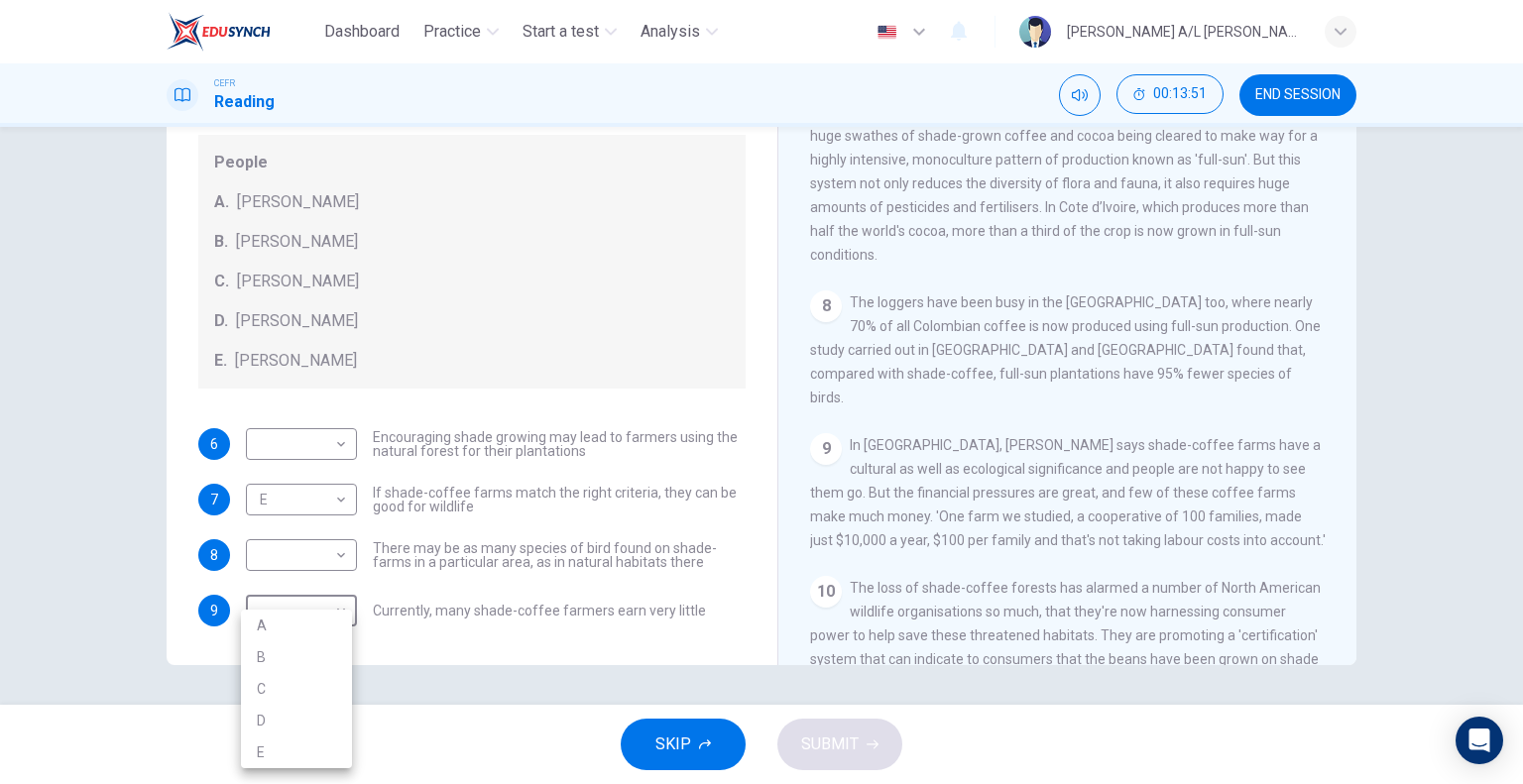 click on "A" at bounding box center (296, 625) 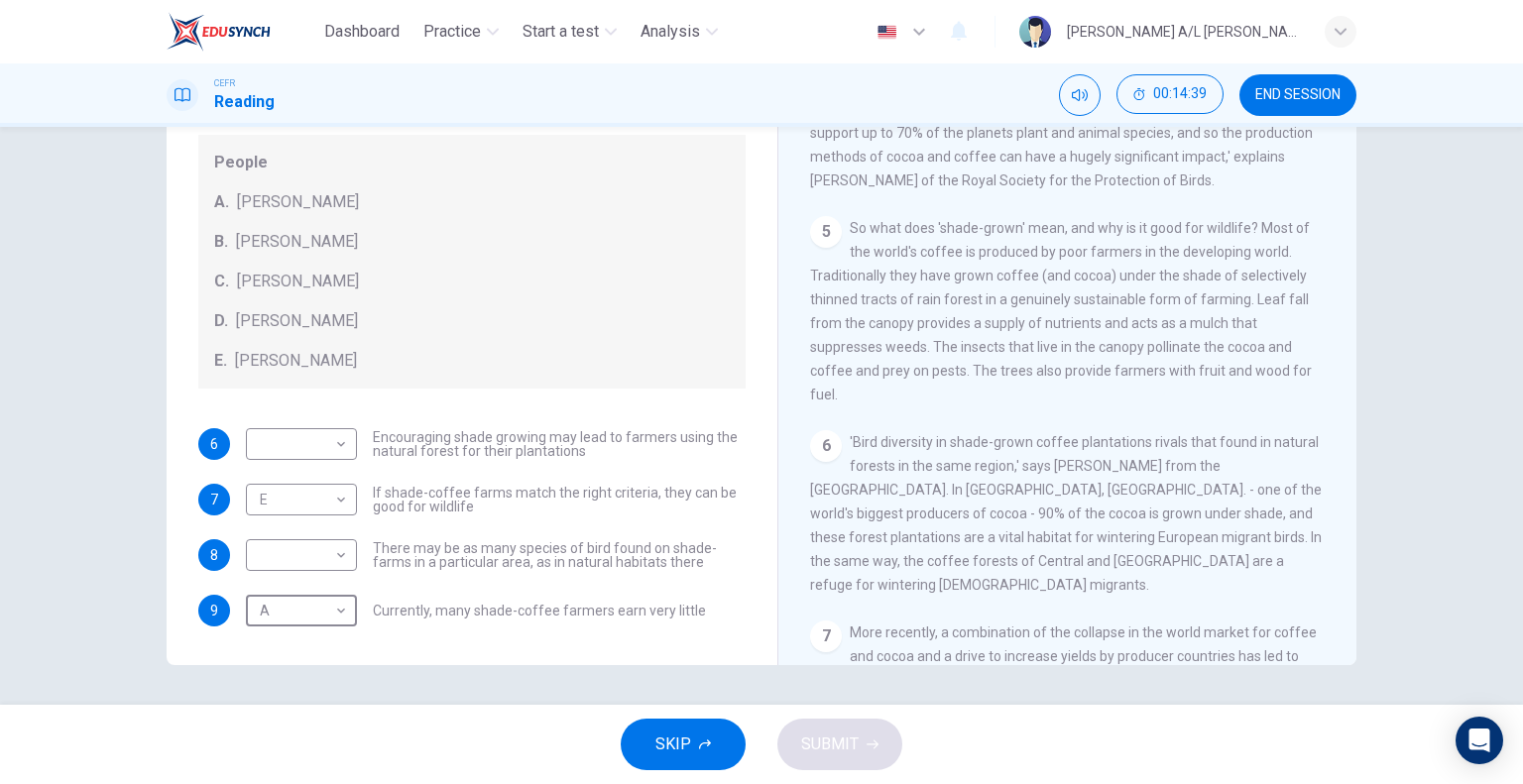 scroll, scrollTop: 891, scrollLeft: 0, axis: vertical 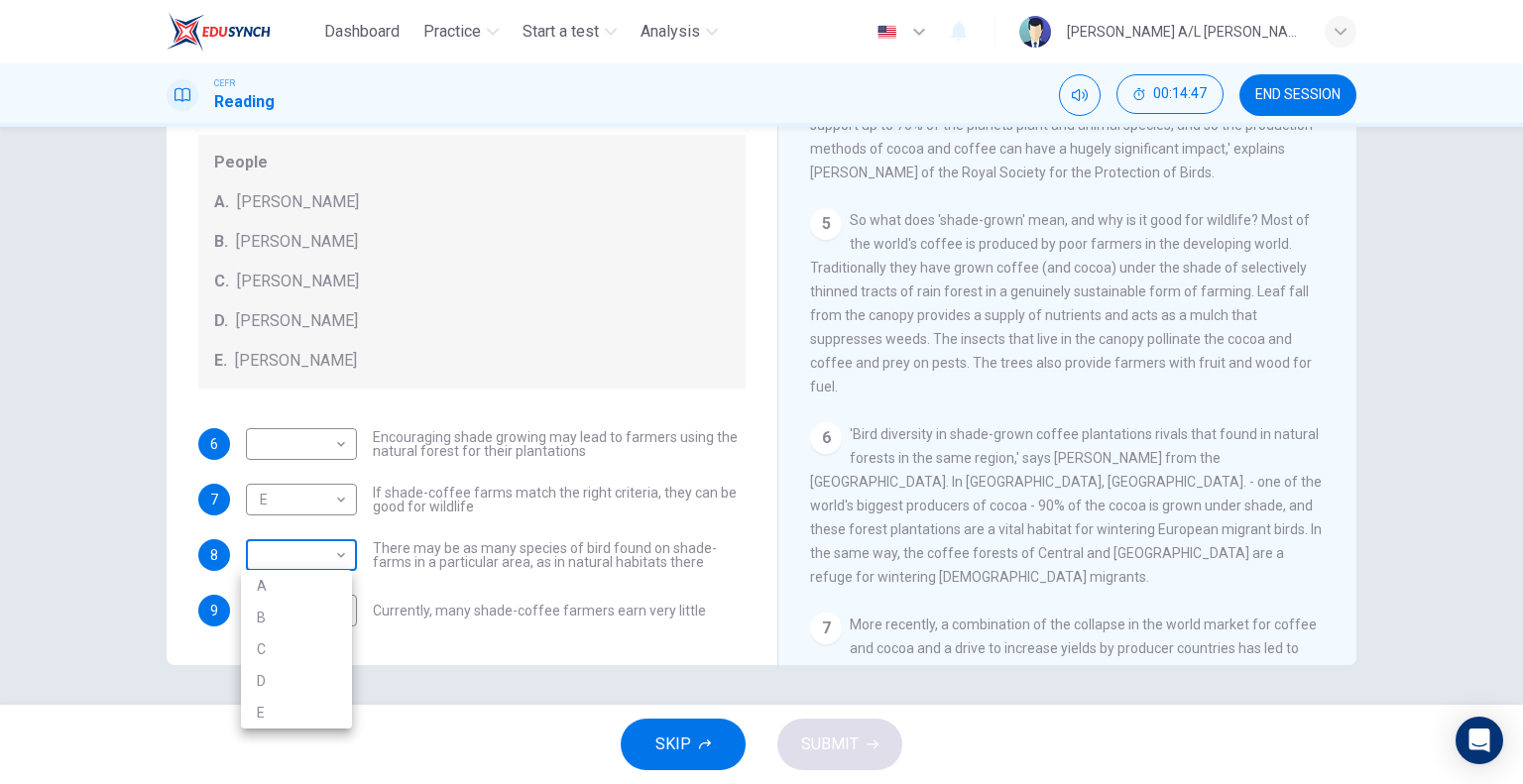 click on "Dashboard Practice Start a test Analysis English en ​ [PERSON_NAME] A/L [PERSON_NAME] CEFR Reading 00:14:47 END SESSION Questions 6 - 9 Look at the following opinions and the list of people below.
Match each opinion to the person credited with it.
Write the correct letter  A-E  in the boxes below.
NB  You can write any letter  more than once . People A. [PERSON_NAME] [PERSON_NAME] [PERSON_NAME] [PERSON_NAME] [PERSON_NAME] E. [PERSON_NAME] 6 ​ ​ Encouraging shade growing may lead to farmers using the natural forest for their plantations 7 E E ​ If shade-coffee farms match the right criteria, they can be good for wildlife 8 ​ ​ There may be as many species of bird found on shade-farms in a particular area, as in natural habitats there 9 A A ​ Currently, many shade-coffee farmers earn very little Natural Coffee and Cocoa CLICK TO ZOOM Click to Zoom 1 What's the connection between your morning coffee, wintering North American birds and the cool shade of a tree? Actually, quite a lot, says [PERSON_NAME]. 2 3 4" at bounding box center [762, 392] 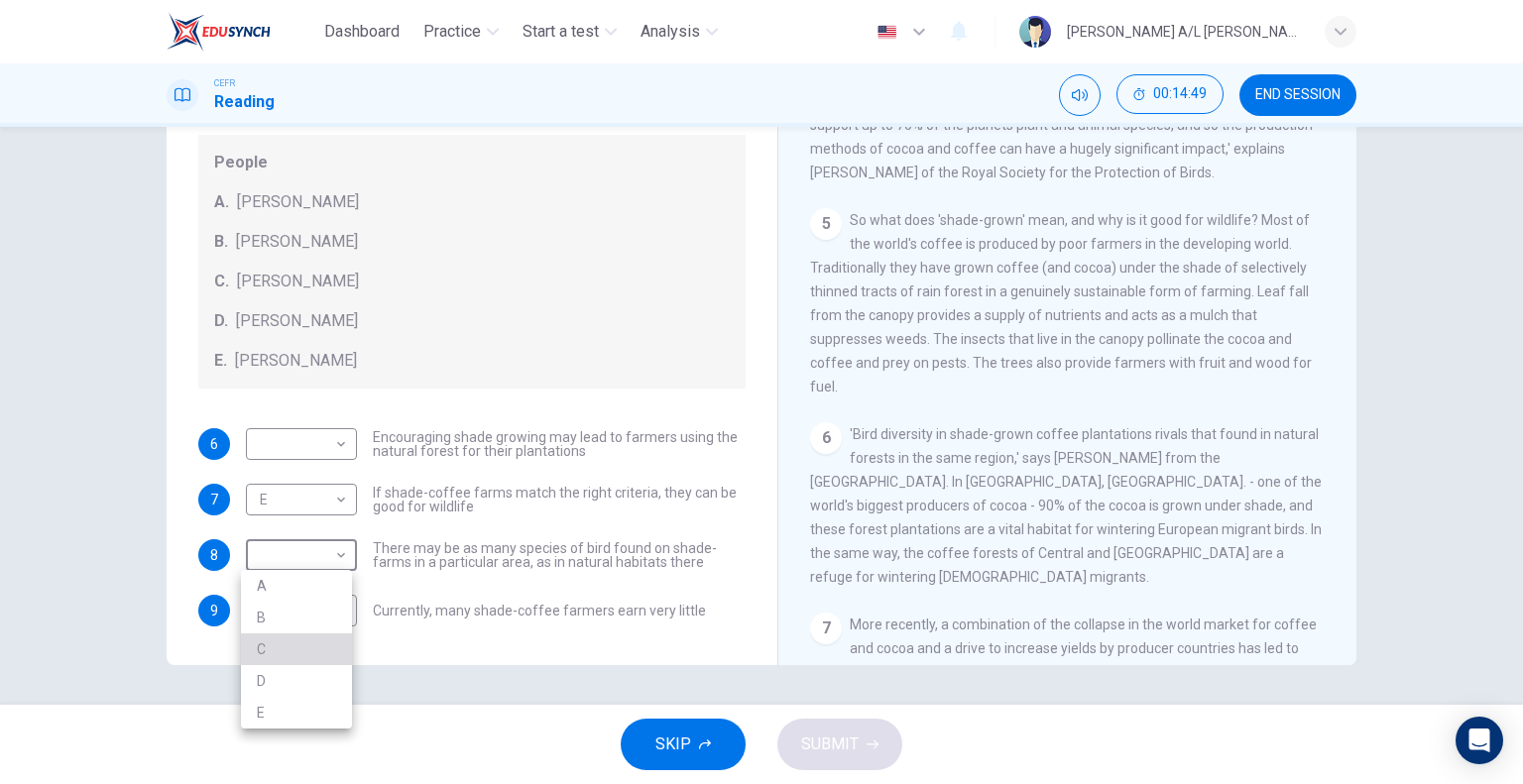 click on "C" at bounding box center [296, 649] 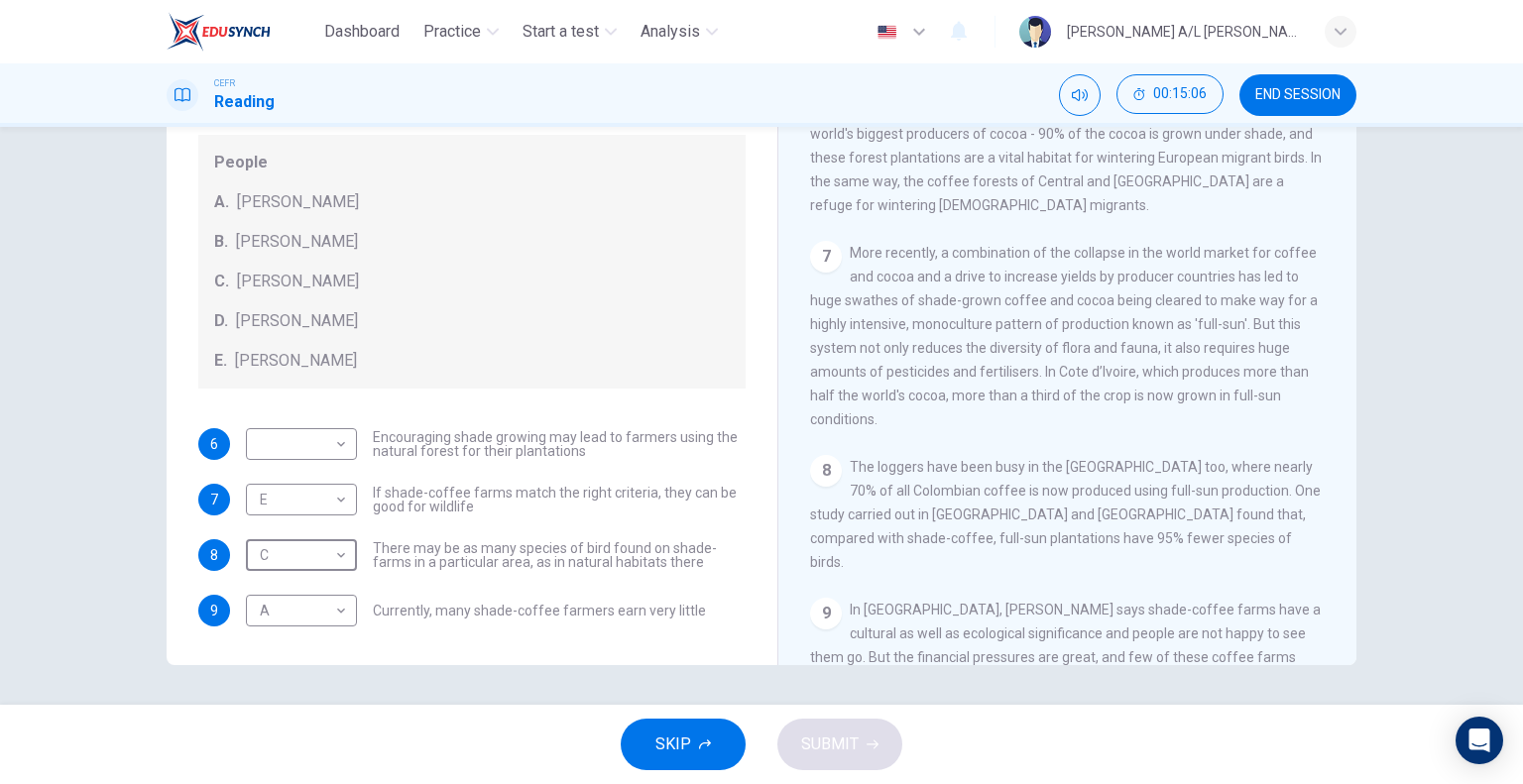 scroll, scrollTop: 1264, scrollLeft: 0, axis: vertical 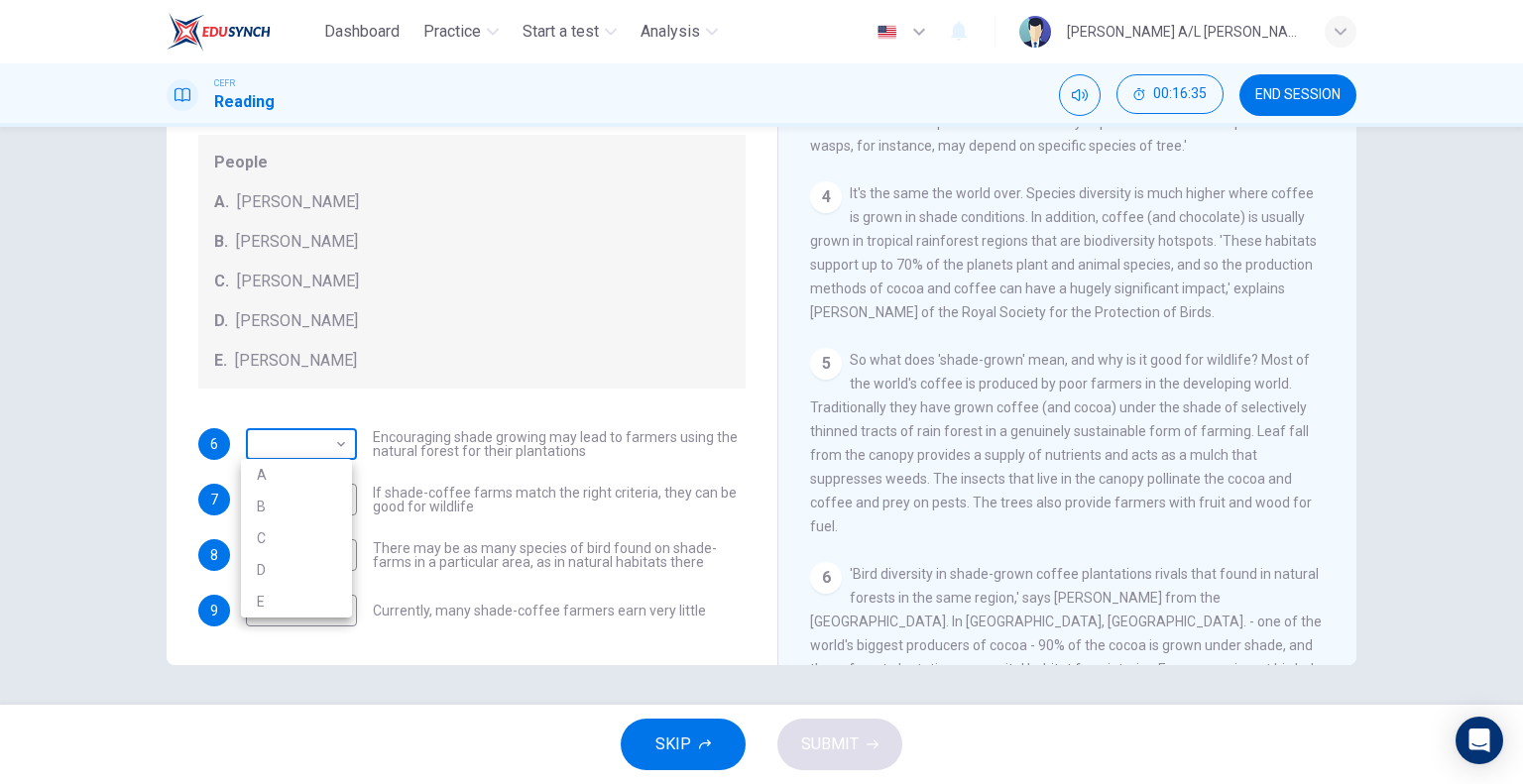 click on "Dashboard Practice Start a test Analysis English en ​ [PERSON_NAME] A/L [PERSON_NAME] CEFR Reading 00:16:35 END SESSION Questions 6 - 9 Look at the following opinions and the list of people below.
Match each opinion to the person credited with it.
Write the correct letter  A-E  in the boxes below.
NB  You can write any letter  more than once . People A. [PERSON_NAME] [PERSON_NAME] [PERSON_NAME] [PERSON_NAME] [PERSON_NAME] E. [PERSON_NAME] 6 ​ ​ Encouraging shade growing may lead to farmers using the natural forest for their plantations 7 E E ​ If shade-coffee farms match the right criteria, they can be good for wildlife 8 C C ​ There may be as many species of bird found on shade-farms in a particular area, as in natural habitats there 9 A A ​ Currently, many shade-coffee farmers earn very little Natural Coffee and Cocoa CLICK TO ZOOM Click to Zoom 1 What's the connection between your morning coffee, wintering North American birds and the cool shade of a tree? Actually, quite a lot, says [PERSON_NAME]. 2 3 4" at bounding box center [762, 392] 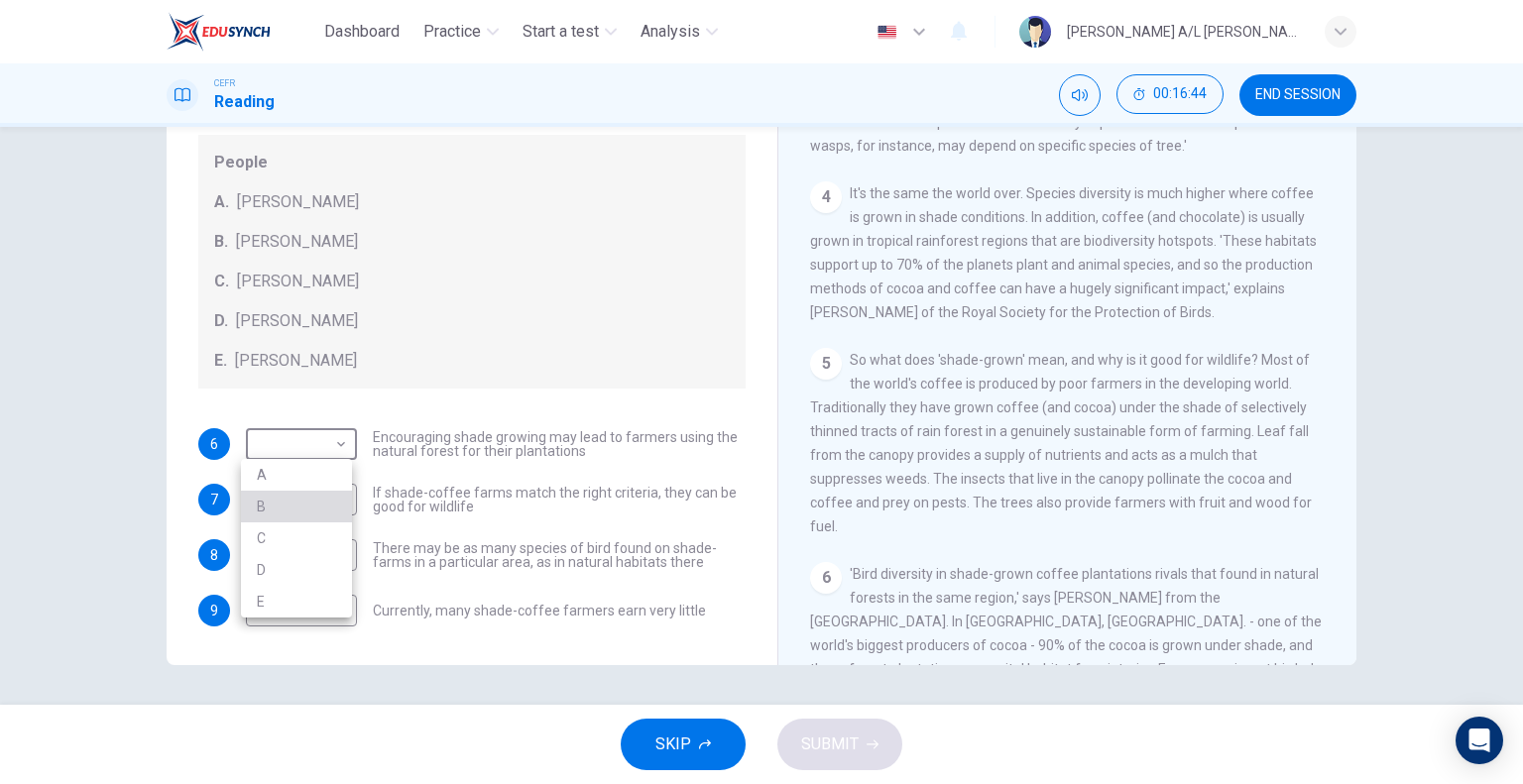 click on "B" at bounding box center (296, 506) 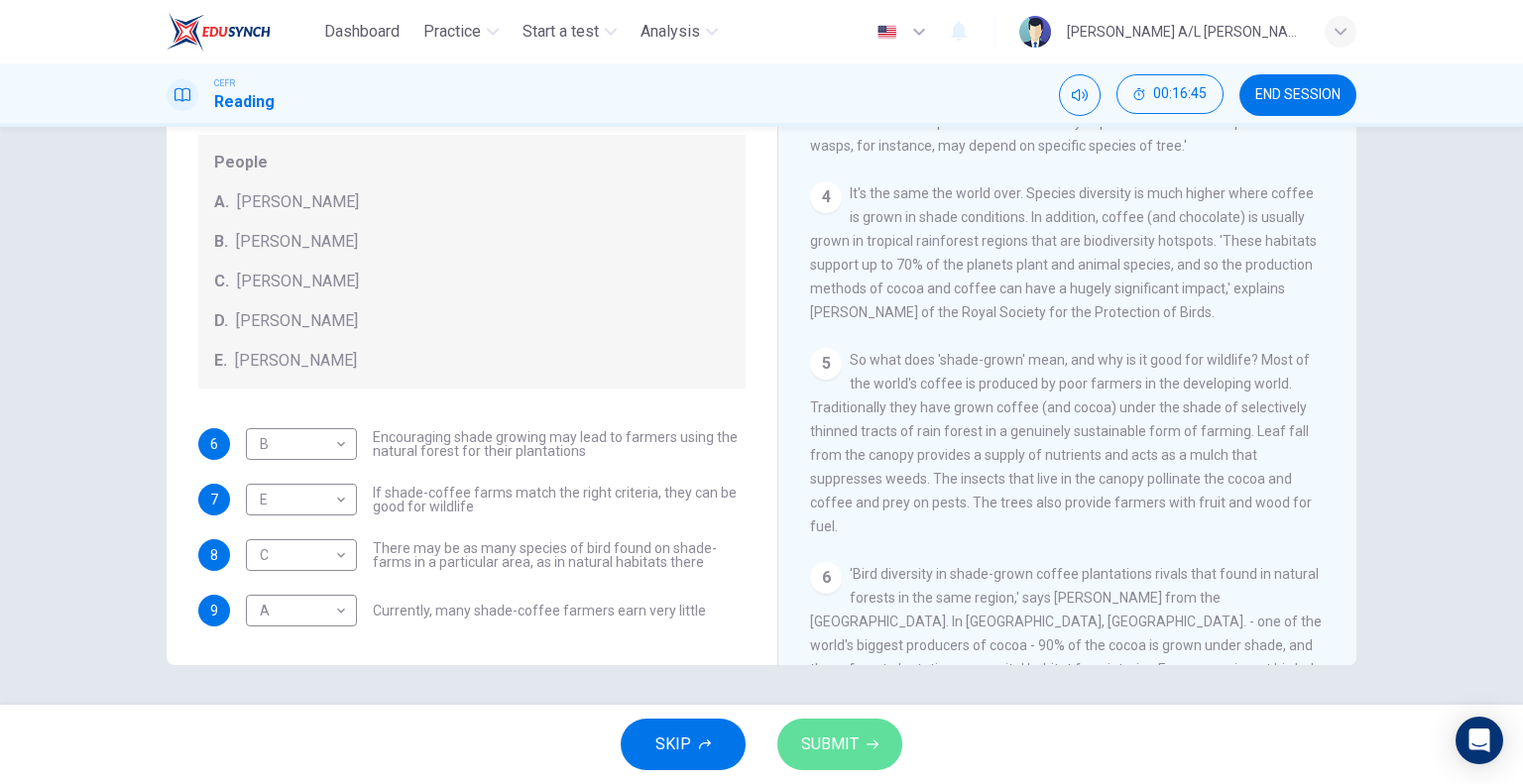 click on "SUBMIT" at bounding box center [830, 744] 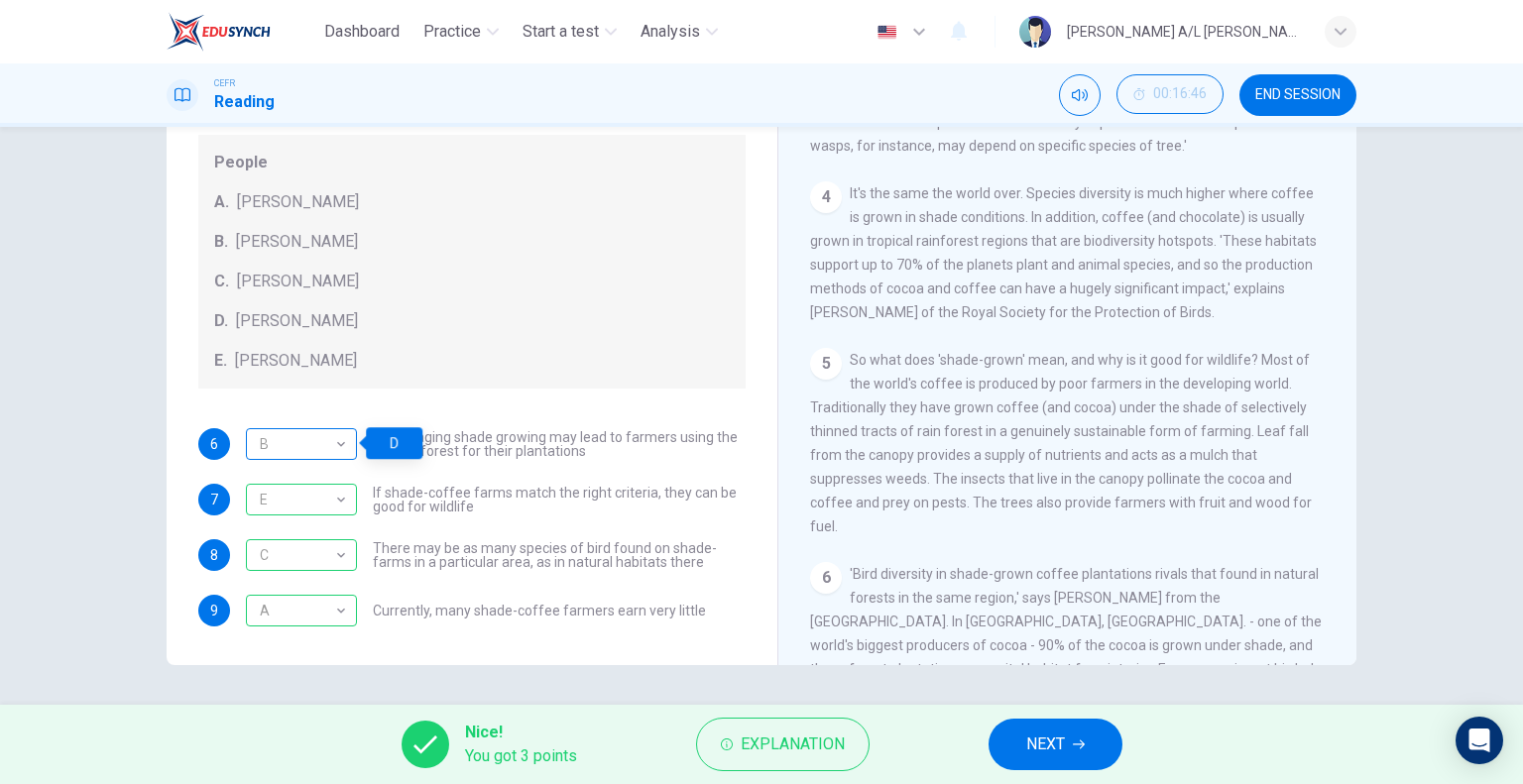 click on "B" at bounding box center (297, 444) 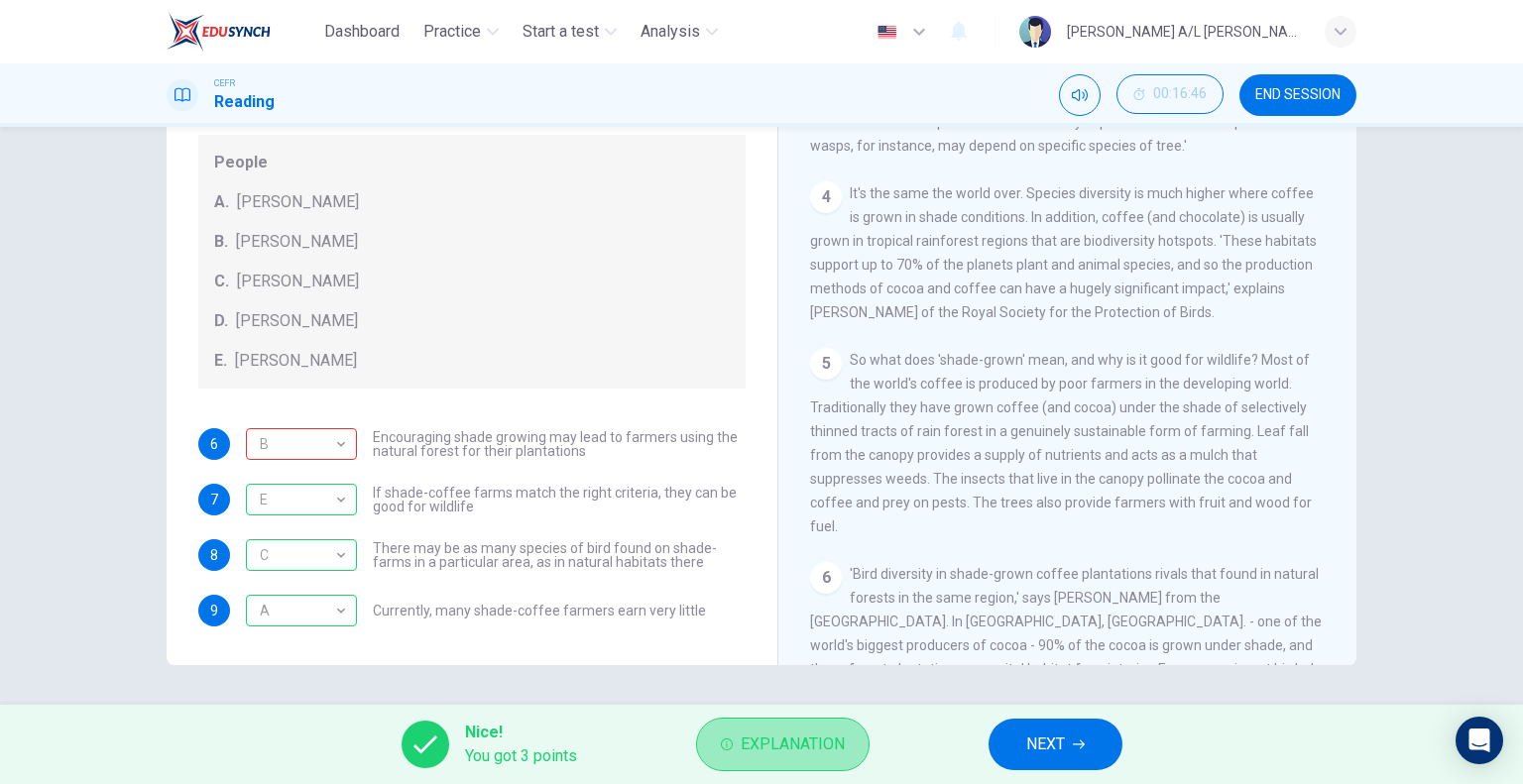 click on "Explanation" at bounding box center (792, 744) 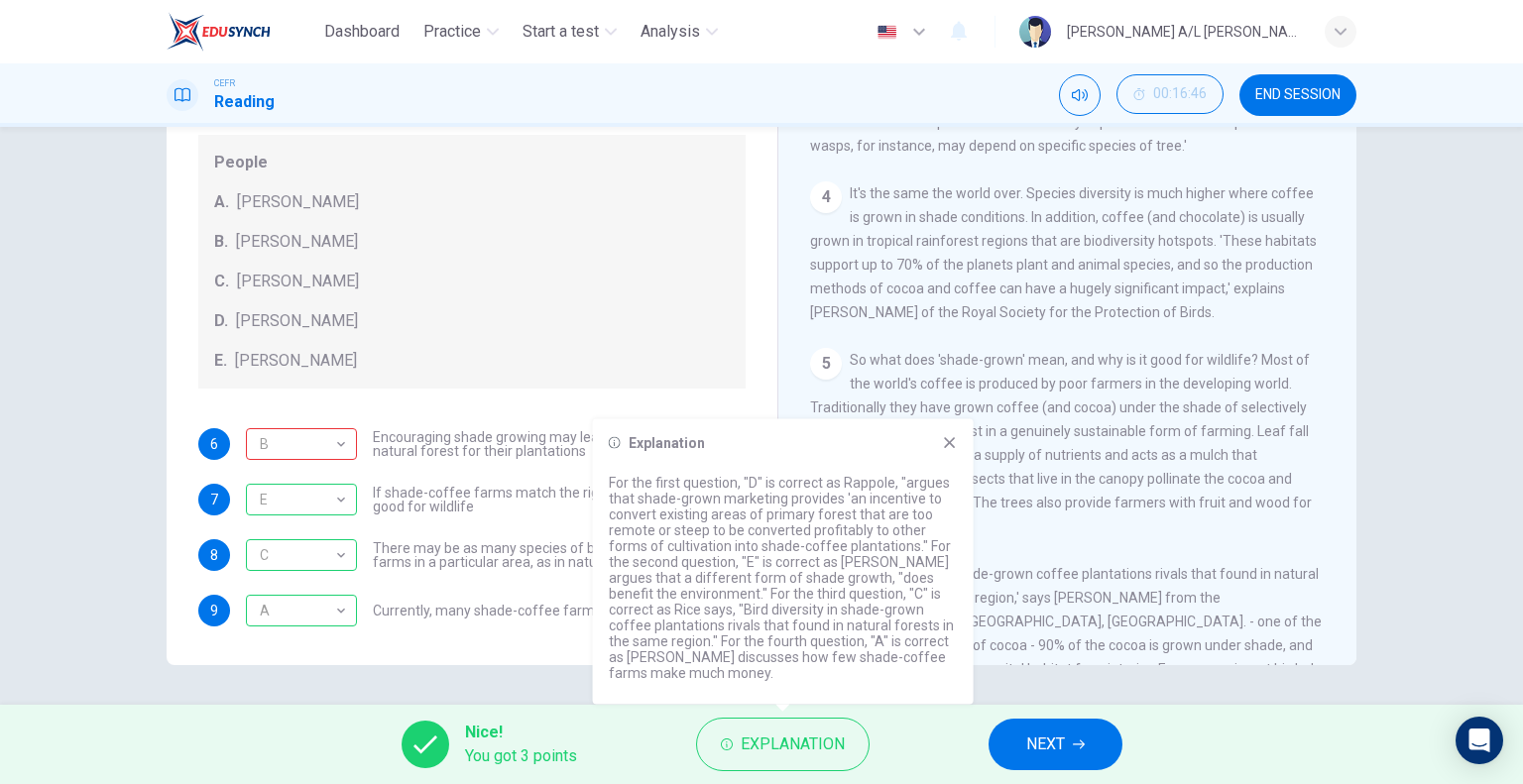 click 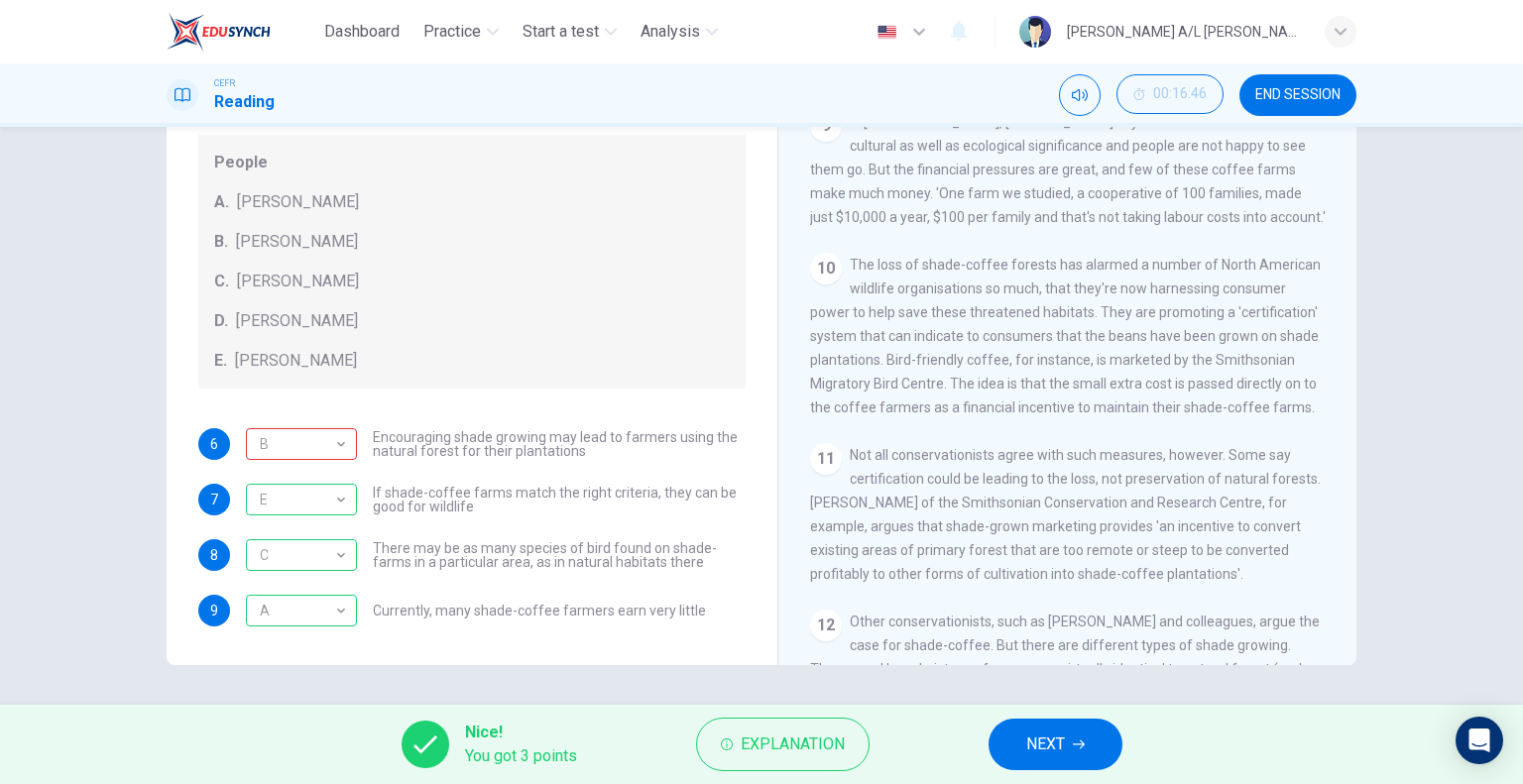 scroll, scrollTop: 1944, scrollLeft: 0, axis: vertical 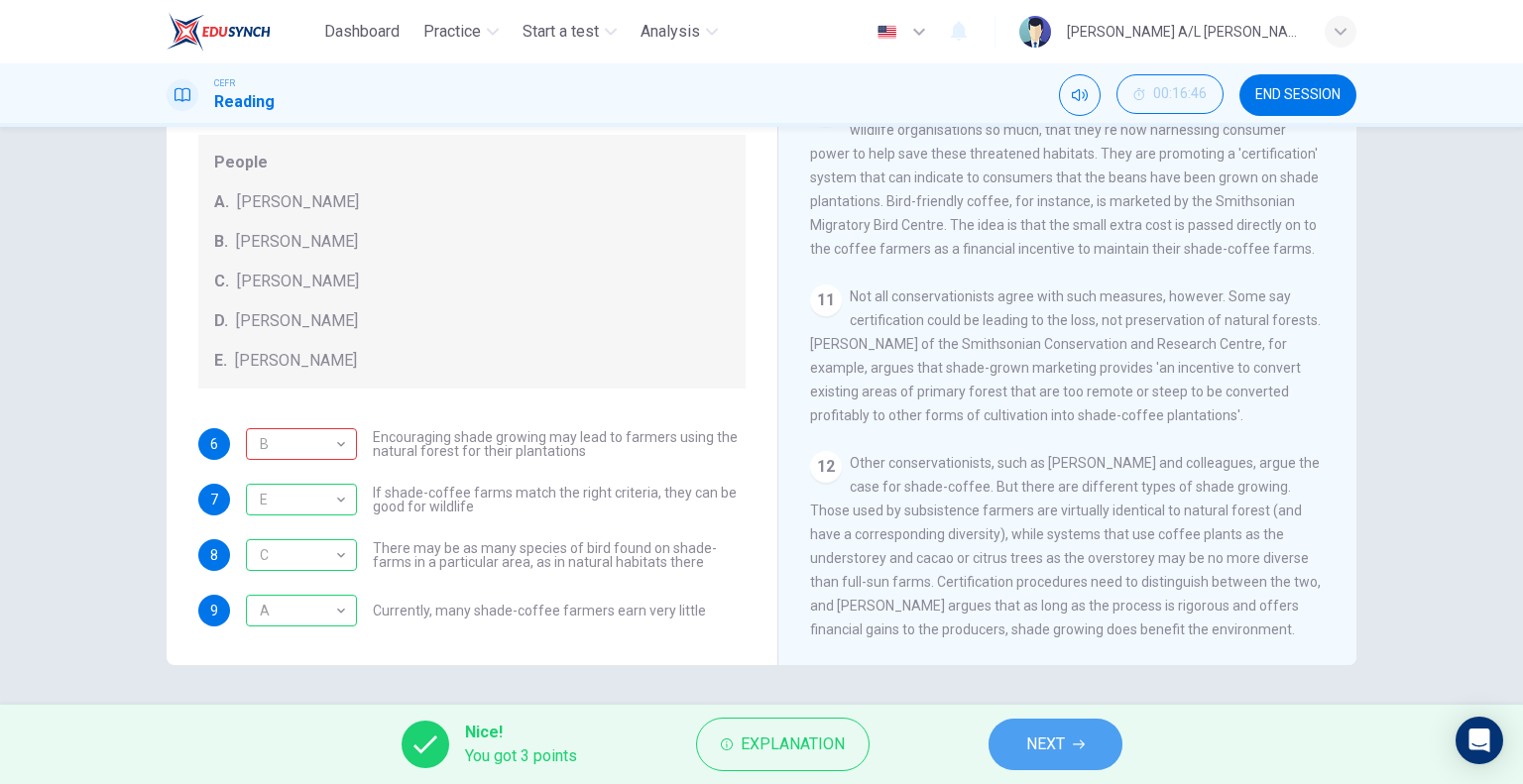 click on "NEXT" at bounding box center [1045, 744] 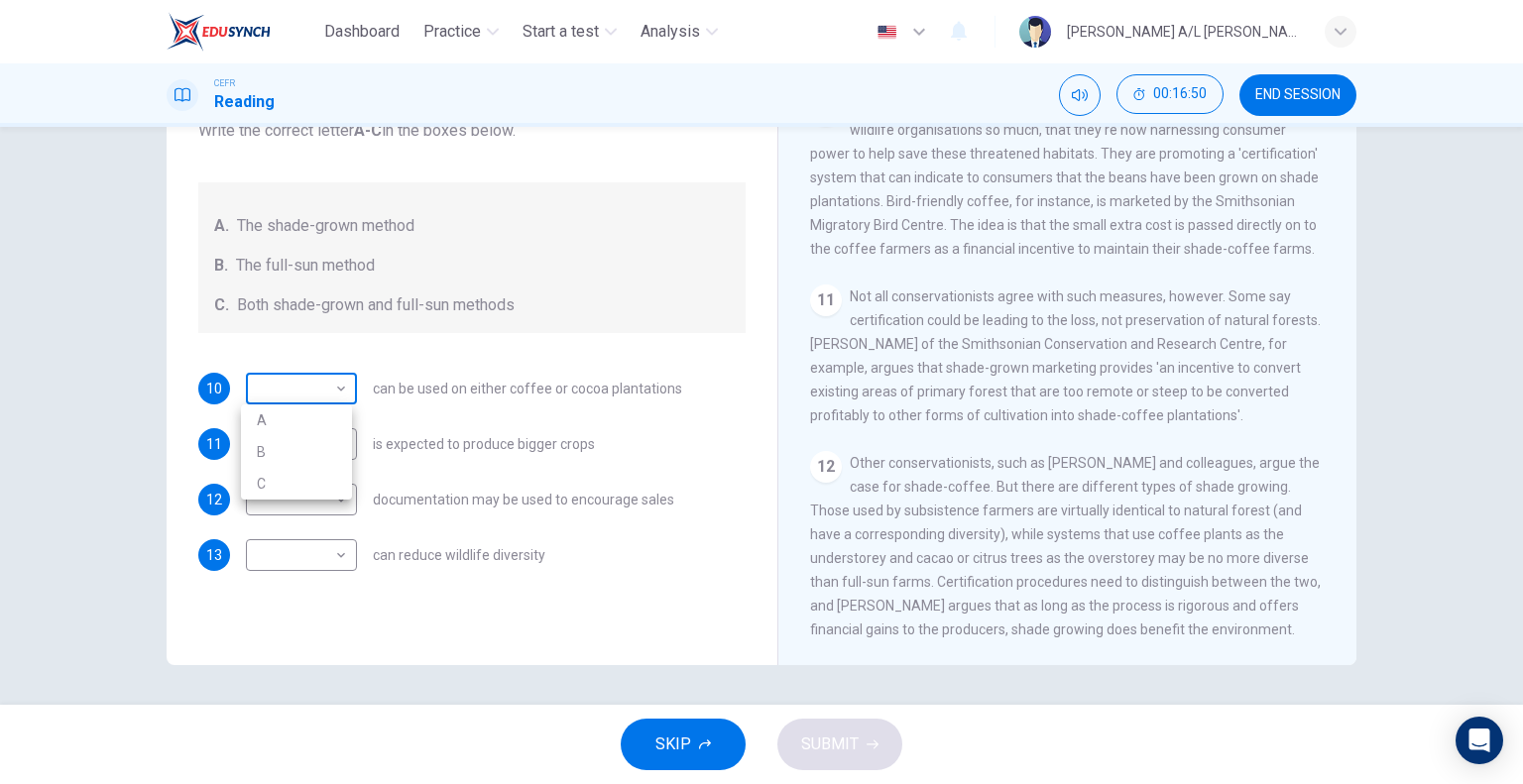 click on "Dashboard Practice Start a test Analysis English en ​ [PERSON_NAME] A/L [PERSON_NAME] CEFR Reading 00:16:50 END SESSION Questions 10 - 13 Classify the features described below as applying to growing coffee.
Write the correct letter  A-C  in the boxes below. A. The shade-grown method B. The full-sun method C. Both shade-grown and full-sun methods 10 ​ ​ can be used on either coffee or cocoa plantations 11 ​ ​ is expected to produce bigger crops 12 ​ ​ documentation may be used to encourage sales 13 ​ ​ can reduce wildlife diversity Natural Coffee and Cocoa CLICK TO ZOOM Click to Zoom 1 What's the connection between your morning coffee, wintering North American birds and the cool shade of a tree? Actually, quite a lot, says [PERSON_NAME]. 2 3 4 5 6 7 8 9 10 11 12 SKIP SUBMIT EduSynch - Online Language Proficiency Testing
Dashboard Practice Start a test Analysis Notifications © Copyright  2025 A B C" at bounding box center [762, 392] 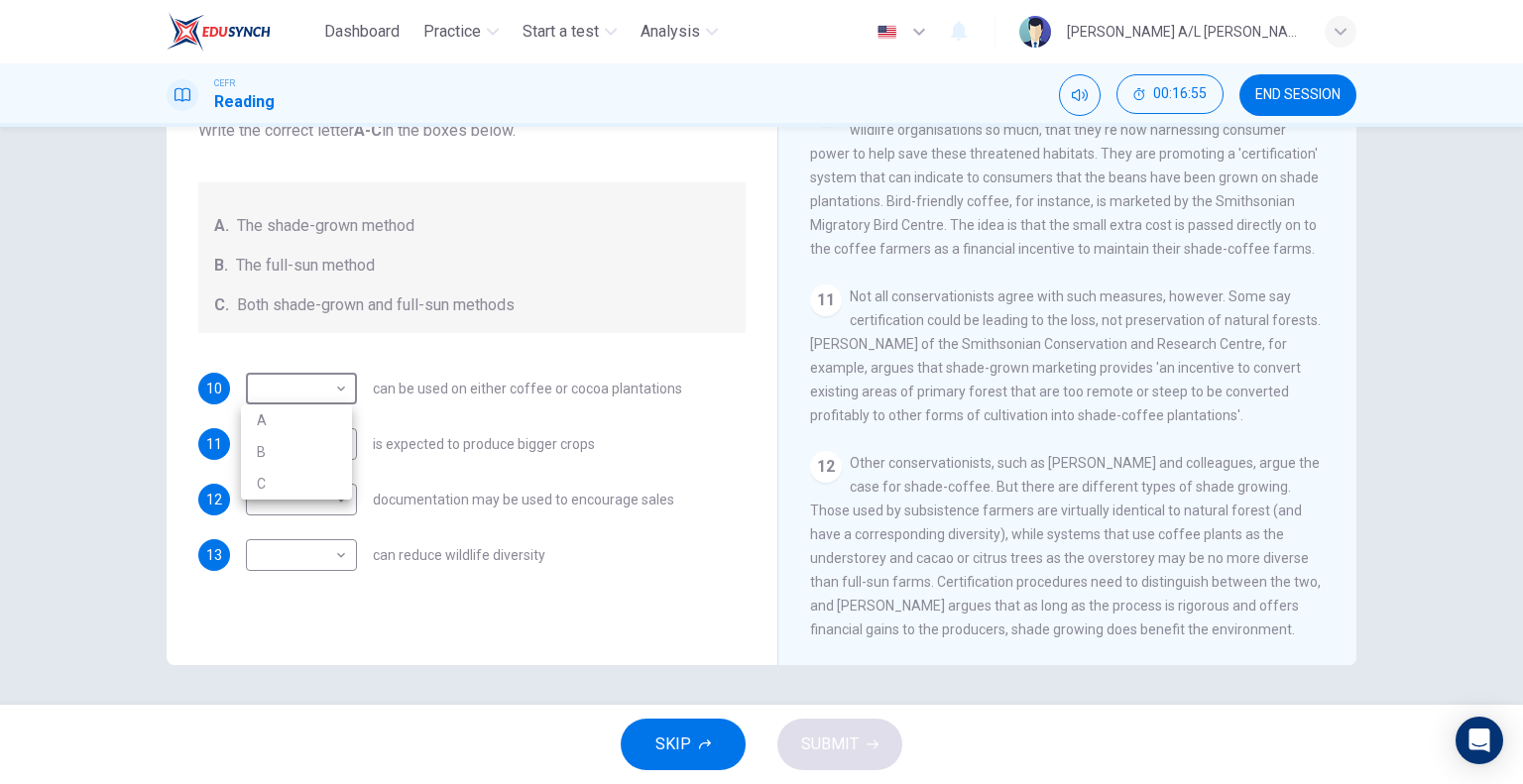 click at bounding box center (762, 392) 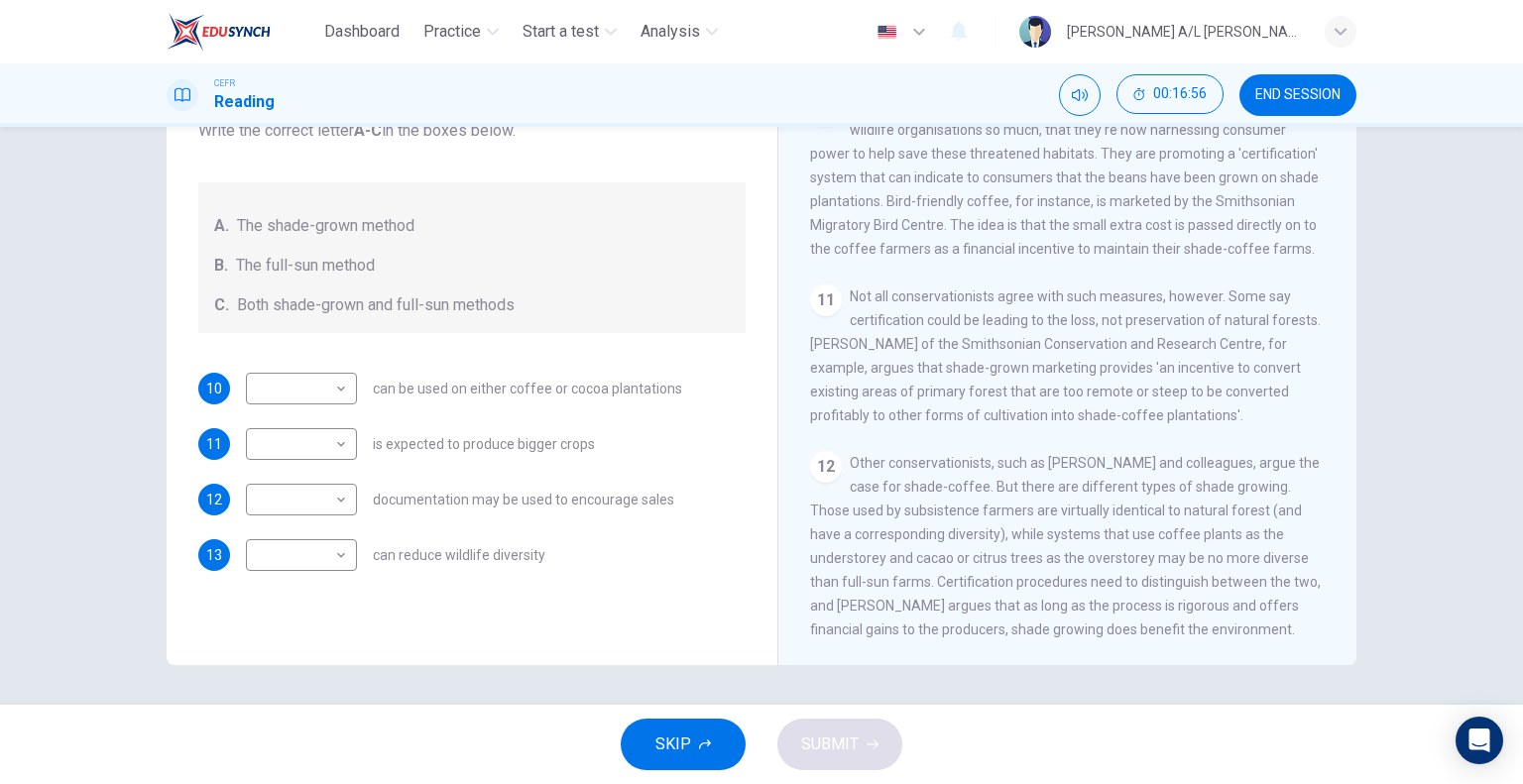 click on "can be used on either coffee or cocoa plantations" at bounding box center (527, 389) 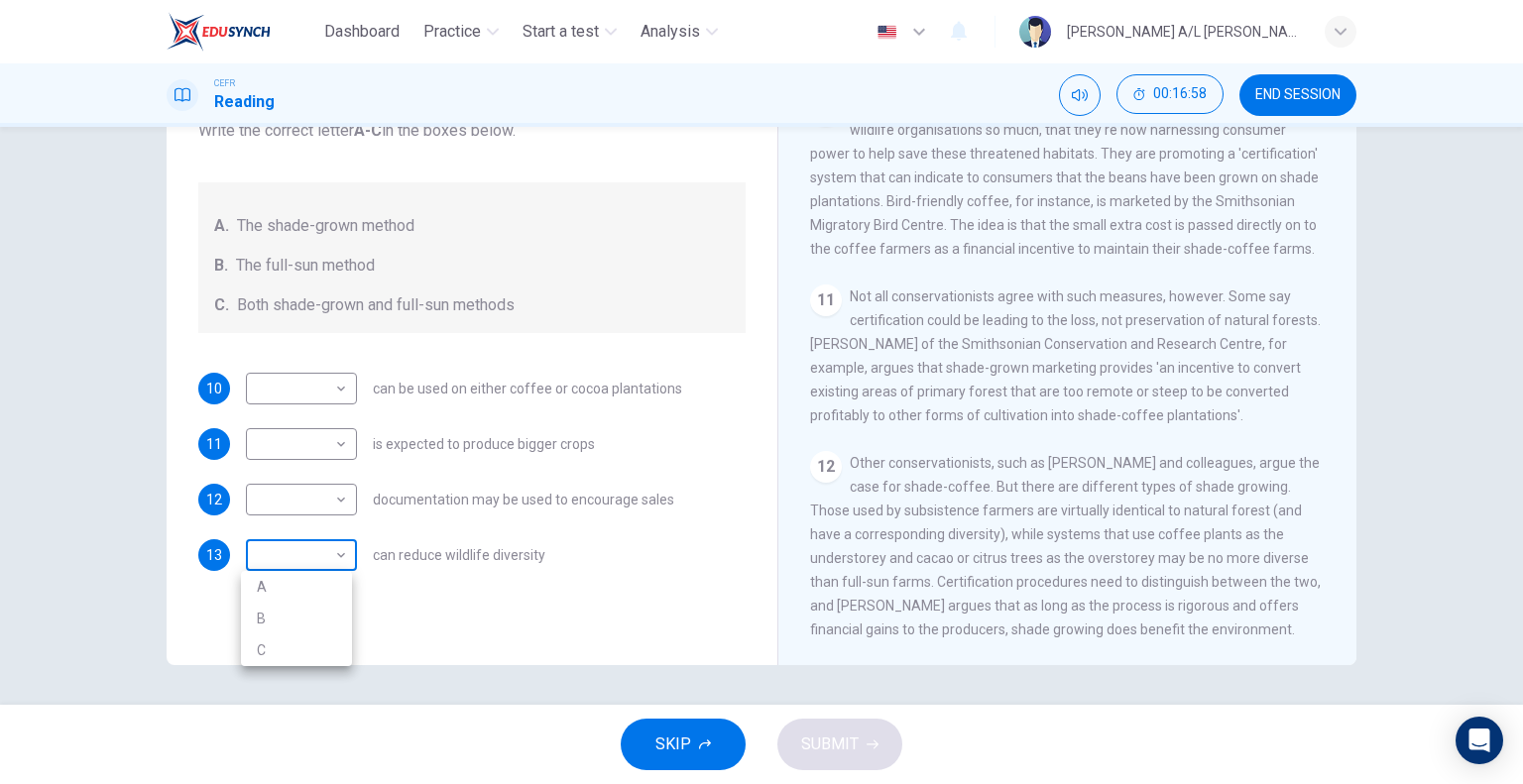 click on "Dashboard Practice Start a test Analysis English en ​ [PERSON_NAME] A/L [PERSON_NAME] CEFR Reading 00:16:58 END SESSION Questions 10 - 13 Classify the features described below as applying to growing coffee.
Write the correct letter  A-C  in the boxes below. A. The shade-grown method B. The full-sun method C. Both shade-grown and full-sun methods 10 ​ ​ can be used on either coffee or cocoa plantations 11 ​ ​ is expected to produce bigger crops 12 ​ ​ documentation may be used to encourage sales 13 ​ ​ can reduce wildlife diversity Natural Coffee and Cocoa CLICK TO ZOOM Click to Zoom 1 What's the connection between your morning coffee, wintering North American birds and the cool shade of a tree? Actually, quite a lot, says [PERSON_NAME]. 2 3 4 5 6 7 8 9 10 11 12 SKIP SUBMIT EduSynch - Online Language Proficiency Testing
Dashboard Practice Start a test Analysis Notifications © Copyright  2025 A B C" at bounding box center (762, 392) 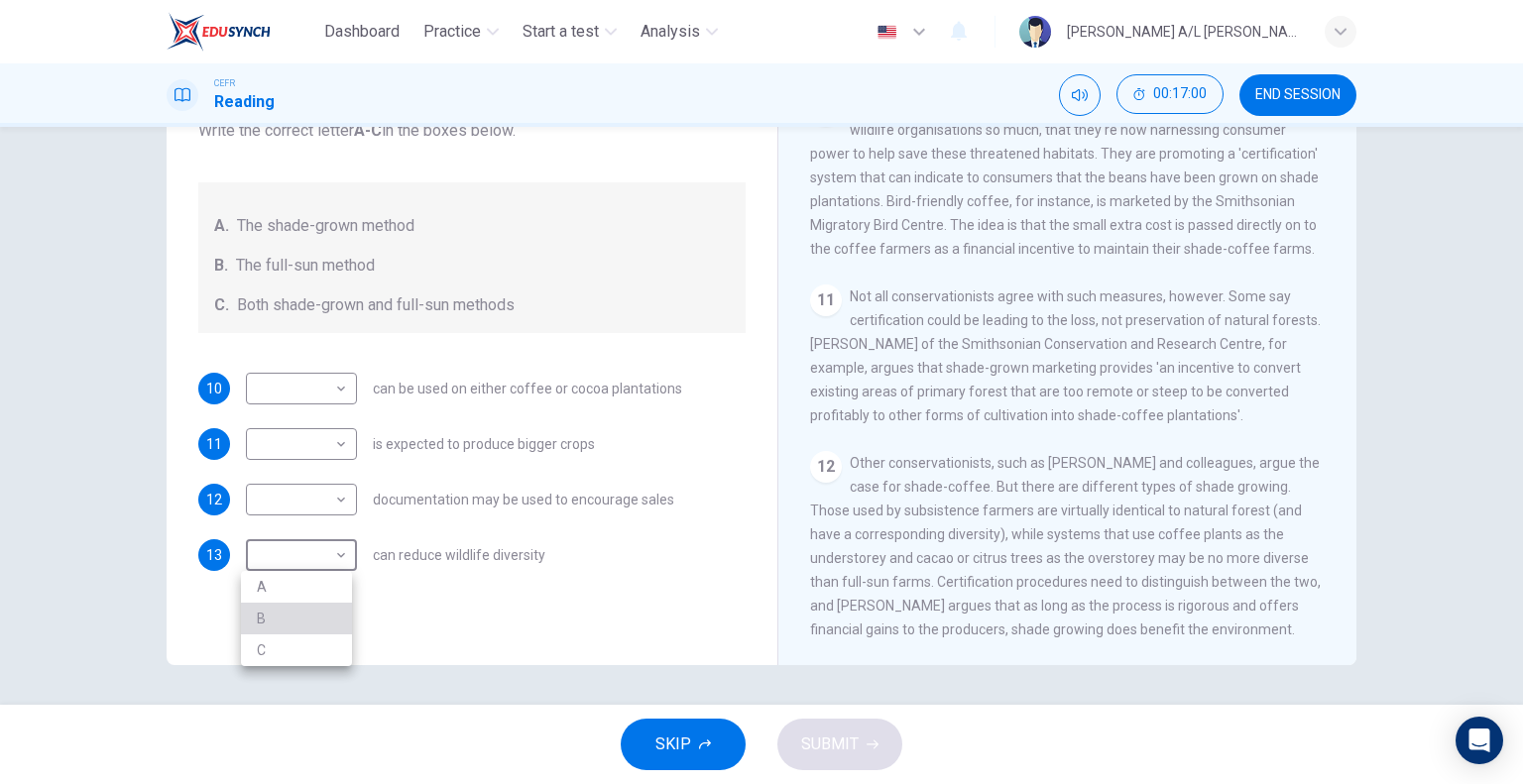 click on "B" at bounding box center [296, 618] 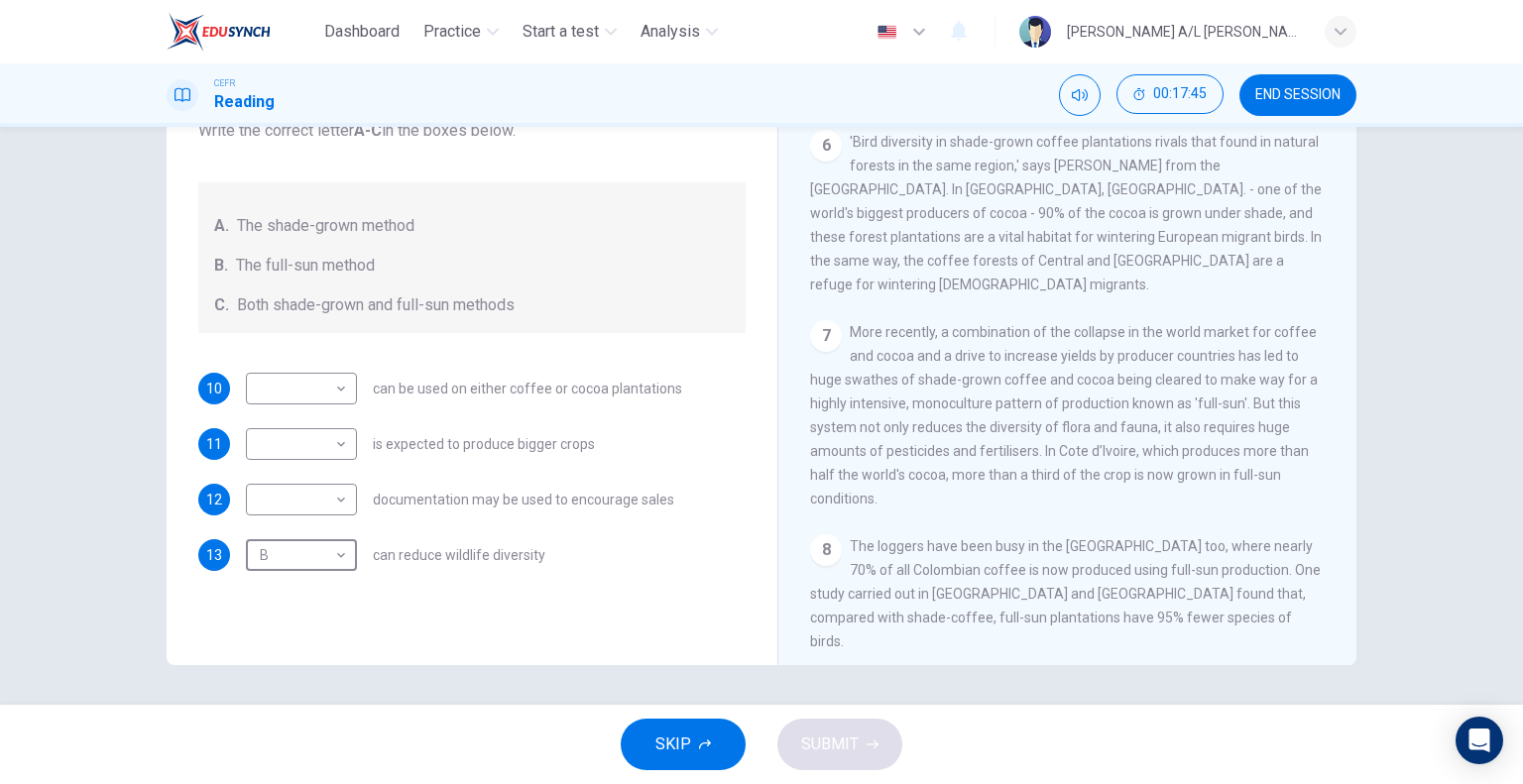 scroll, scrollTop: 1182, scrollLeft: 0, axis: vertical 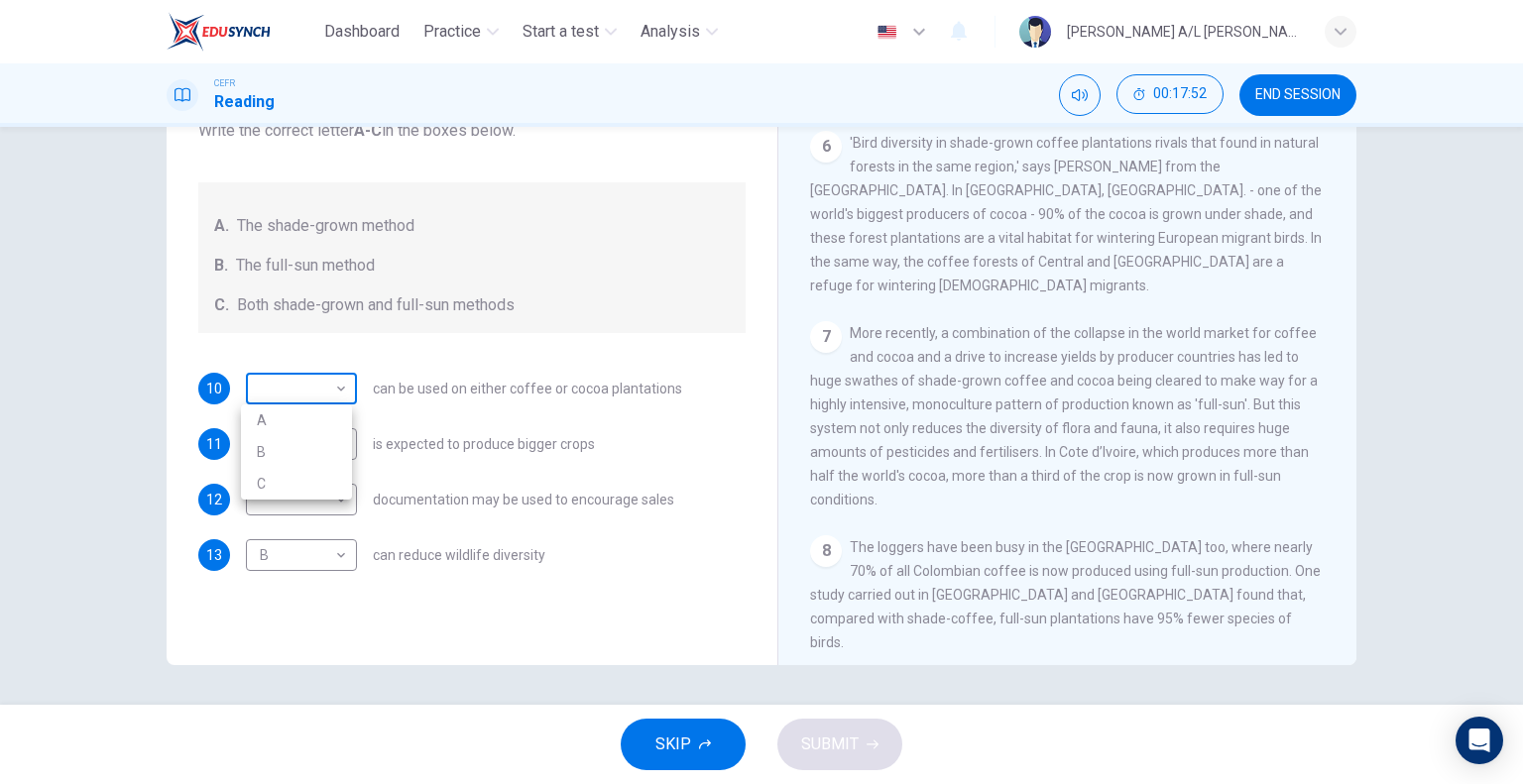 click on "Dashboard Practice Start a test Analysis English en ​ [PERSON_NAME] A/L [PERSON_NAME] CEFR Reading 00:17:52 END SESSION Questions 10 - 13 Classify the features described below as applying to growing coffee.
Write the correct letter  A-C  in the boxes below. A. The shade-grown method B. The full-sun method C. Both shade-grown and full-sun methods 10 ​ ​ can be used on either coffee or cocoa plantations 11 ​ ​ is expected to produce bigger crops 12 ​ ​ documentation may be used to encourage sales 13 B B ​ can reduce wildlife diversity Natural Coffee and Cocoa CLICK TO ZOOM Click to Zoom 1 What's the connection between your morning coffee, wintering North American birds and the cool shade of a tree? Actually, quite a lot, says [PERSON_NAME]. 2 3 4 5 6 7 8 9 10 11 12 SKIP SUBMIT EduSynch - Online Language Proficiency Testing
Dashboard Practice Start a test Analysis Notifications © Copyright  2025 A B C" at bounding box center (762, 392) 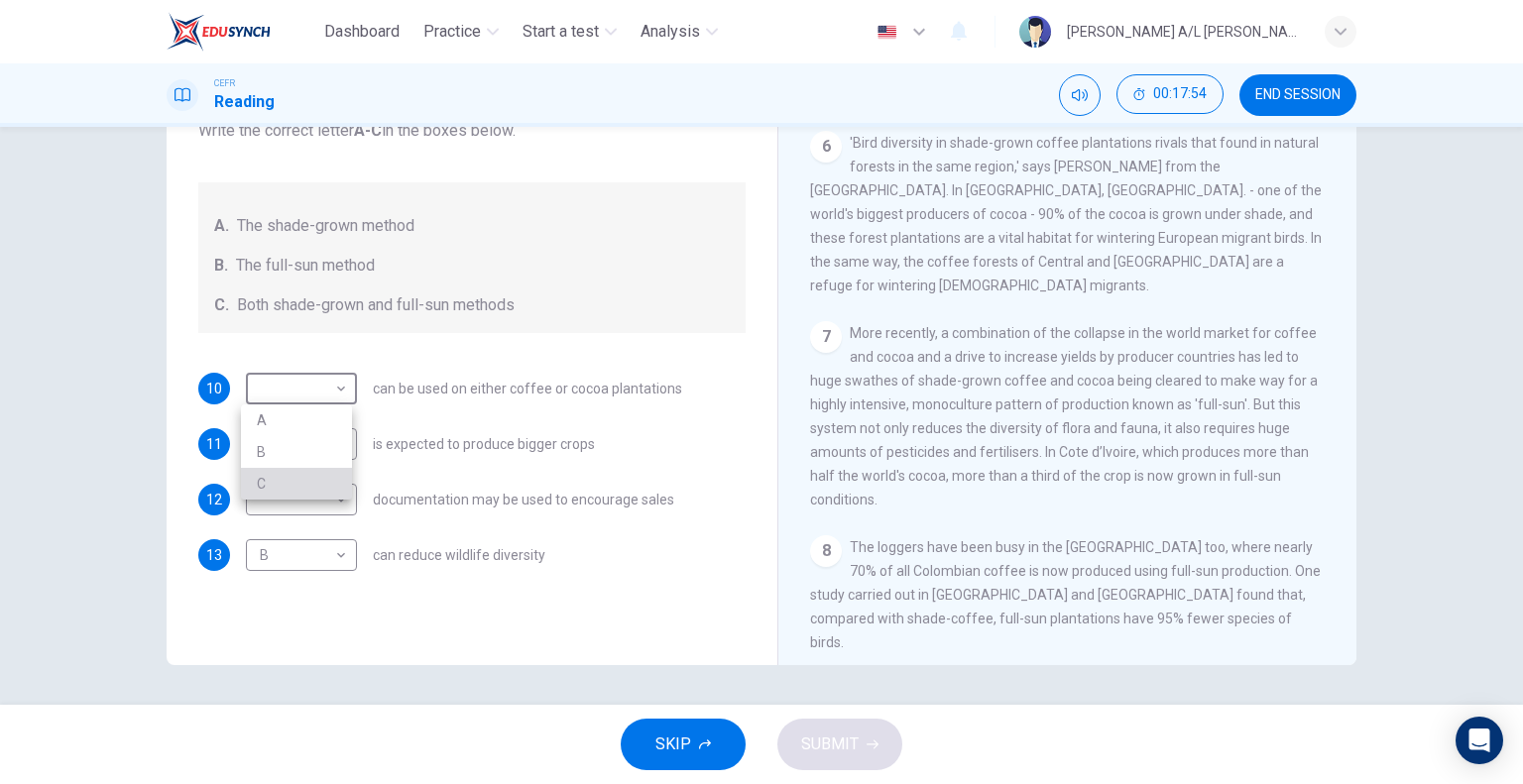 click on "C" at bounding box center (296, 484) 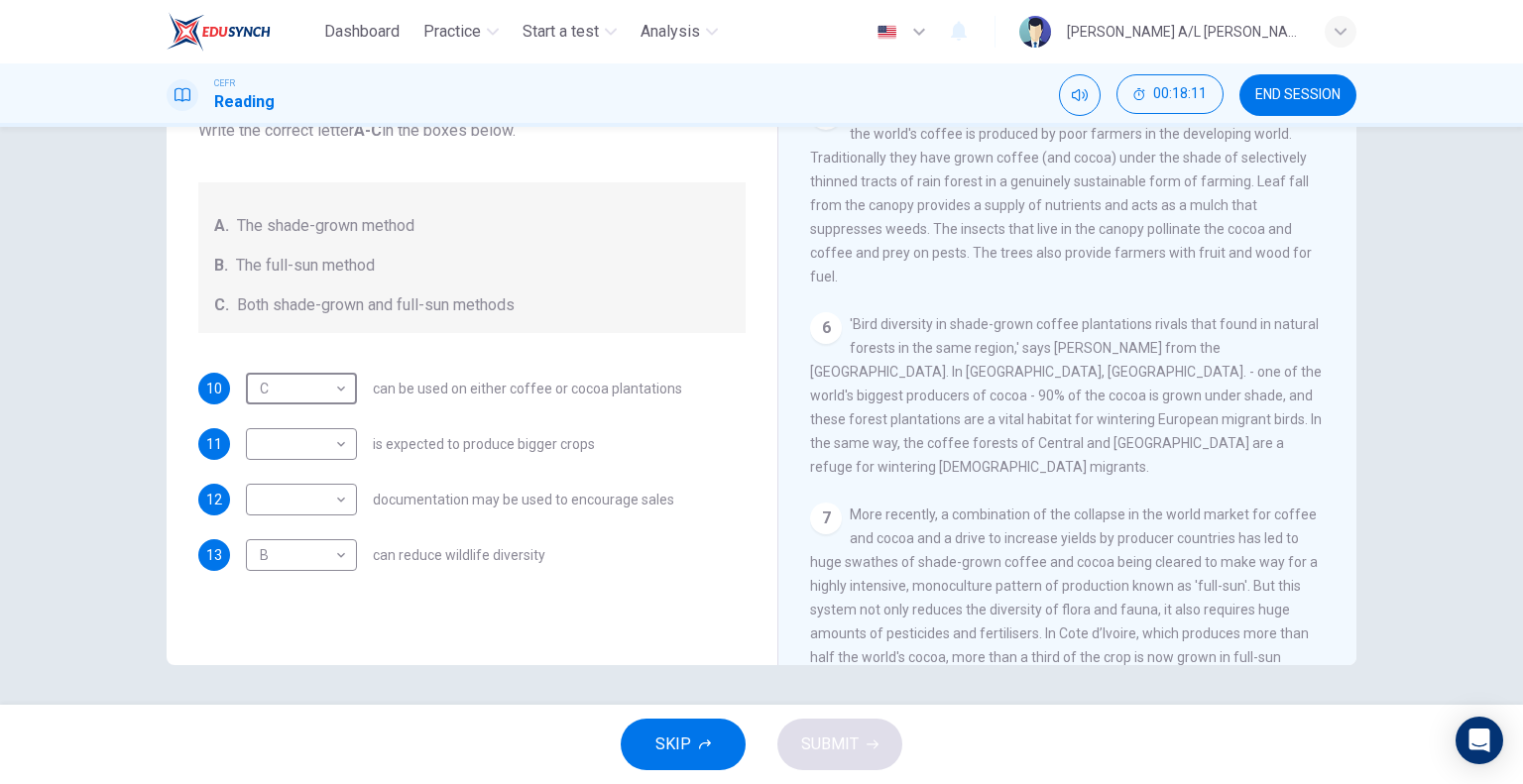 scroll, scrollTop: 1000, scrollLeft: 0, axis: vertical 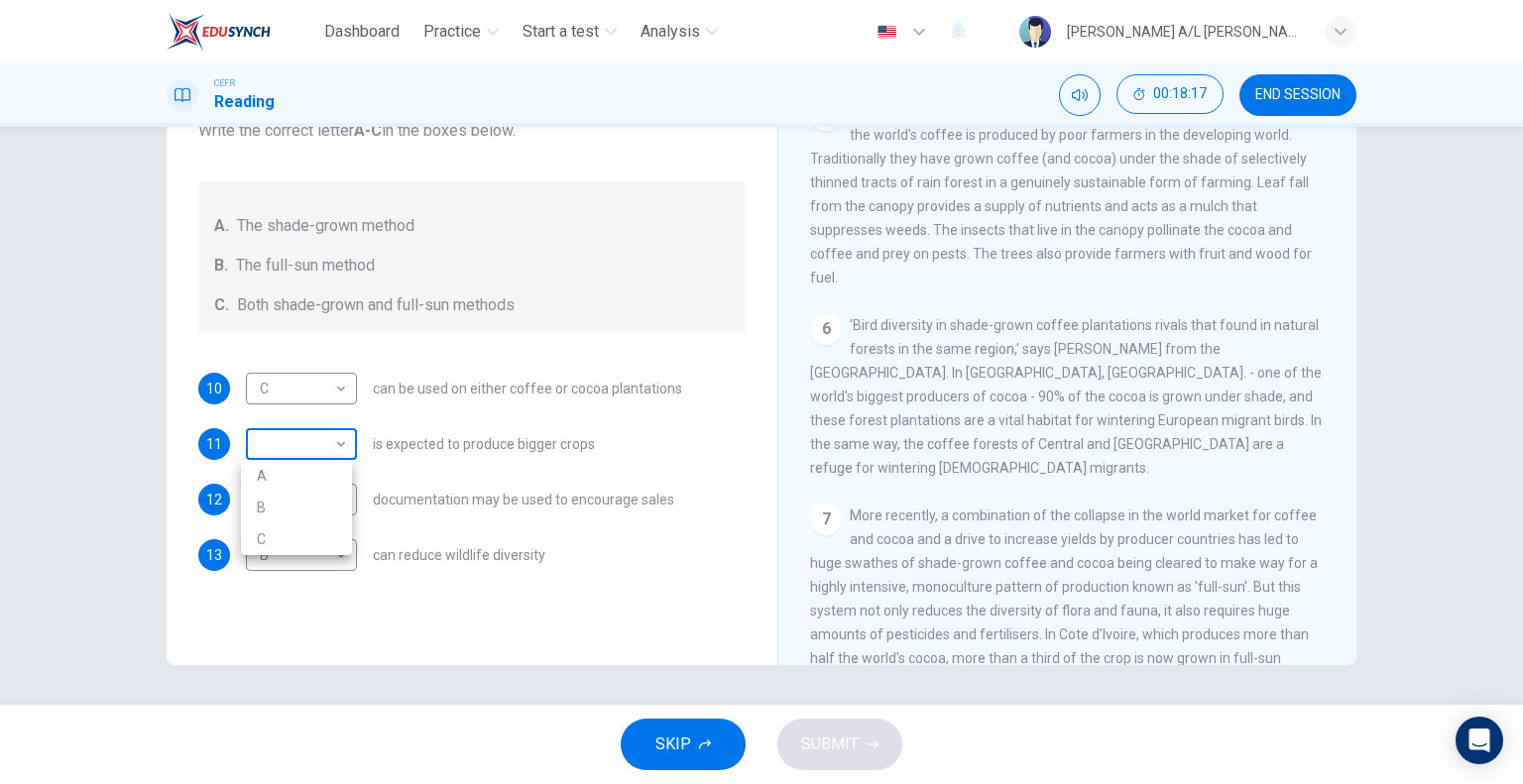 click on "Dashboard Practice Start a test Analysis English en ​ [PERSON_NAME] A/L [PERSON_NAME] CEFR Reading 00:18:17 END SESSION Questions 10 - 13 Classify the features described below as applying to growing coffee.
Write the correct letter  A-C  in the boxes below. A. The shade-grown method B. The full-sun method C. Both shade-grown and full-sun methods 10 C C ​ can be used on either coffee or cocoa plantations 11 ​ ​ is expected to produce bigger crops 12 ​ ​ documentation may be used to encourage sales 13 B B ​ can reduce wildlife diversity Natural Coffee and Cocoa CLICK TO ZOOM Click to Zoom 1 What's the connection between your morning coffee, wintering North American birds and the cool shade of a tree? Actually, quite a lot, says [PERSON_NAME]. 2 3 4 5 6 7 8 9 10 11 12 SKIP SUBMIT EduSynch - Online Language Proficiency Testing
Dashboard Practice Start a test Analysis Notifications © Copyright  2025 A B C" at bounding box center (762, 392) 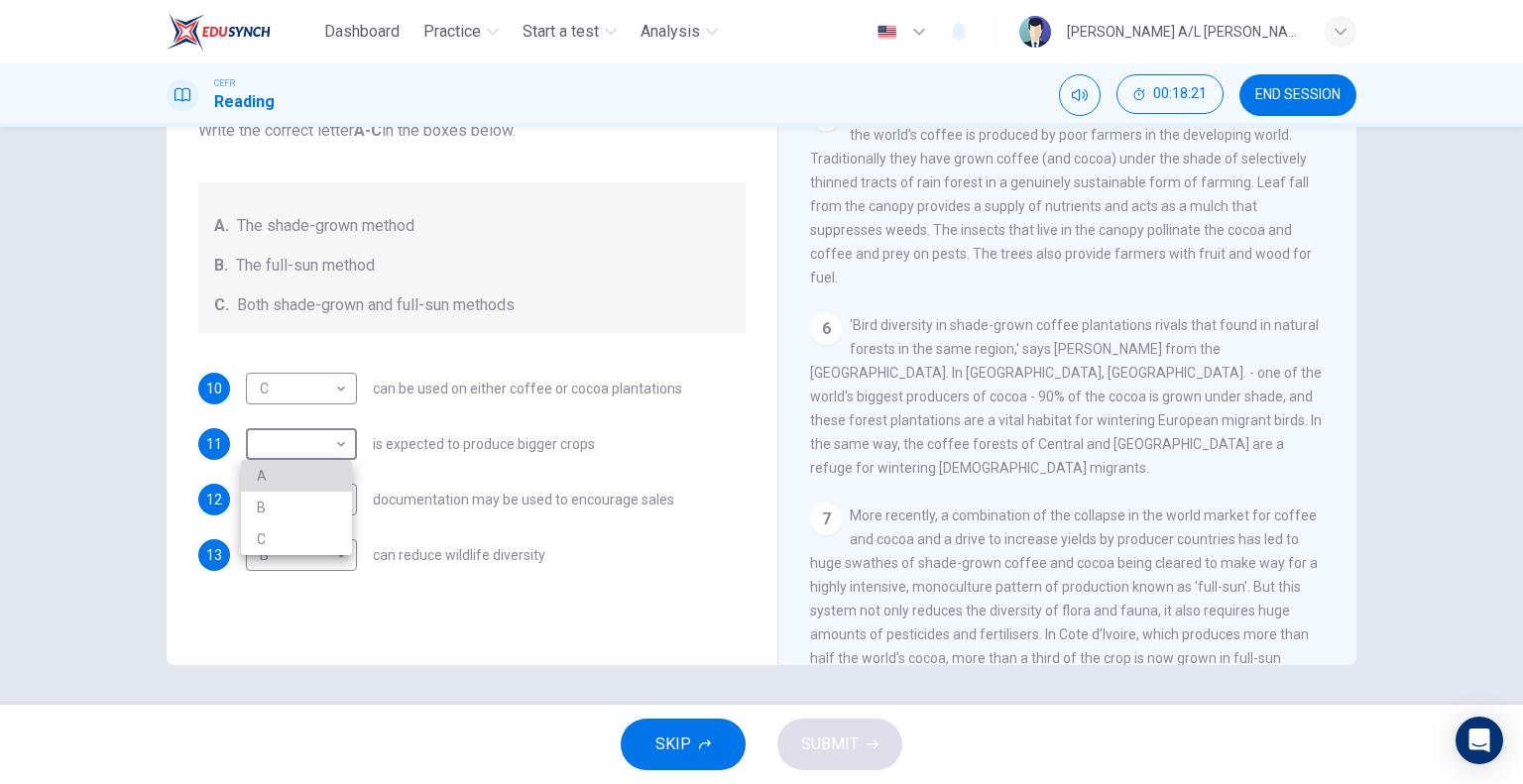 click on "A" at bounding box center (296, 476) 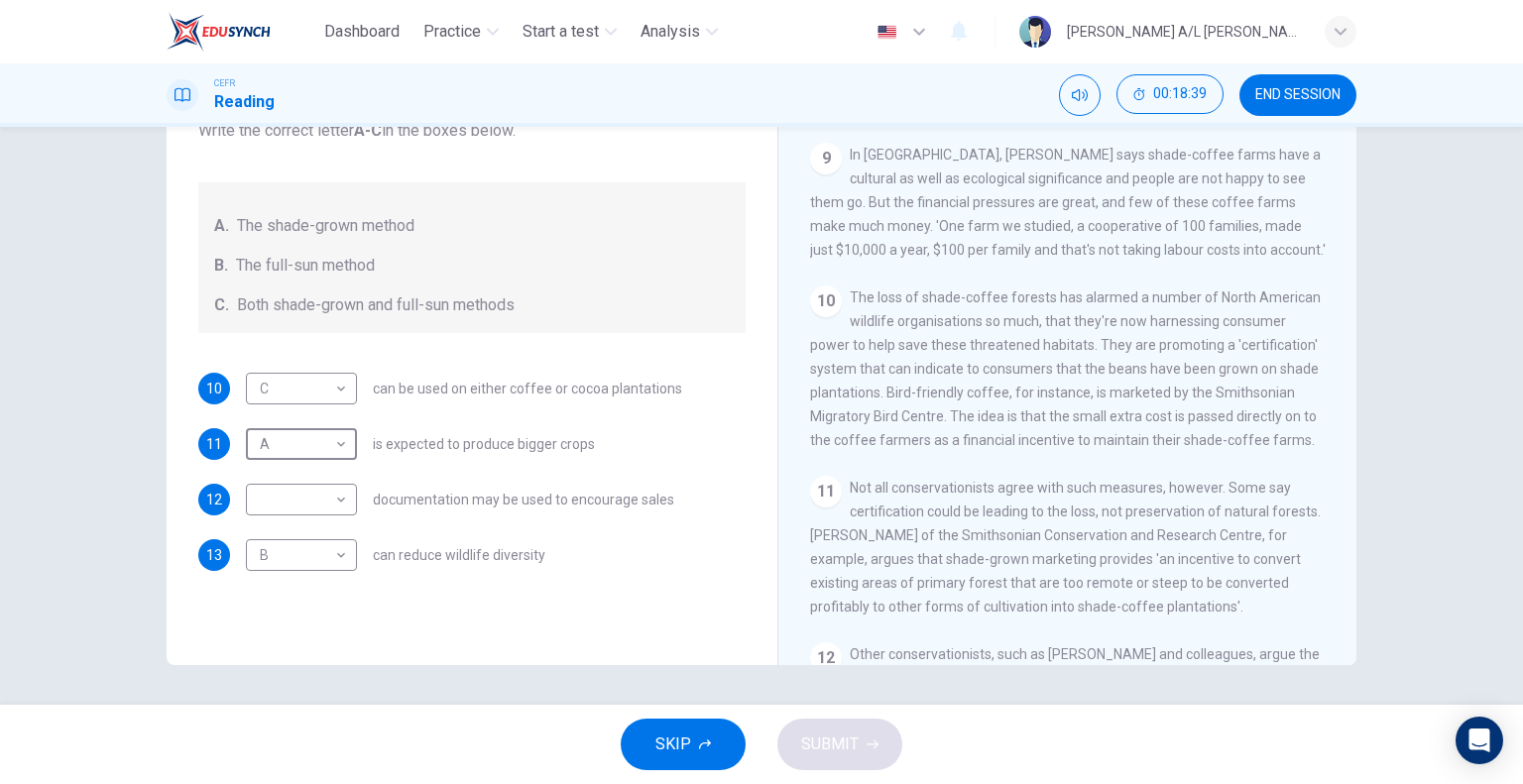 scroll, scrollTop: 1944, scrollLeft: 0, axis: vertical 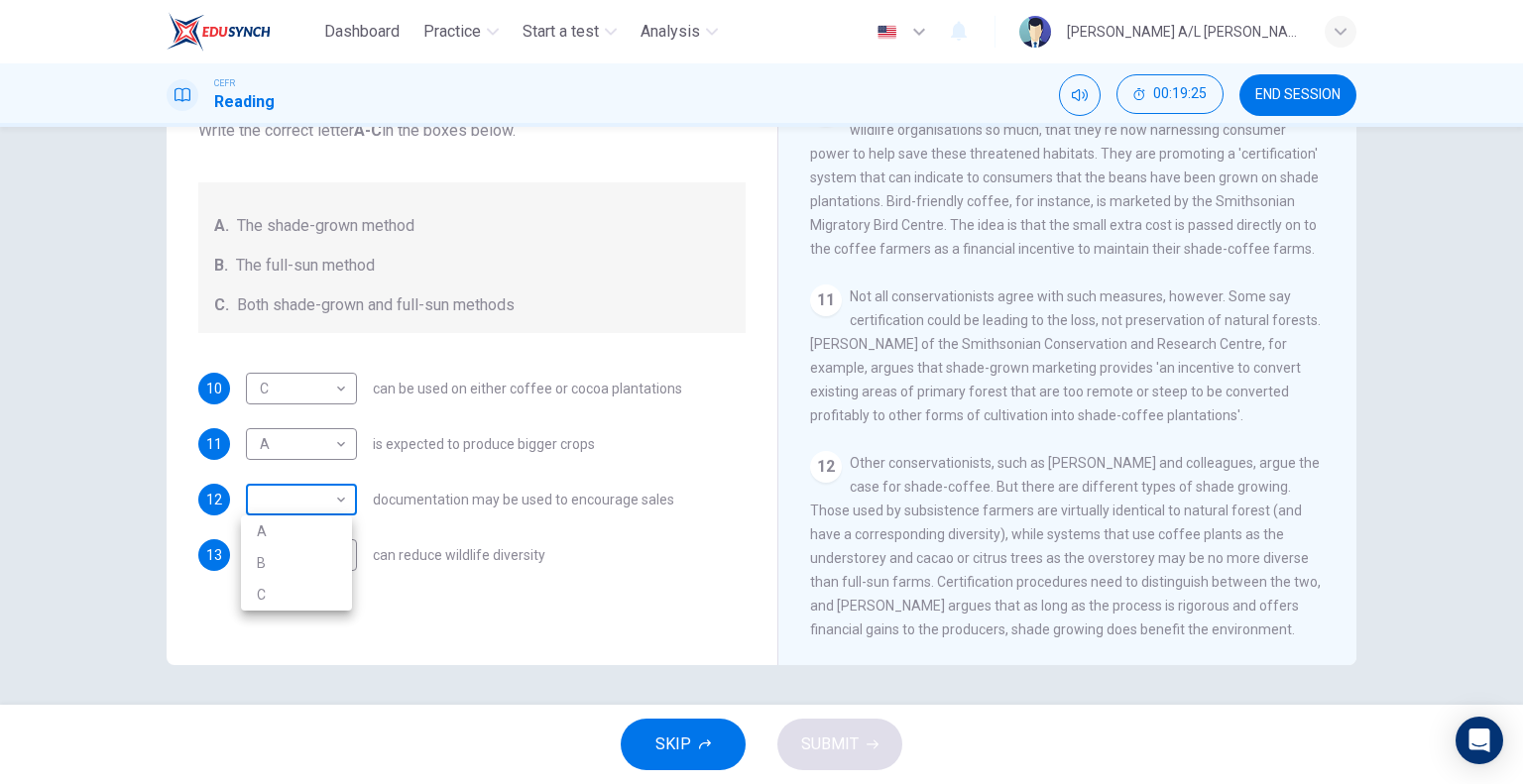 click on "Dashboard Practice Start a test Analysis English en ​ [PERSON_NAME] A/L [PERSON_NAME] CEFR Reading 00:19:25 END SESSION Questions 10 - 13 Classify the features described below as applying to growing coffee.
Write the correct letter  A-C  in the boxes below. A. The shade-grown method B. The full-sun method C. Both shade-grown and full-sun methods 10 C C ​ can be used on either coffee or cocoa plantations 11 A A ​ is expected to produce bigger crops 12 ​ ​ documentation may be used to encourage sales 13 B B ​ can reduce wildlife diversity Natural Coffee and Cocoa CLICK TO ZOOM Click to Zoom 1 What's the connection between your morning coffee, wintering North American birds and the cool shade of a tree? Actually, quite a lot, says [PERSON_NAME]. 2 3 4 5 6 7 8 9 10 11 12 SKIP SUBMIT EduSynch - Online Language Proficiency Testing
Dashboard Practice Start a test Analysis Notifications © Copyright  2025 A B C" at bounding box center [762, 392] 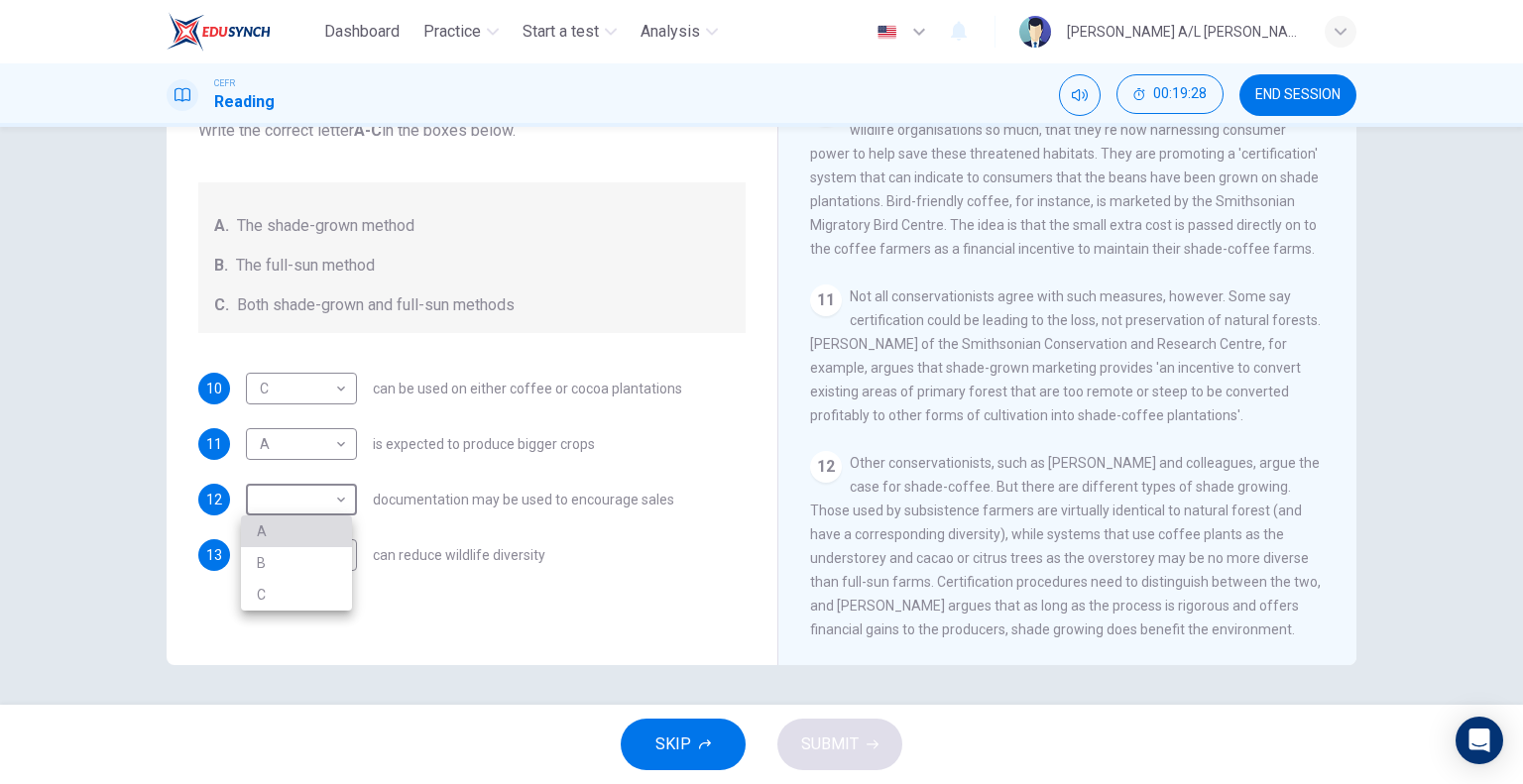 click on "A" at bounding box center [296, 531] 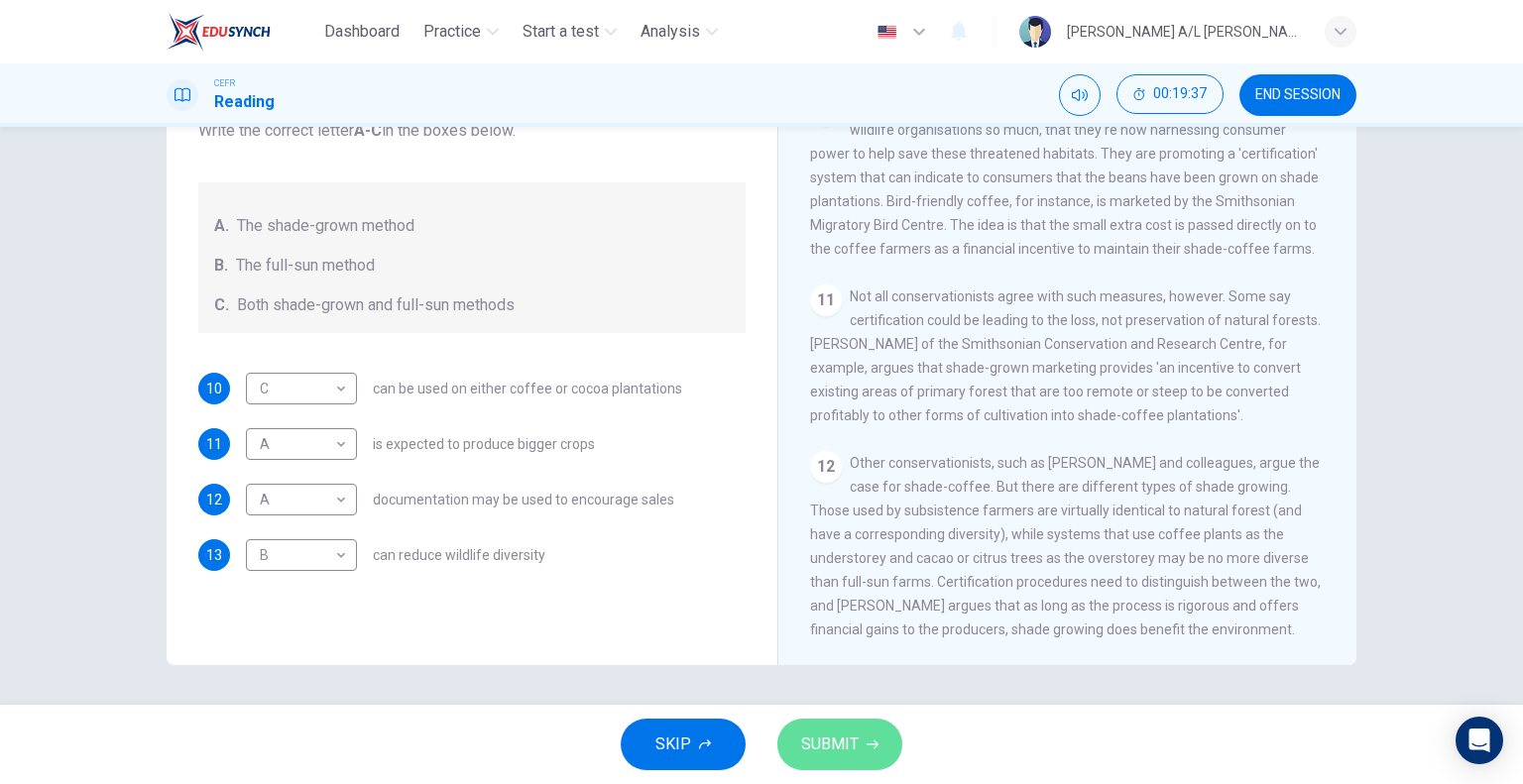 click on "SUBMIT" at bounding box center (830, 744) 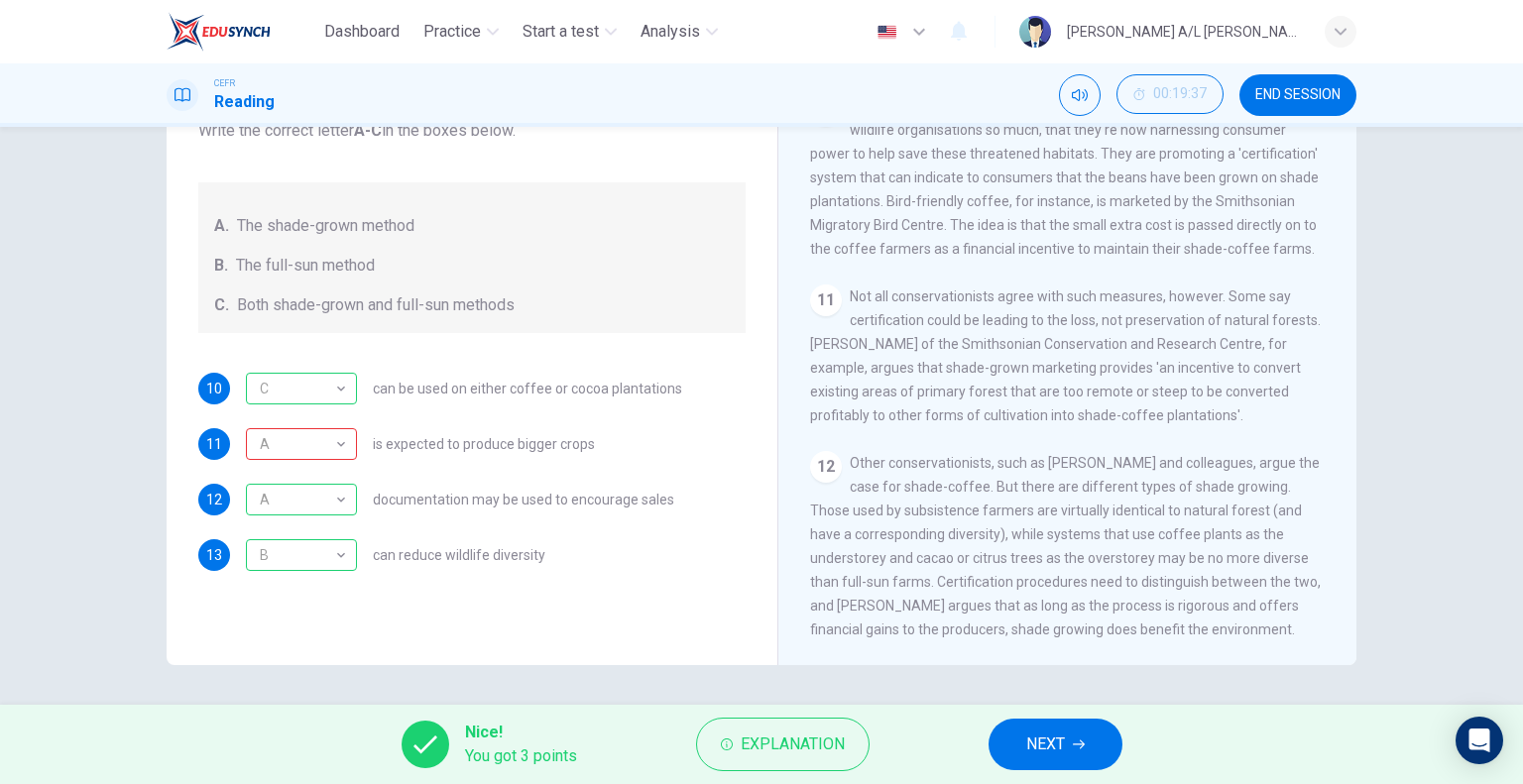 click on "10 C C ​ can be used on either coffee or cocoa plantations 11 A A ​ is expected to produce bigger crops 12 A A ​ documentation may be used to encourage sales 13 B B ​ can reduce wildlife diversity" at bounding box center (472, 472) 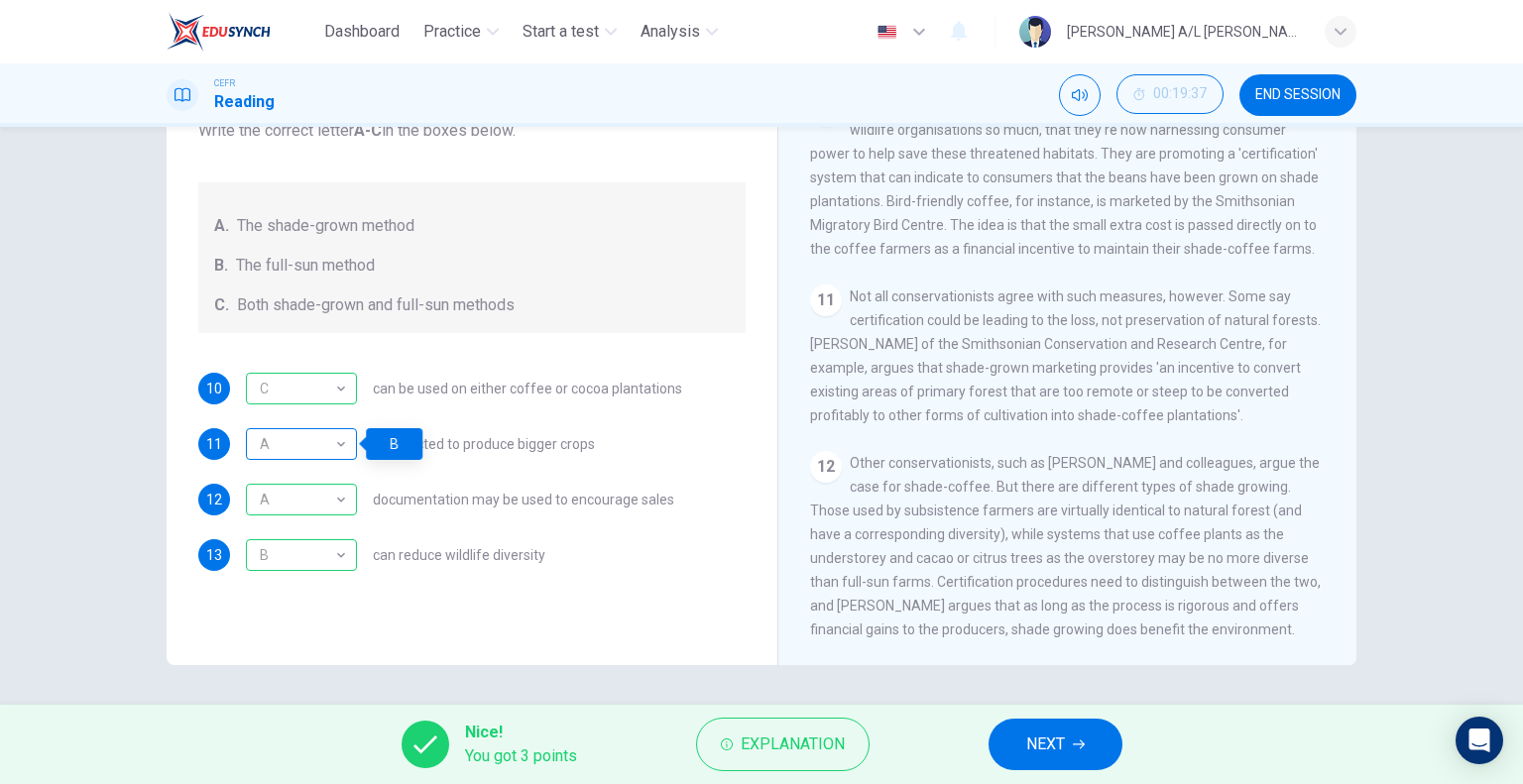 click on "A" at bounding box center [297, 444] 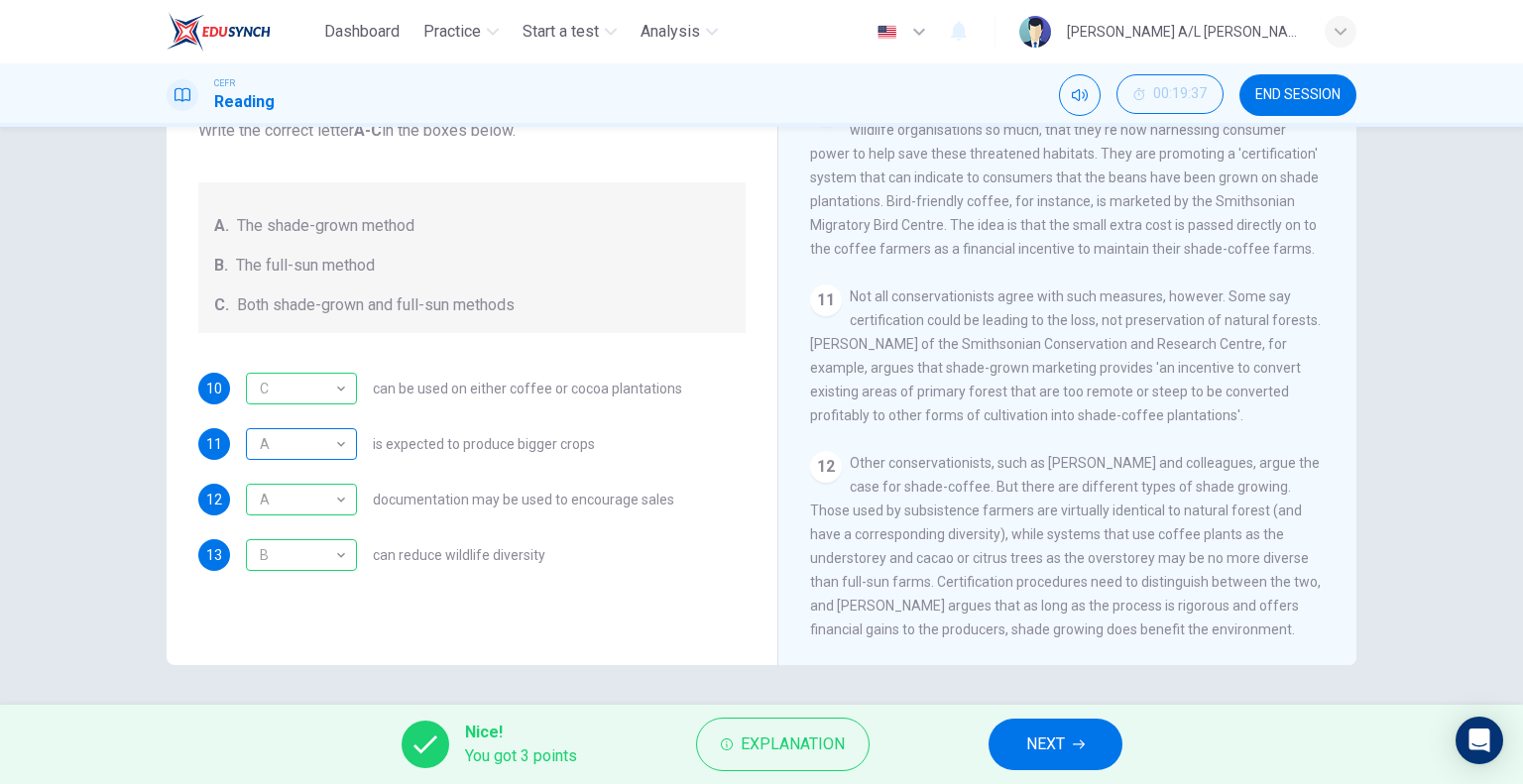 click on "A" at bounding box center [297, 444] 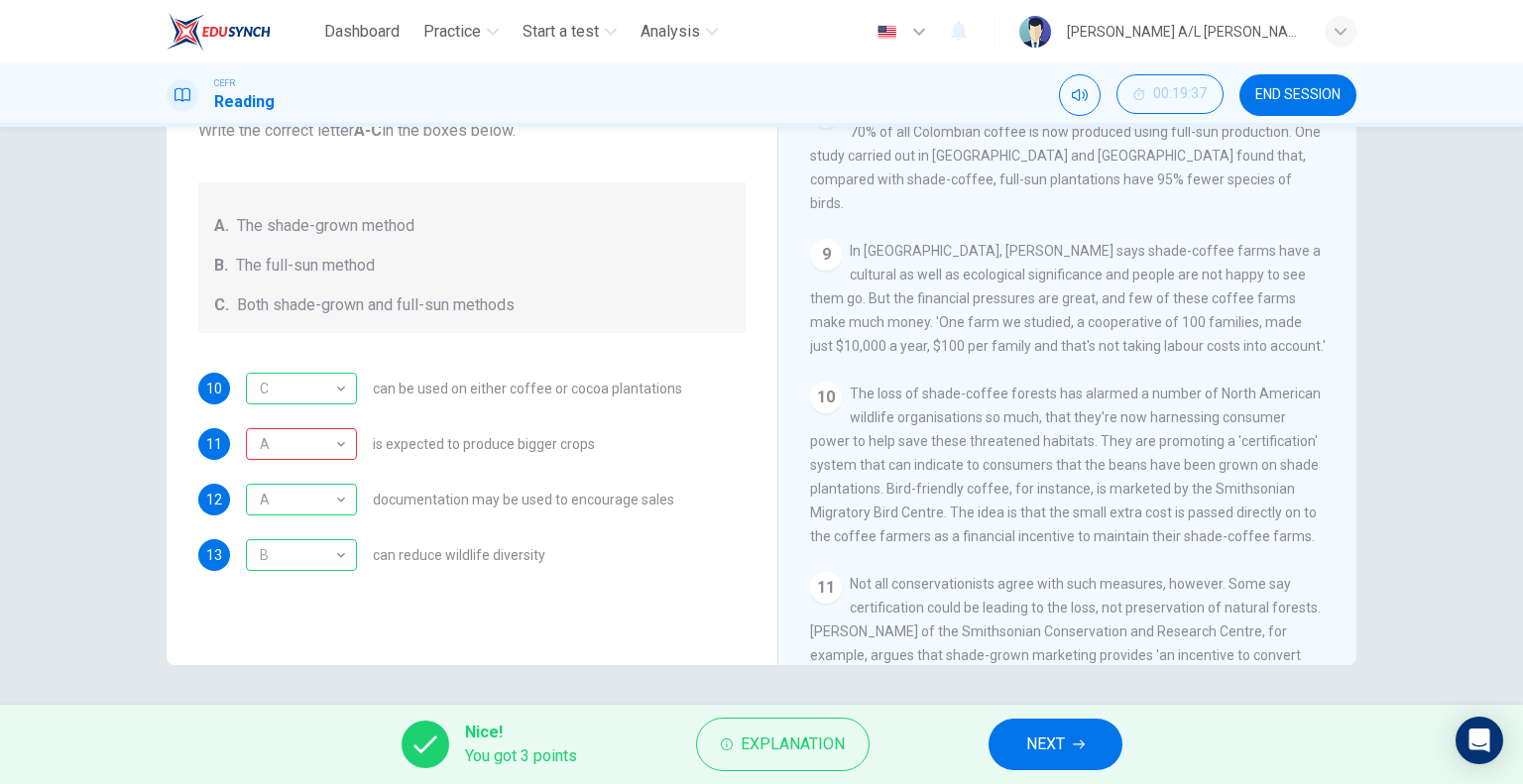 scroll, scrollTop: 1614, scrollLeft: 0, axis: vertical 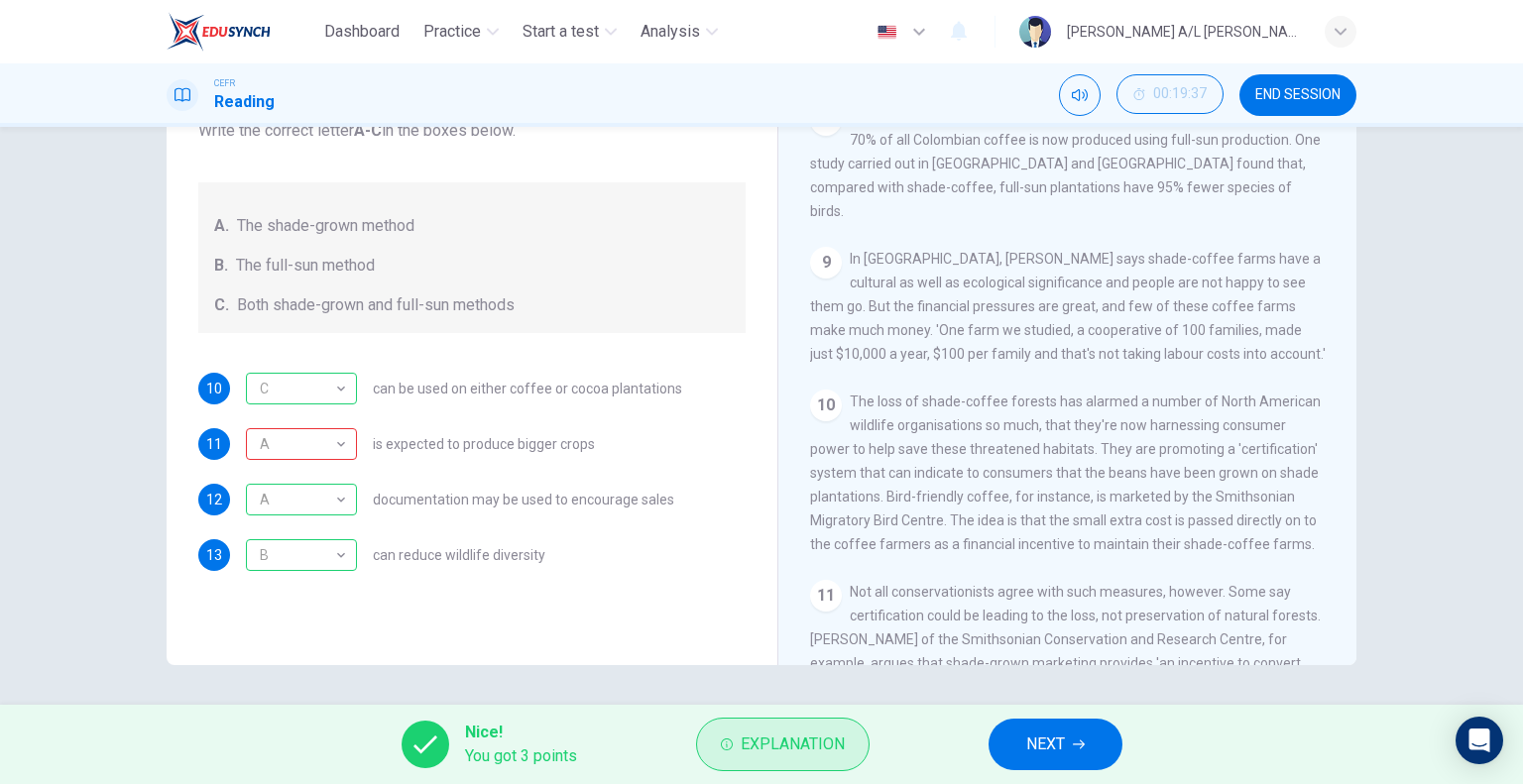 click on "Explanation" at bounding box center [792, 744] 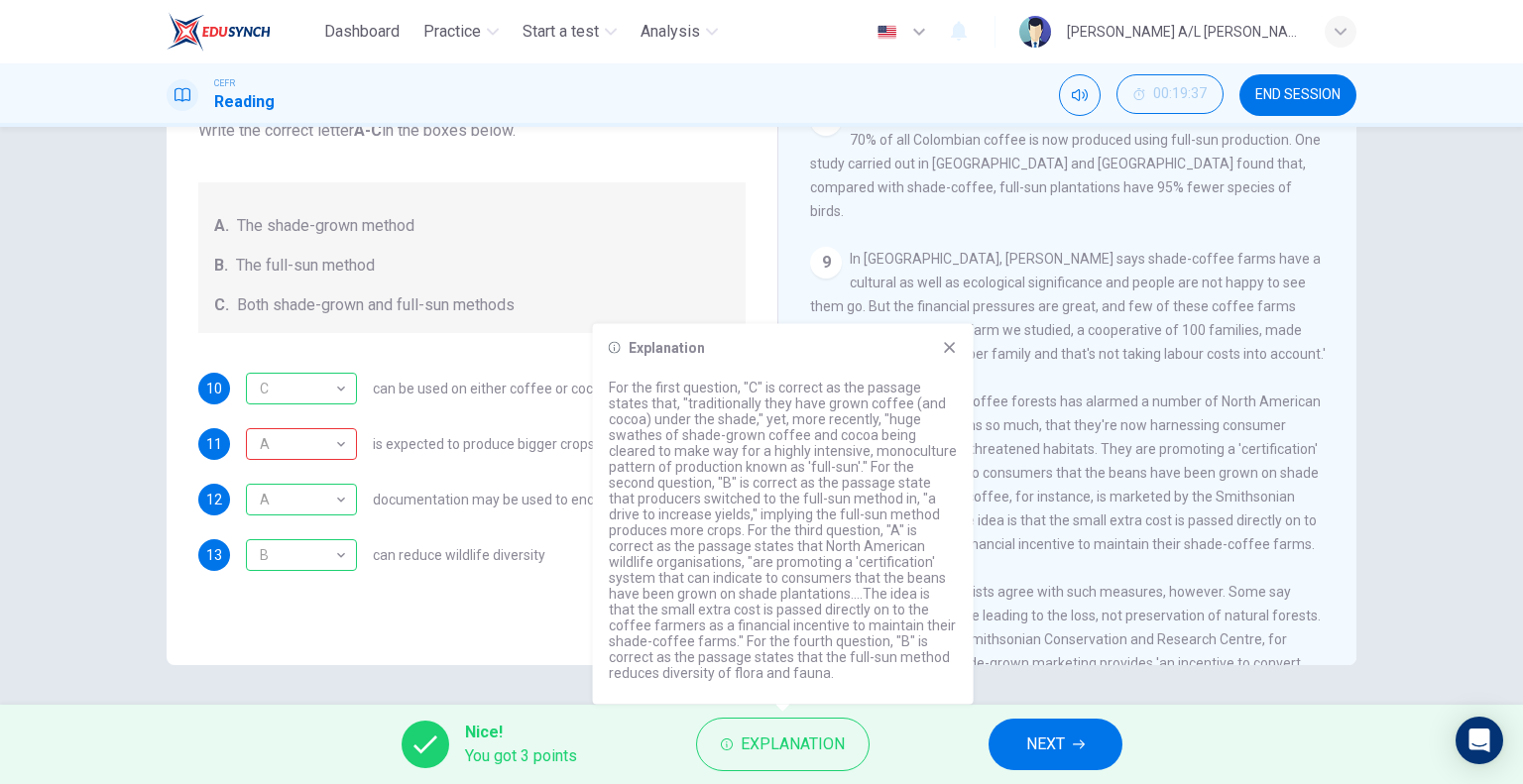 drag, startPoint x: 951, startPoint y: 356, endPoint x: 946, endPoint y: 341, distance: 15.811388 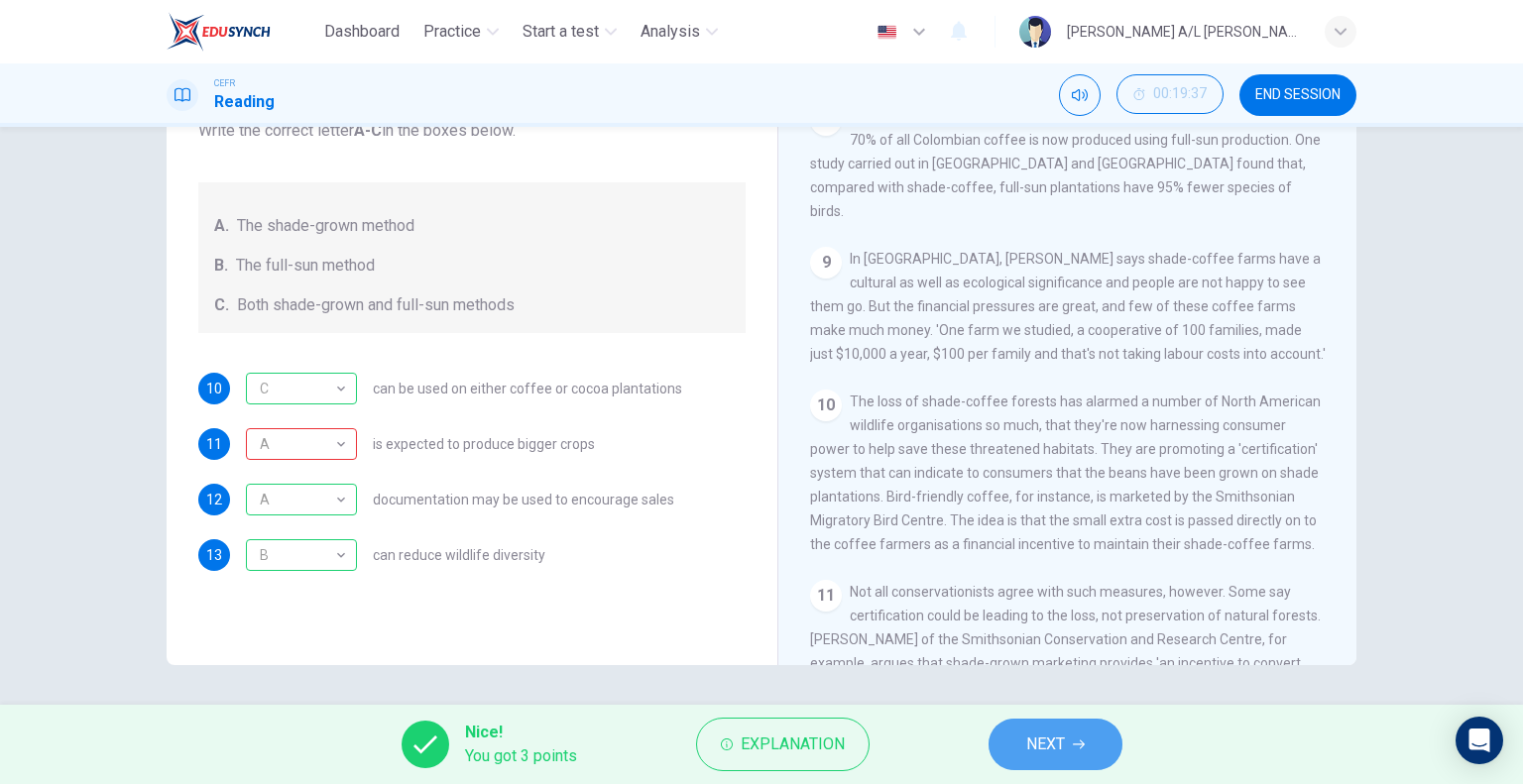click 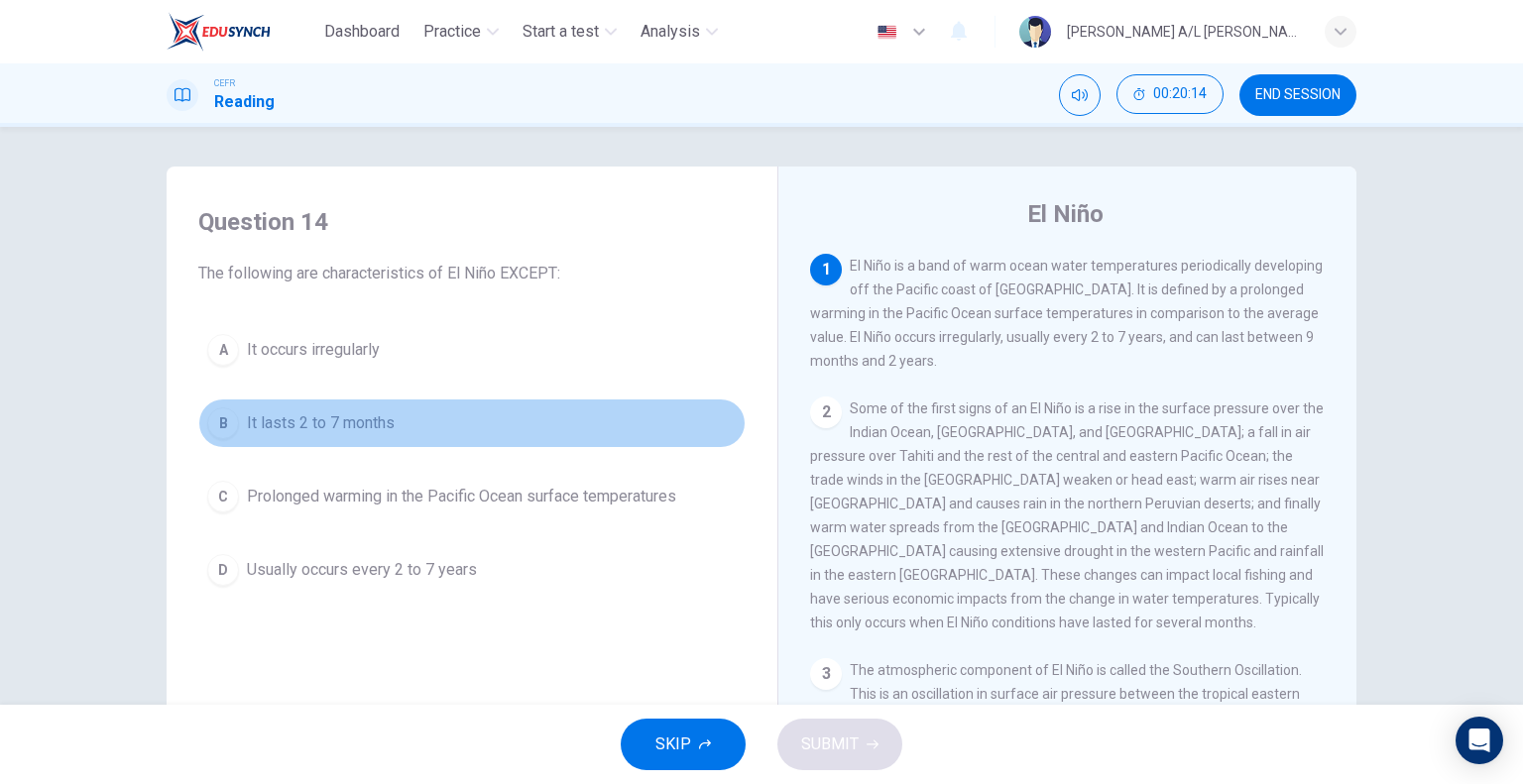click on "B" at bounding box center (223, 423) 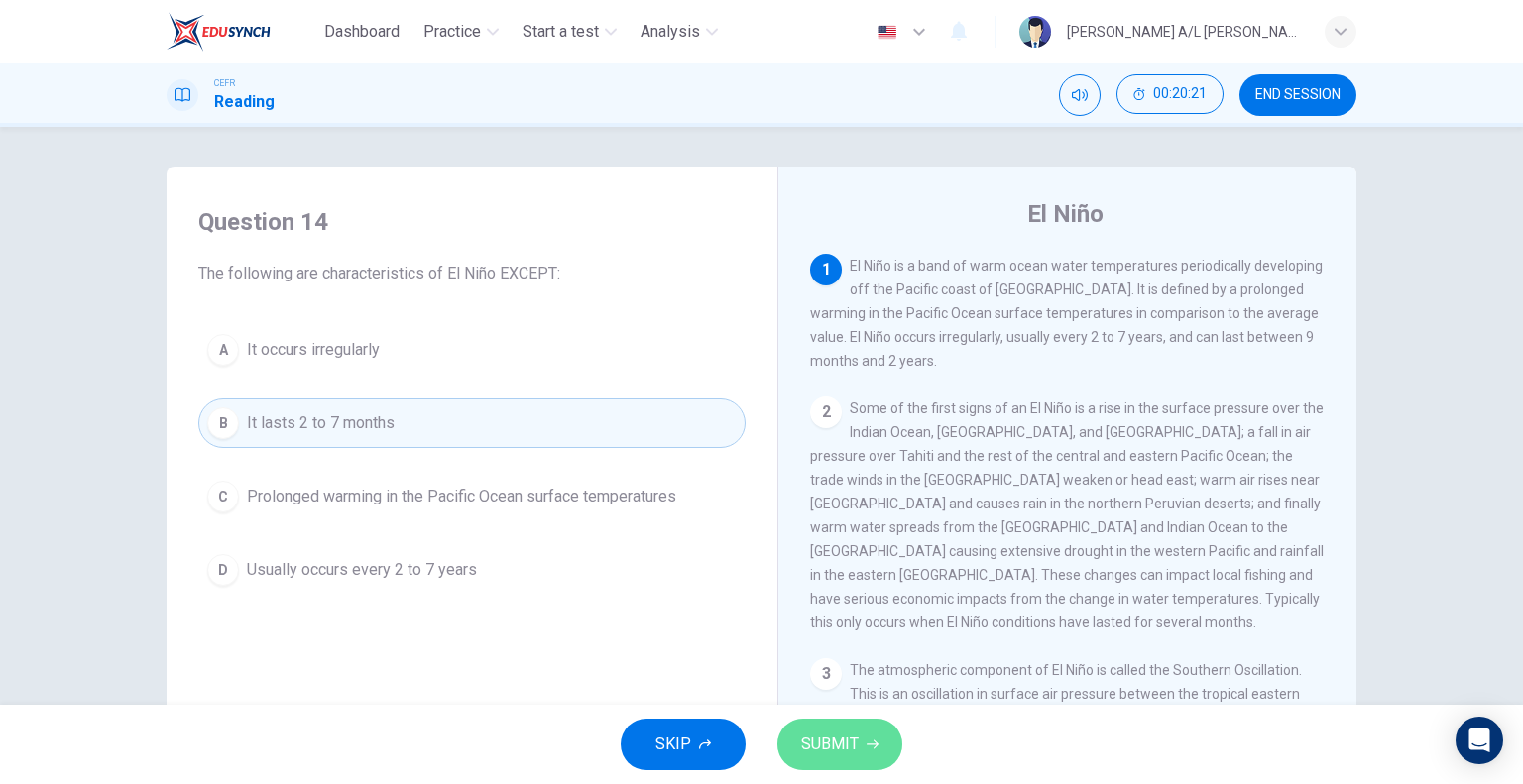 click on "SUBMIT" at bounding box center (830, 744) 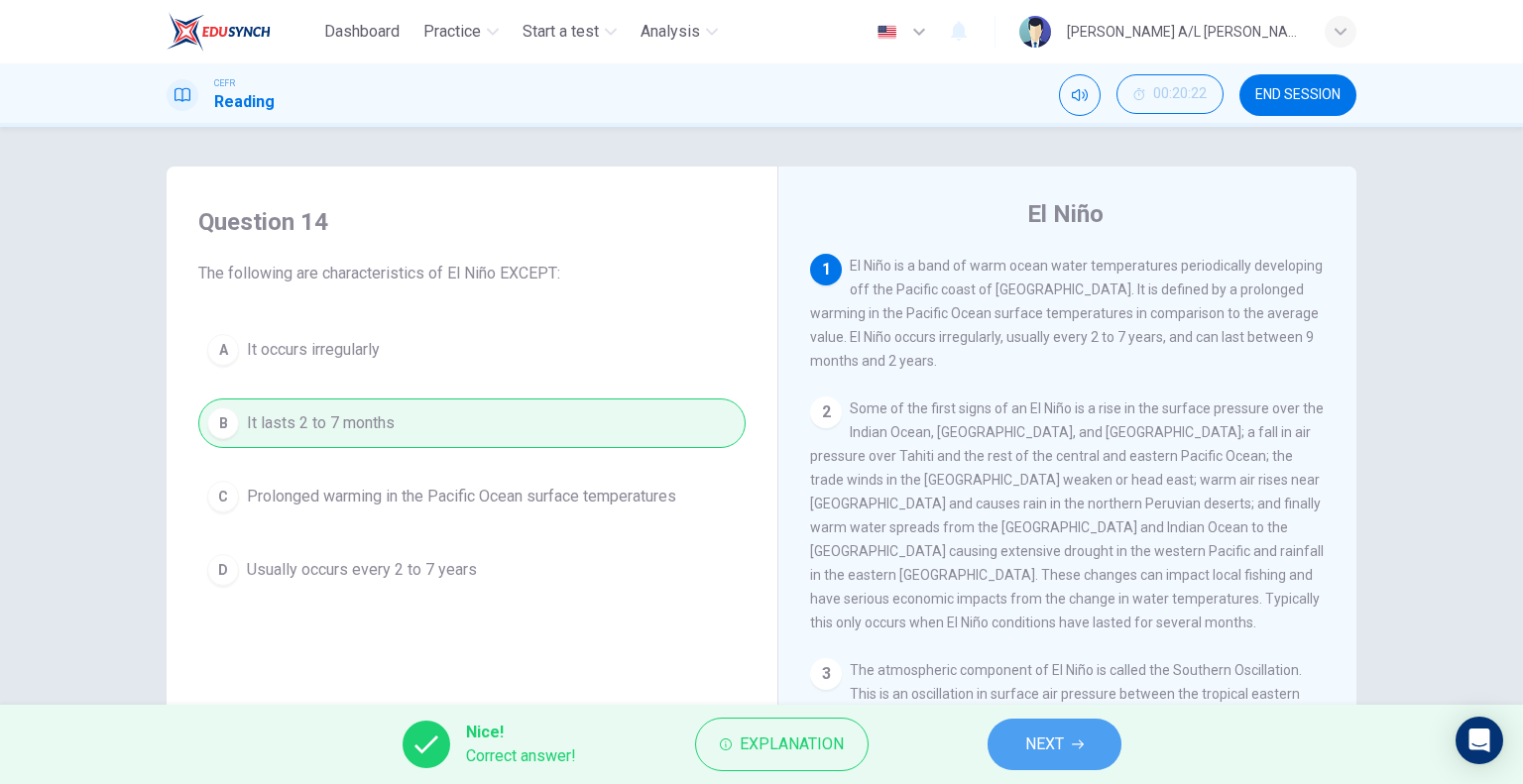 click on "NEXT" at bounding box center [1044, 744] 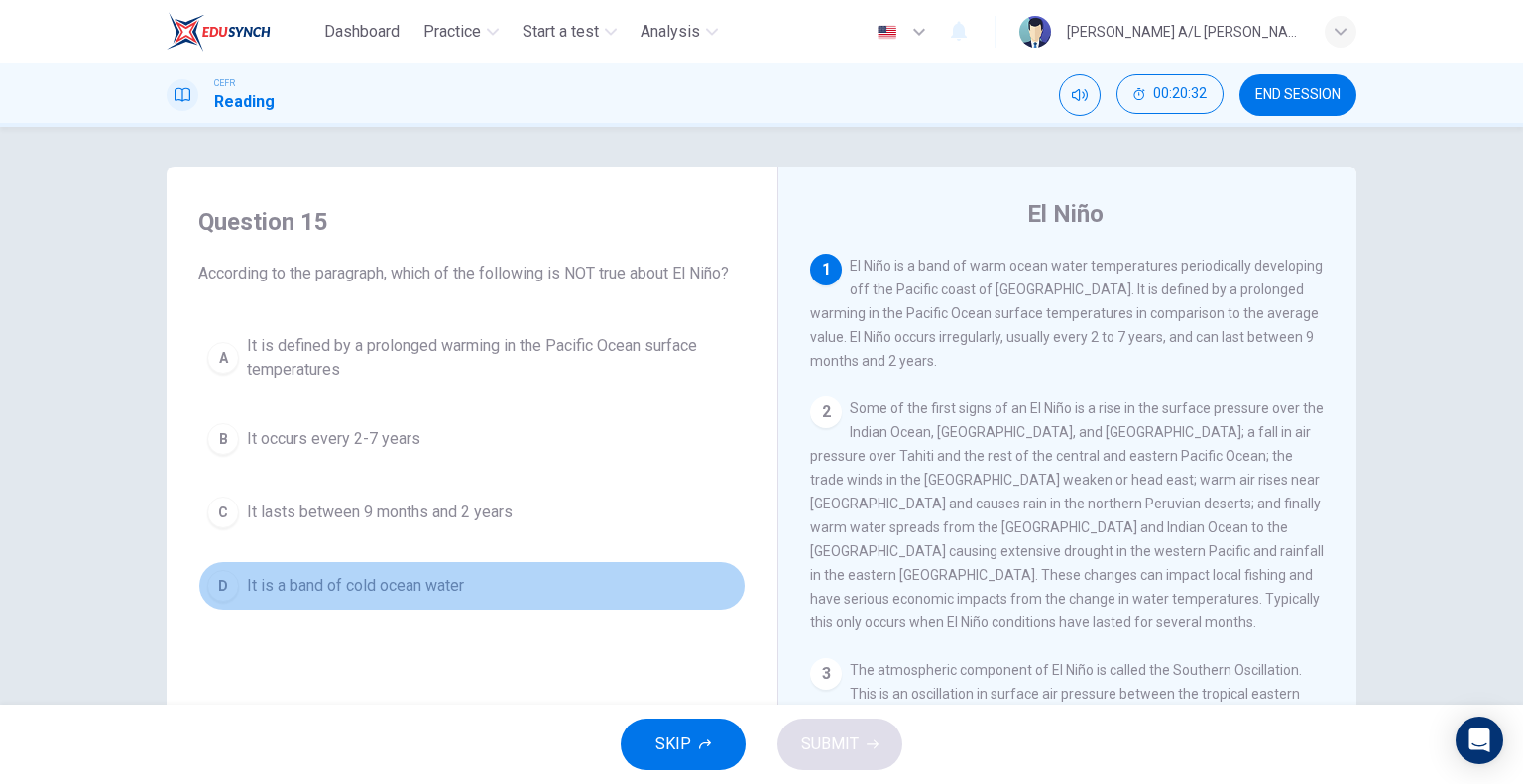 click on "It is a band of cold ocean water" at bounding box center [355, 586] 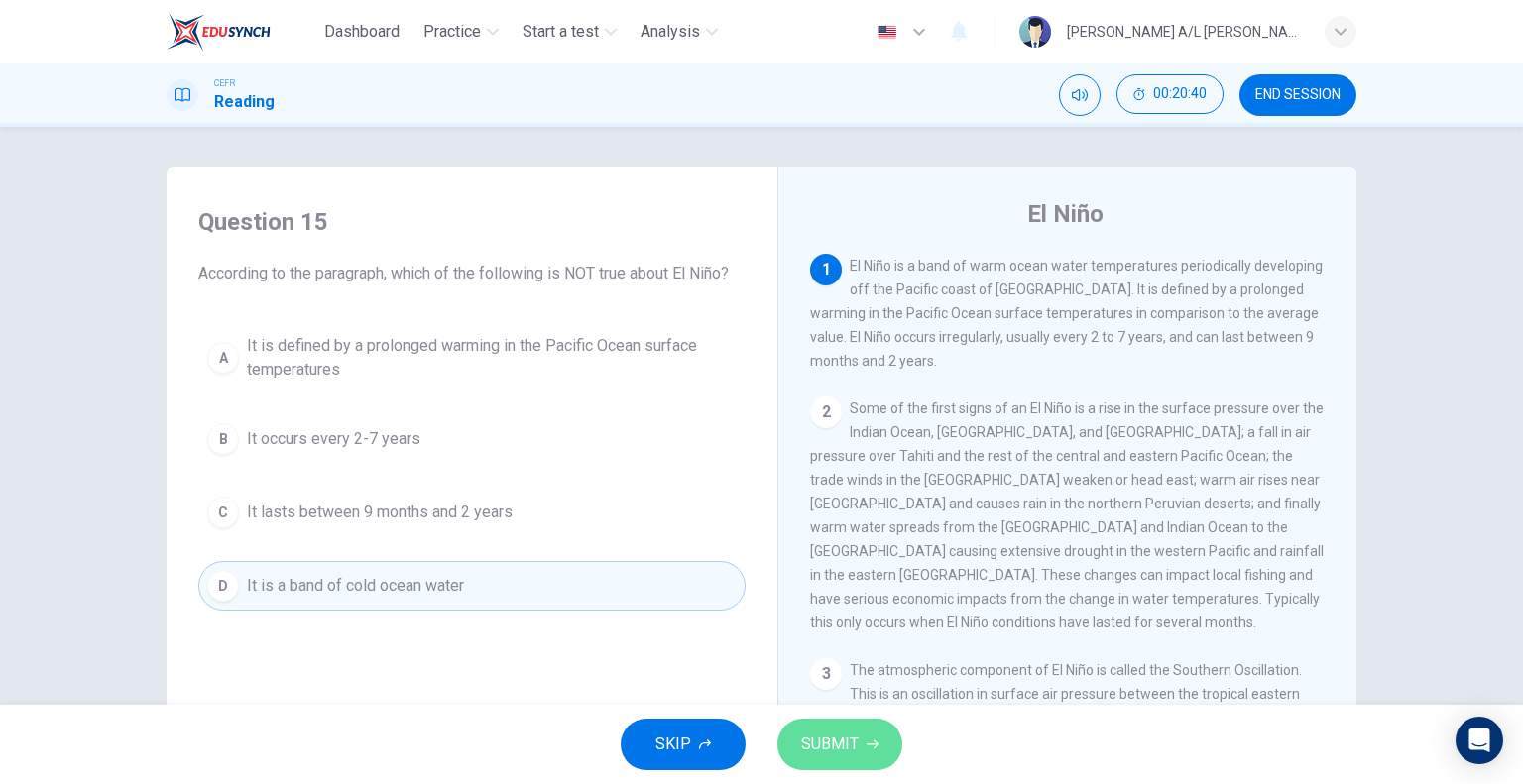 click on "SUBMIT" at bounding box center (830, 744) 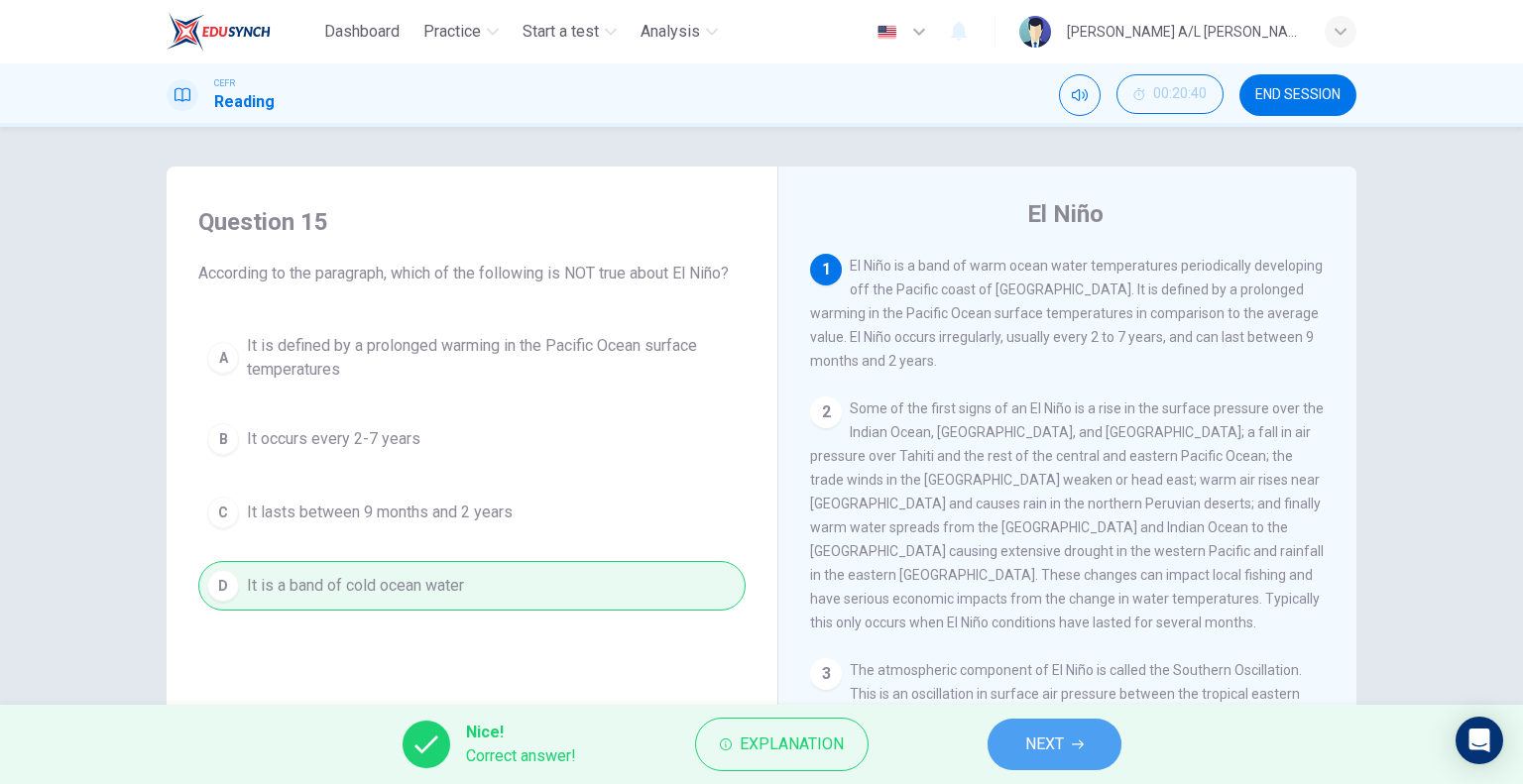 click on "NEXT" at bounding box center (1054, 744) 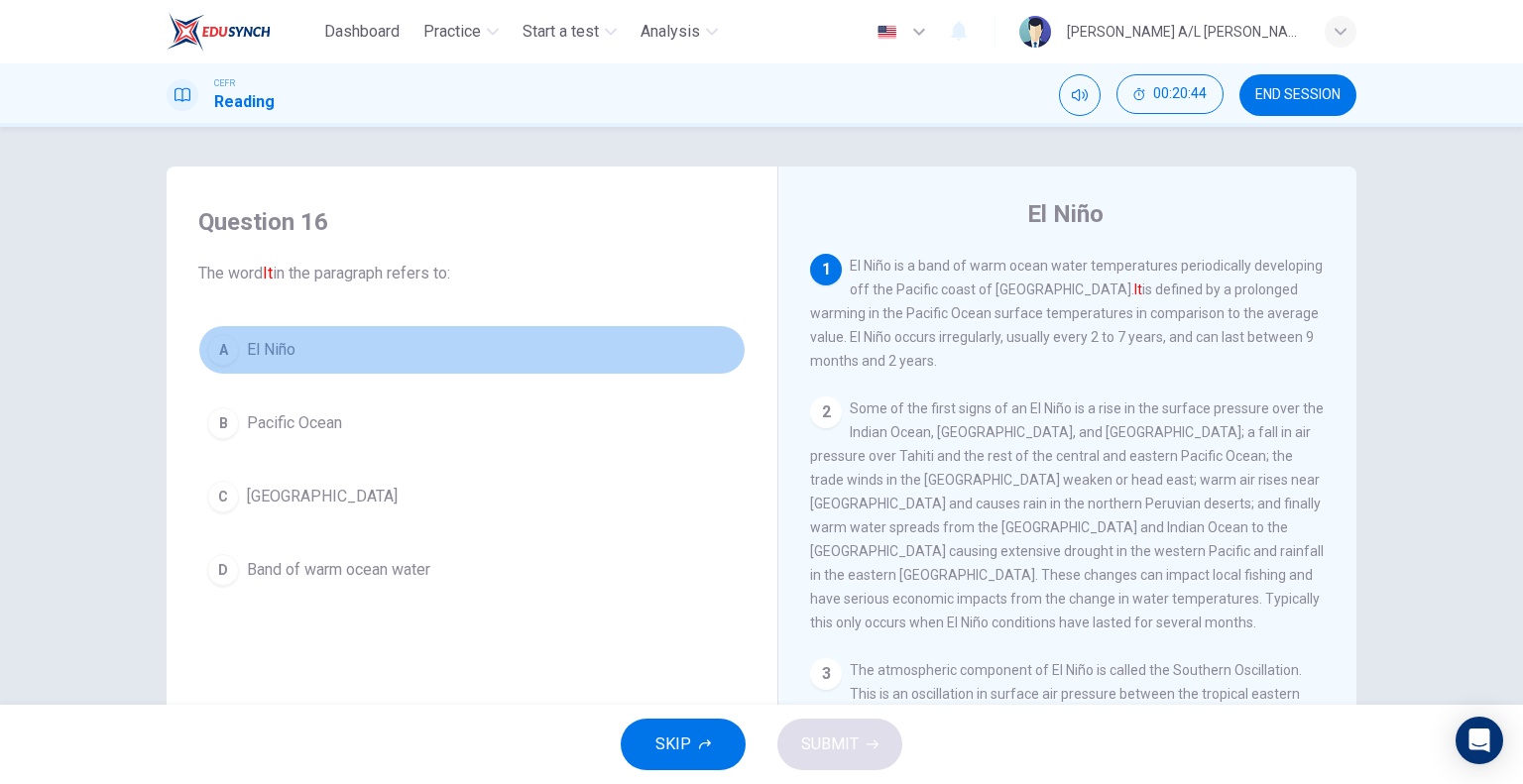click on "El Niño" at bounding box center (271, 350) 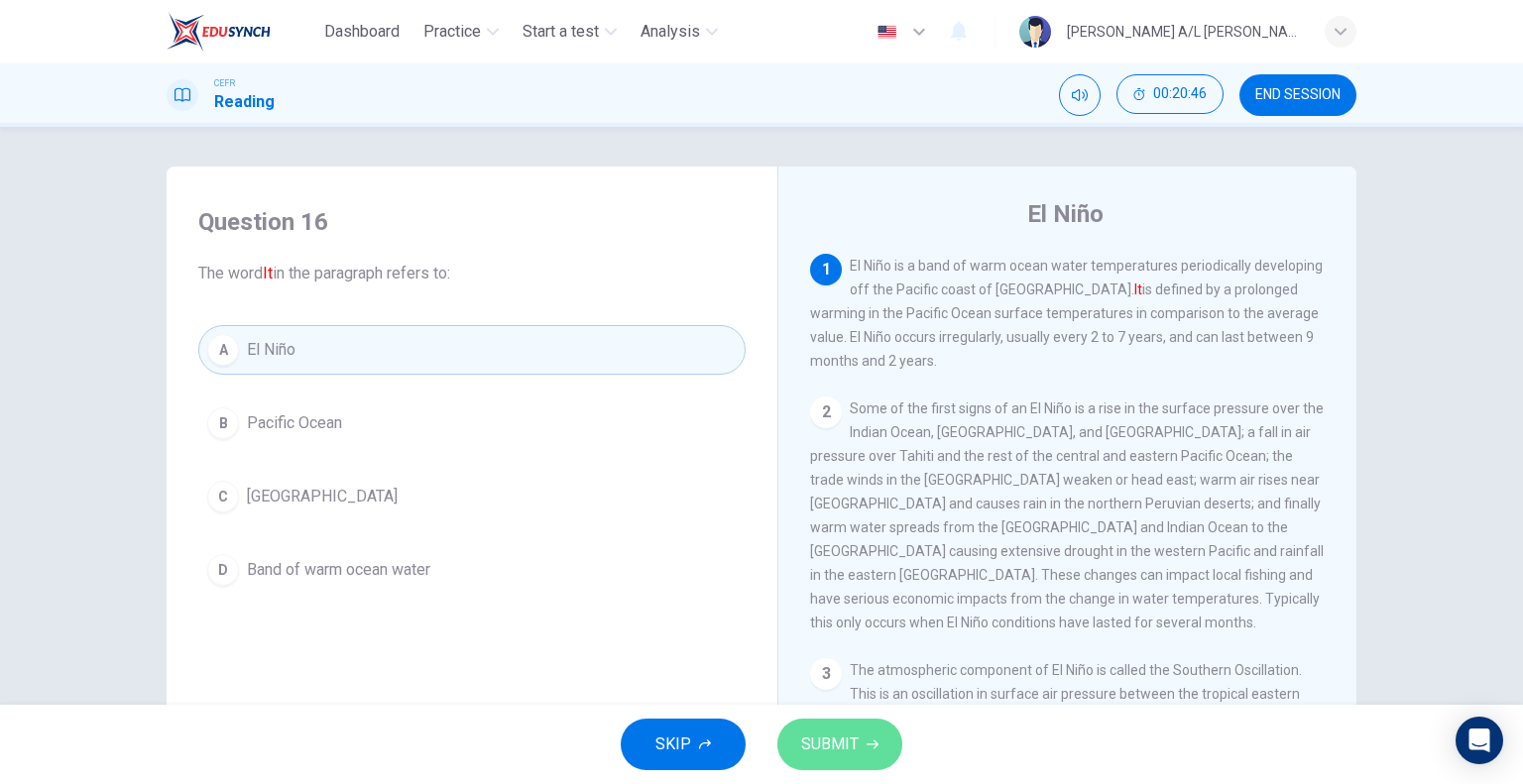 click on "SUBMIT" at bounding box center (830, 744) 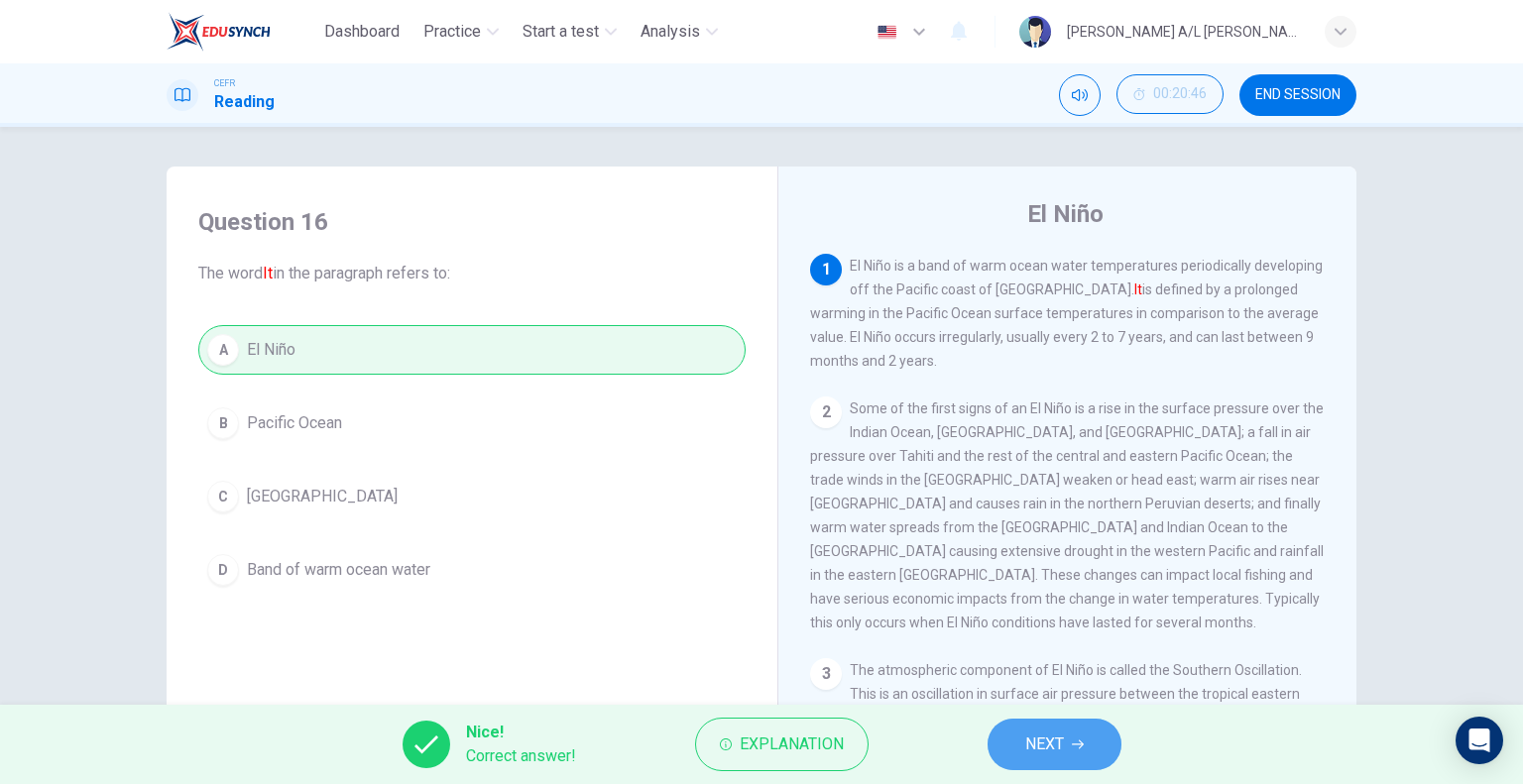 click on "NEXT" at bounding box center (1054, 744) 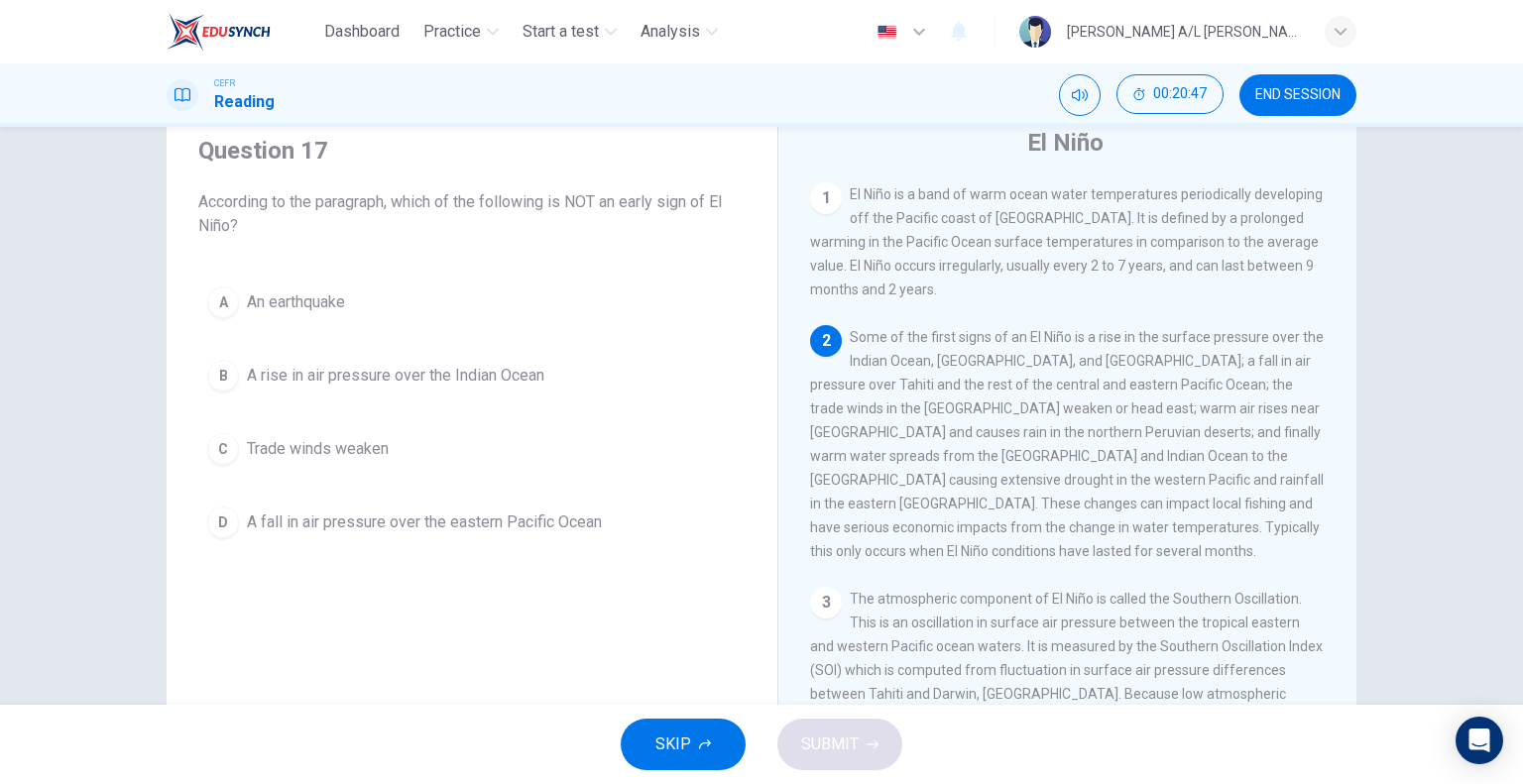 scroll, scrollTop: 75, scrollLeft: 0, axis: vertical 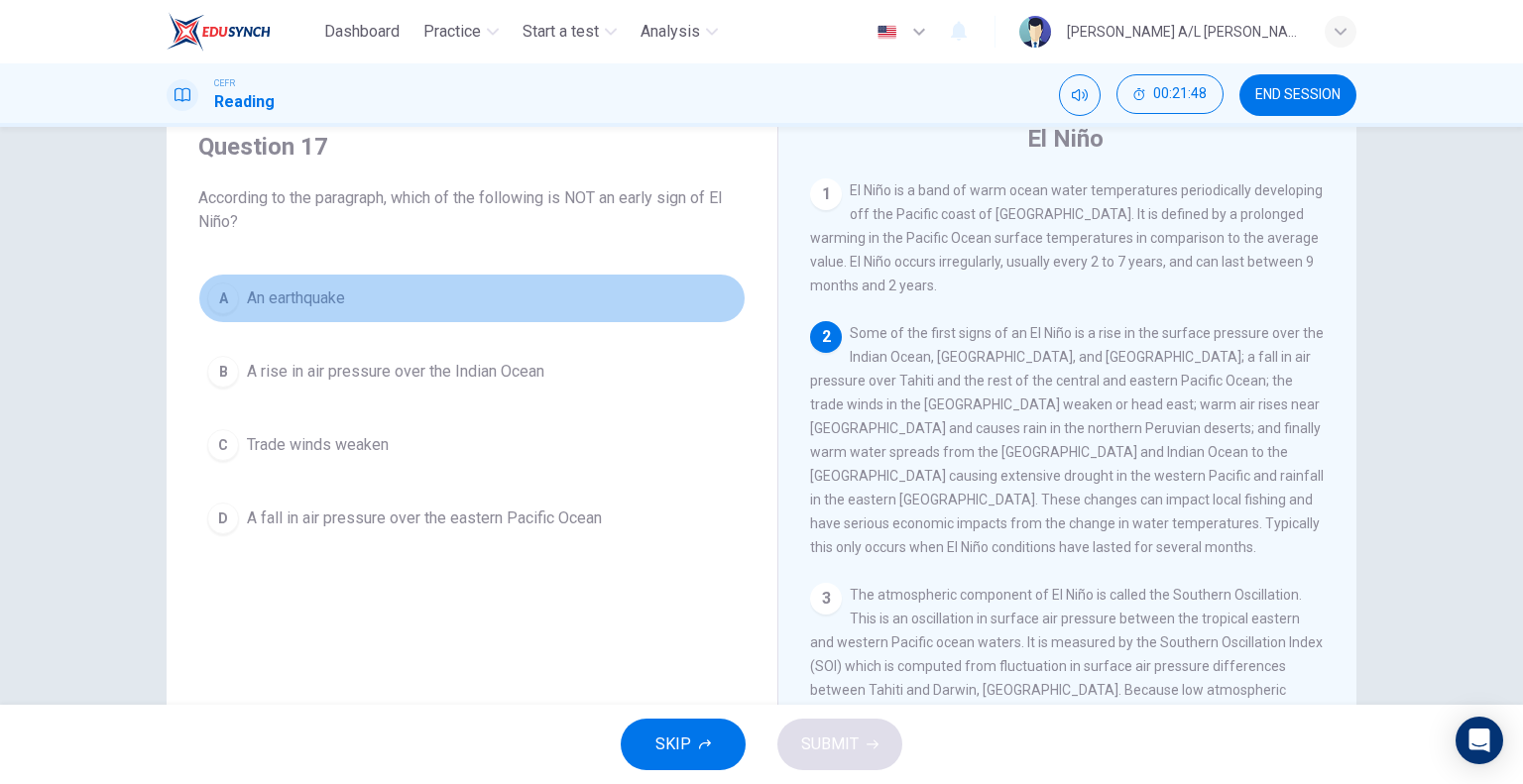 click on "An earthquake" at bounding box center [295, 298] 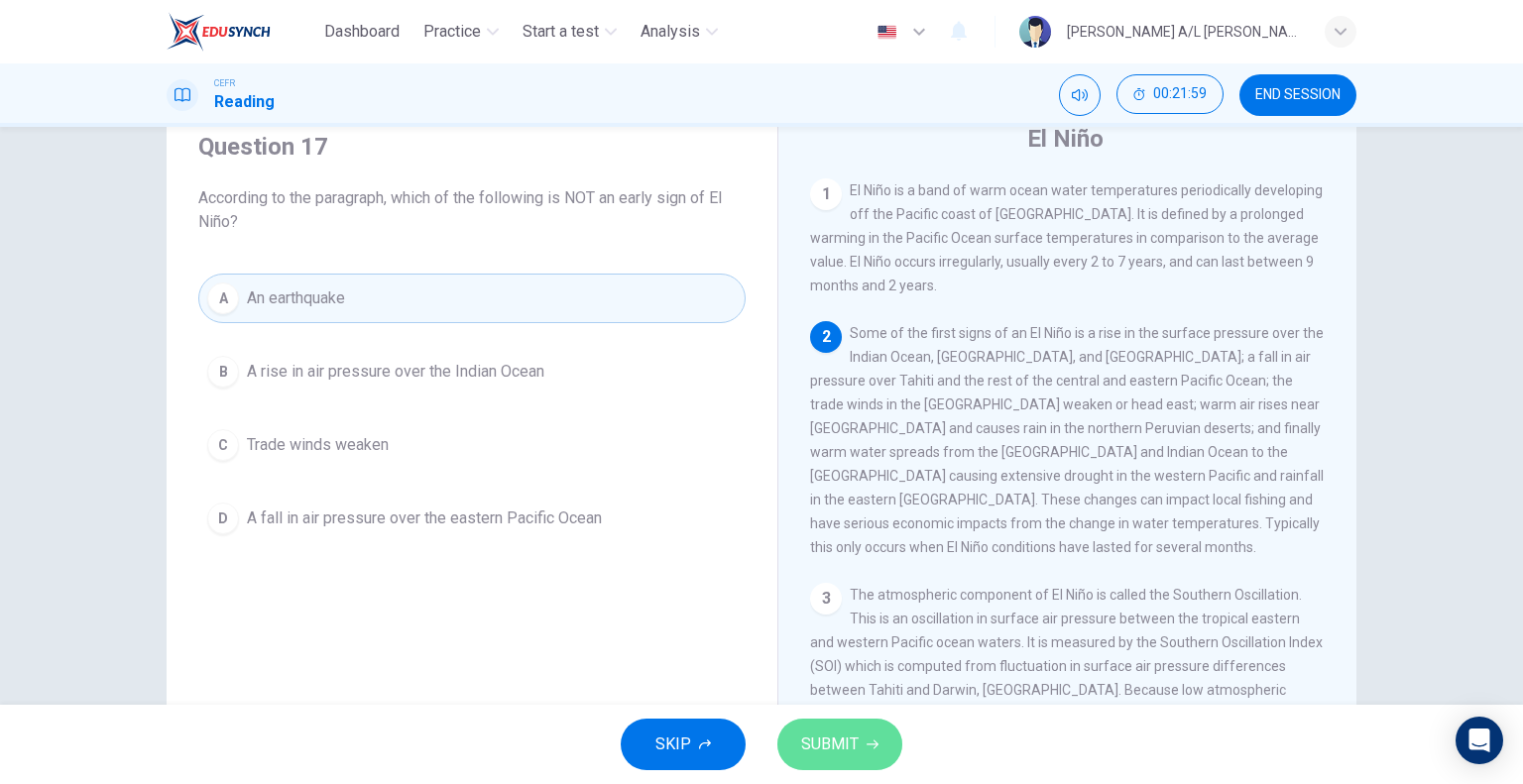 click on "SUBMIT" at bounding box center [840, 744] 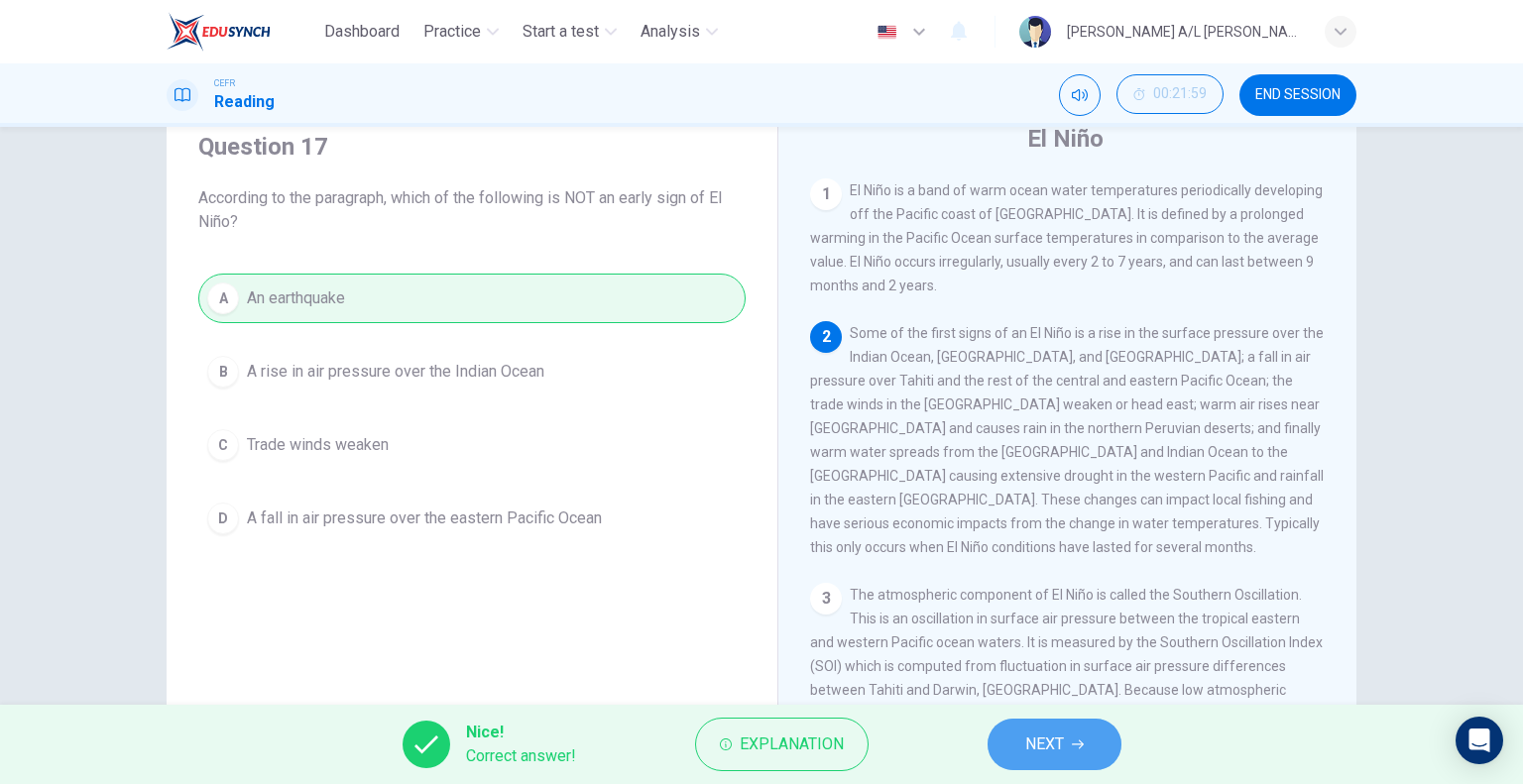 click on "NEXT" at bounding box center [1044, 744] 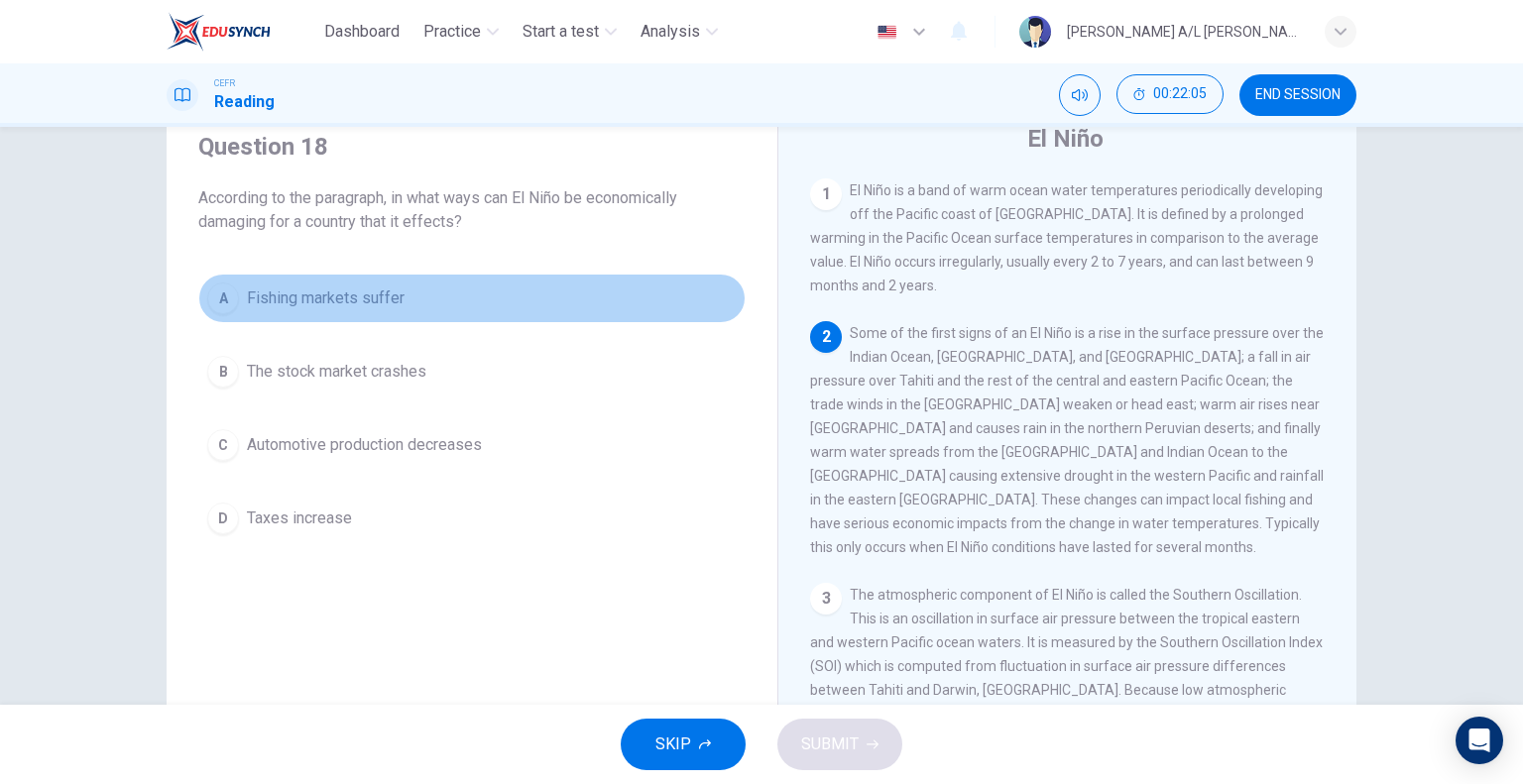 click on "Fishing markets suffer" at bounding box center (325, 298) 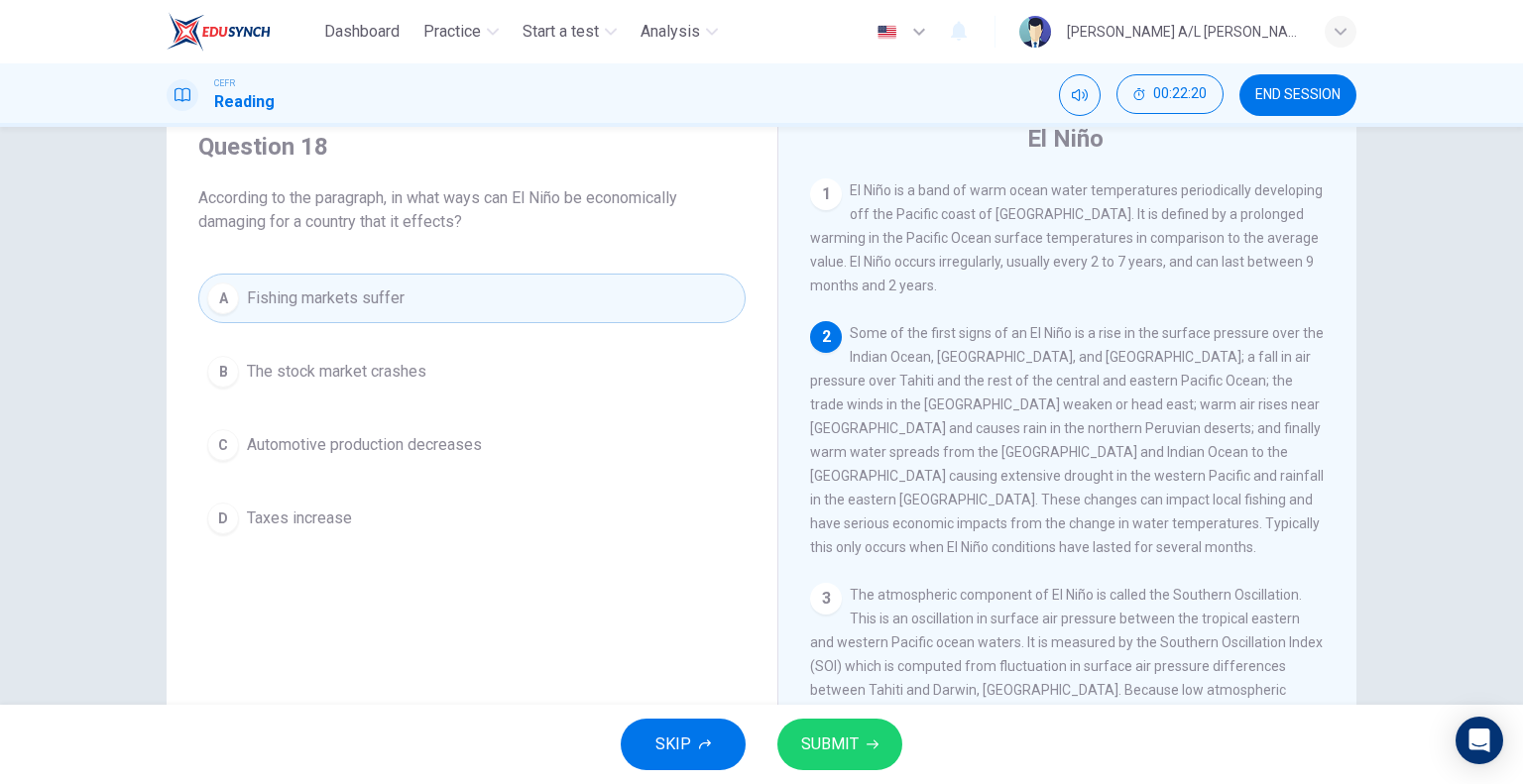 click on "SUBMIT" at bounding box center [840, 744] 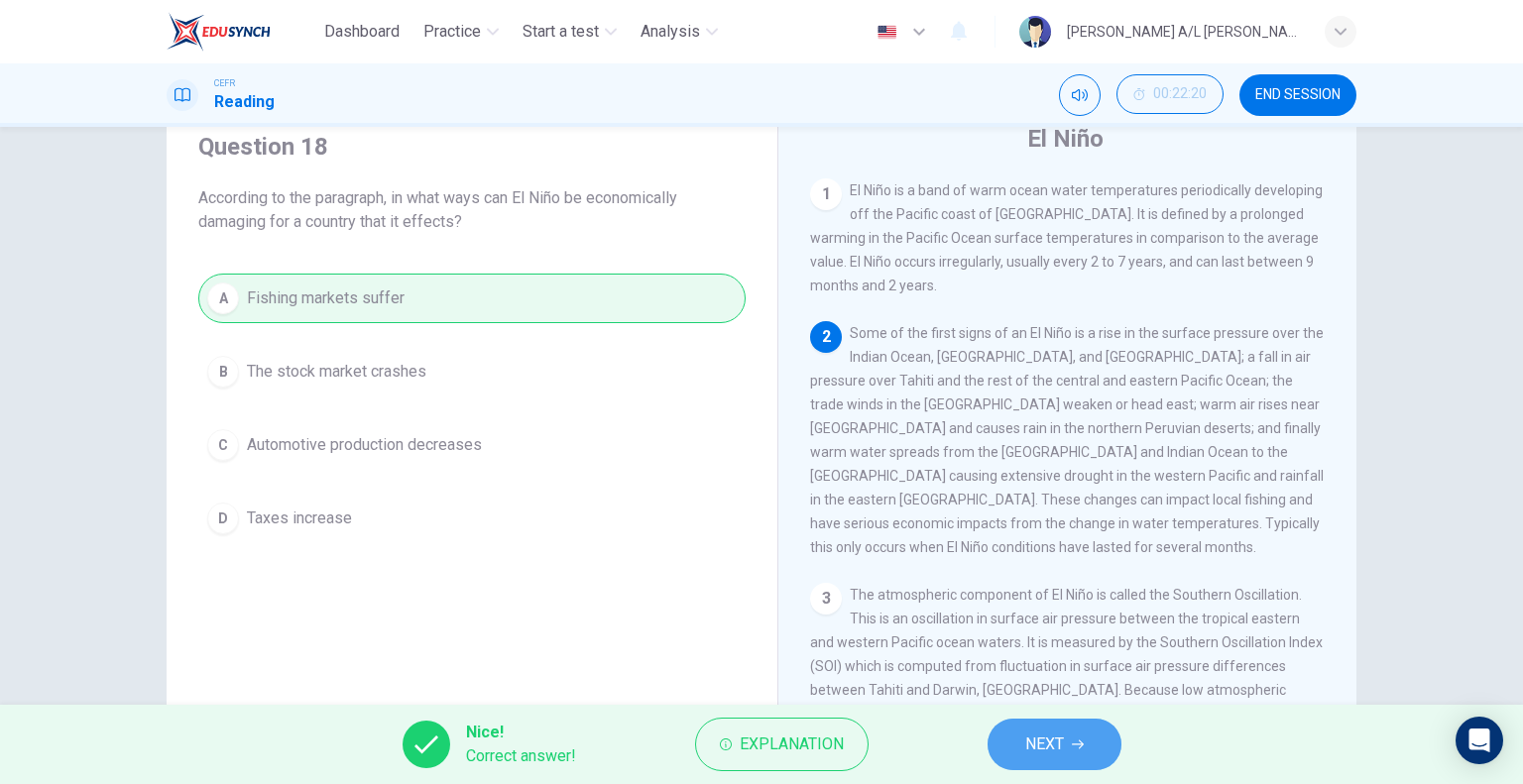 click on "NEXT" at bounding box center (1044, 744) 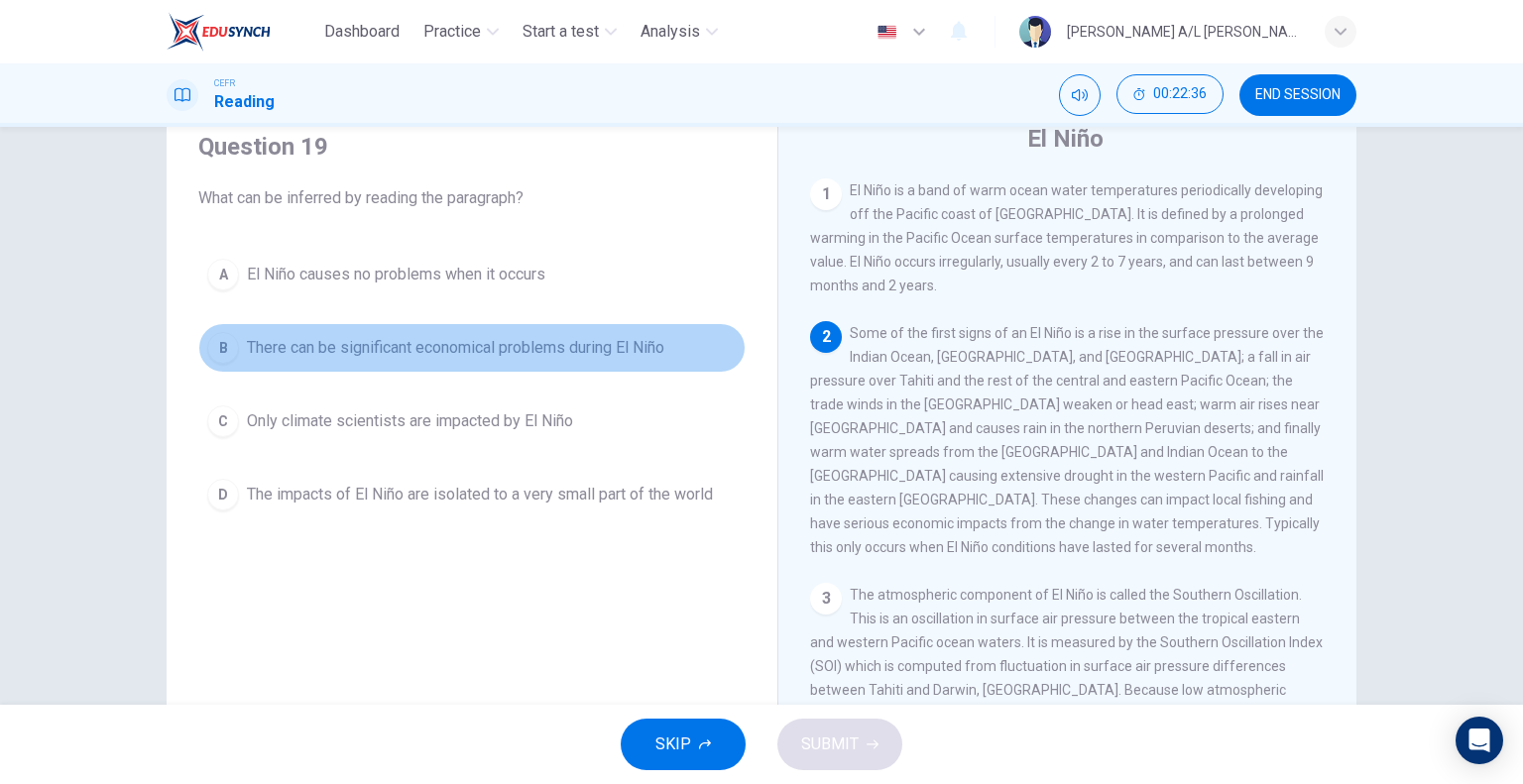 click on "There can be significant economical problems during El Niño" at bounding box center (455, 348) 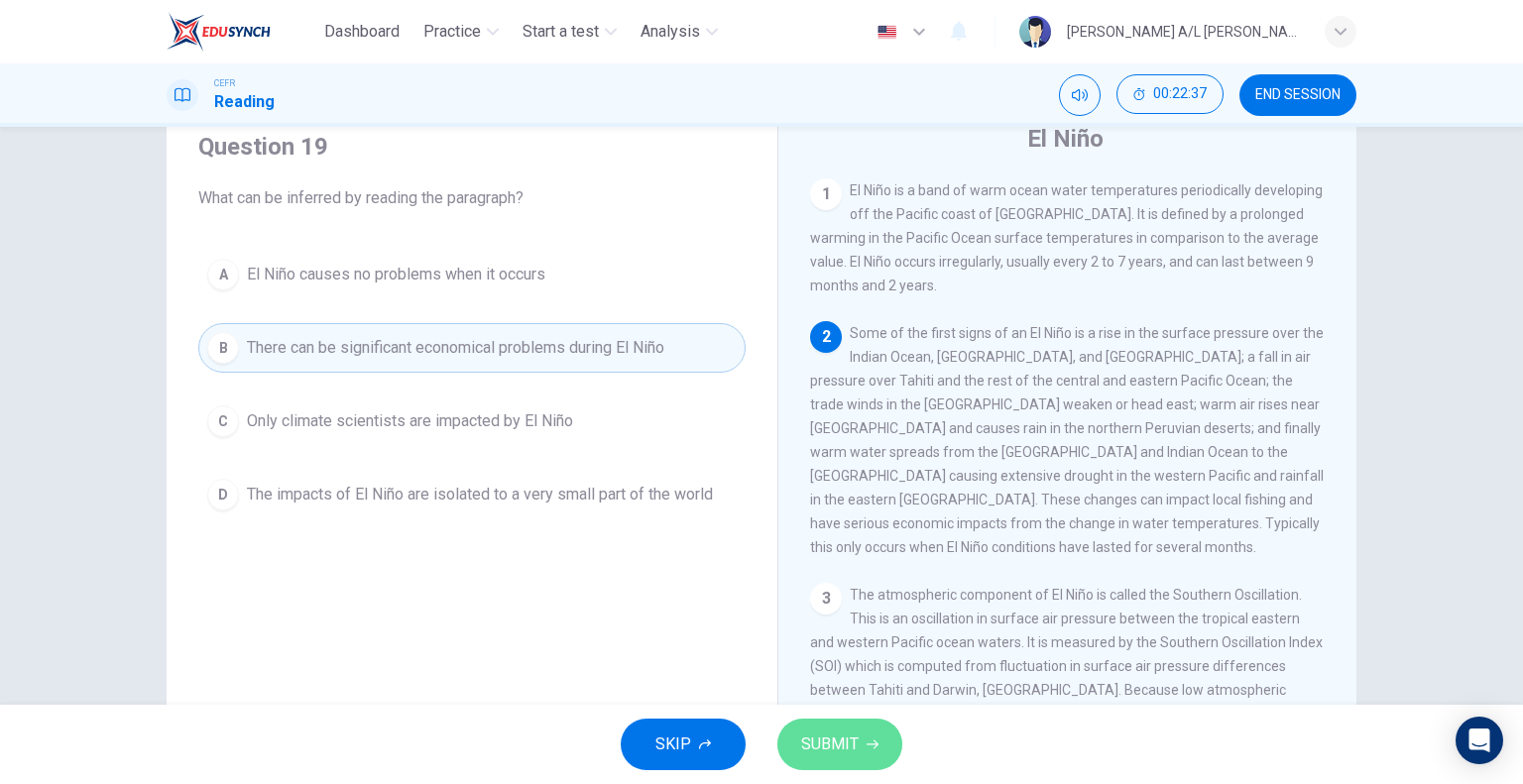 click on "SUBMIT" at bounding box center [830, 744] 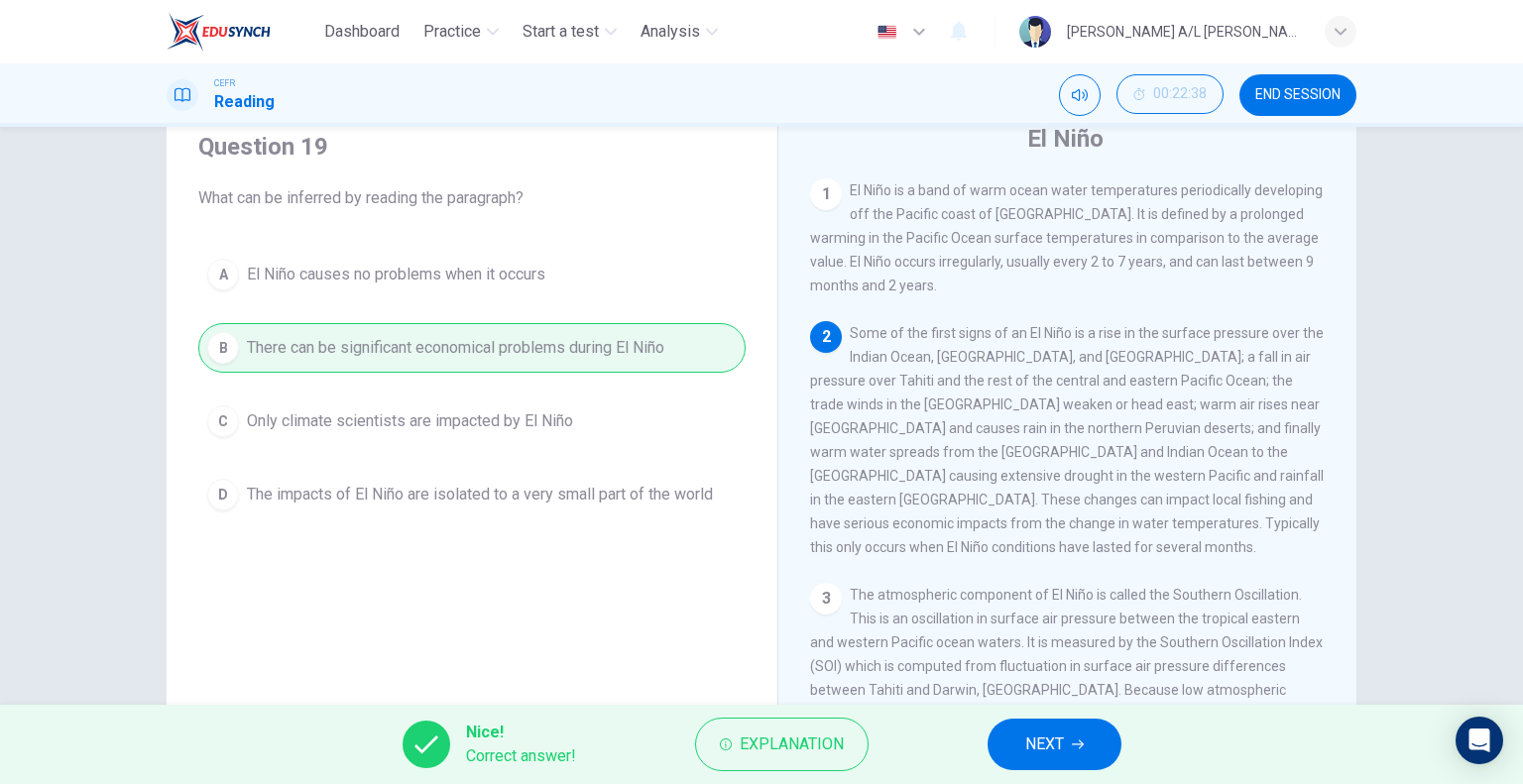click on "NEXT" at bounding box center [1054, 744] 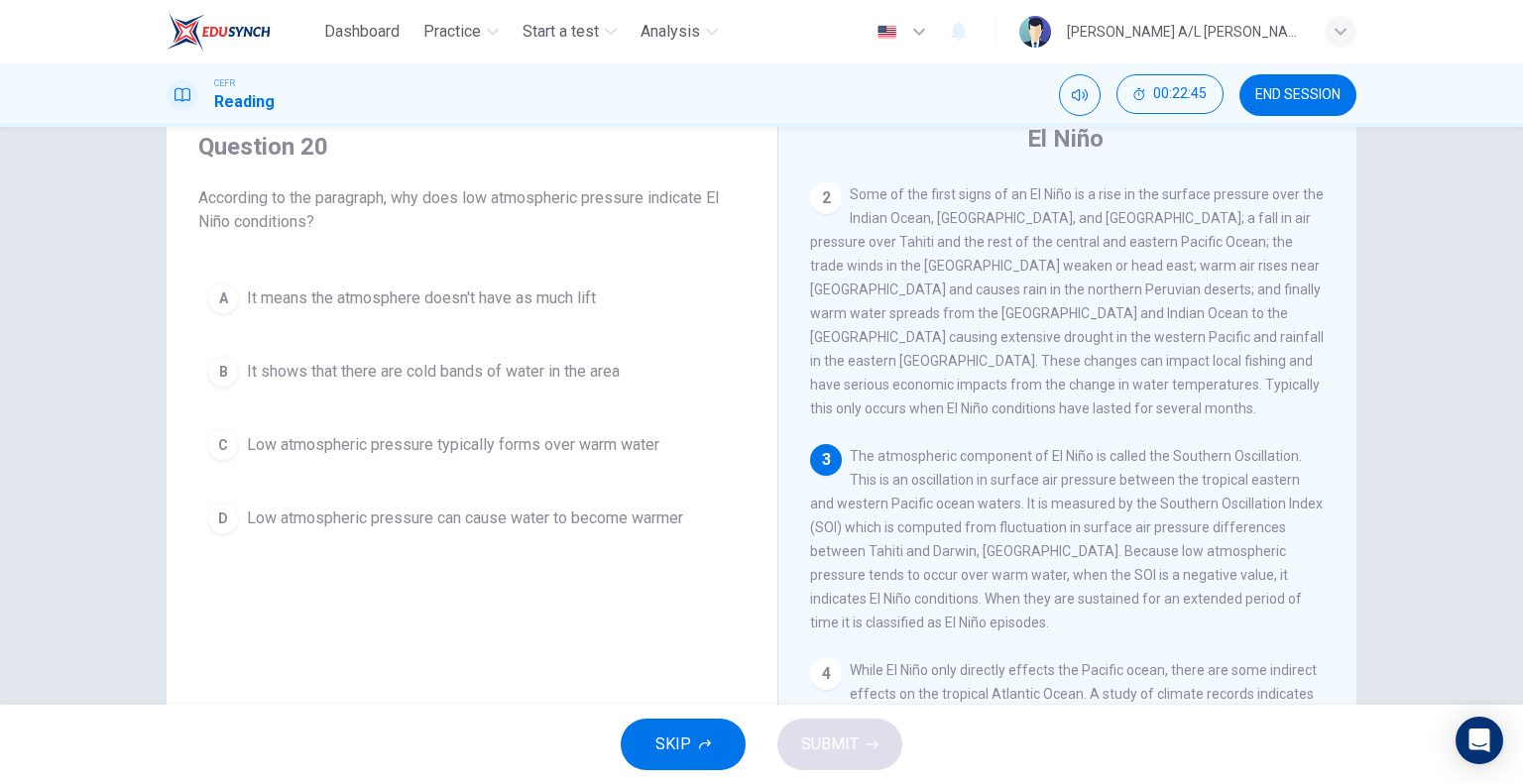scroll, scrollTop: 230, scrollLeft: 0, axis: vertical 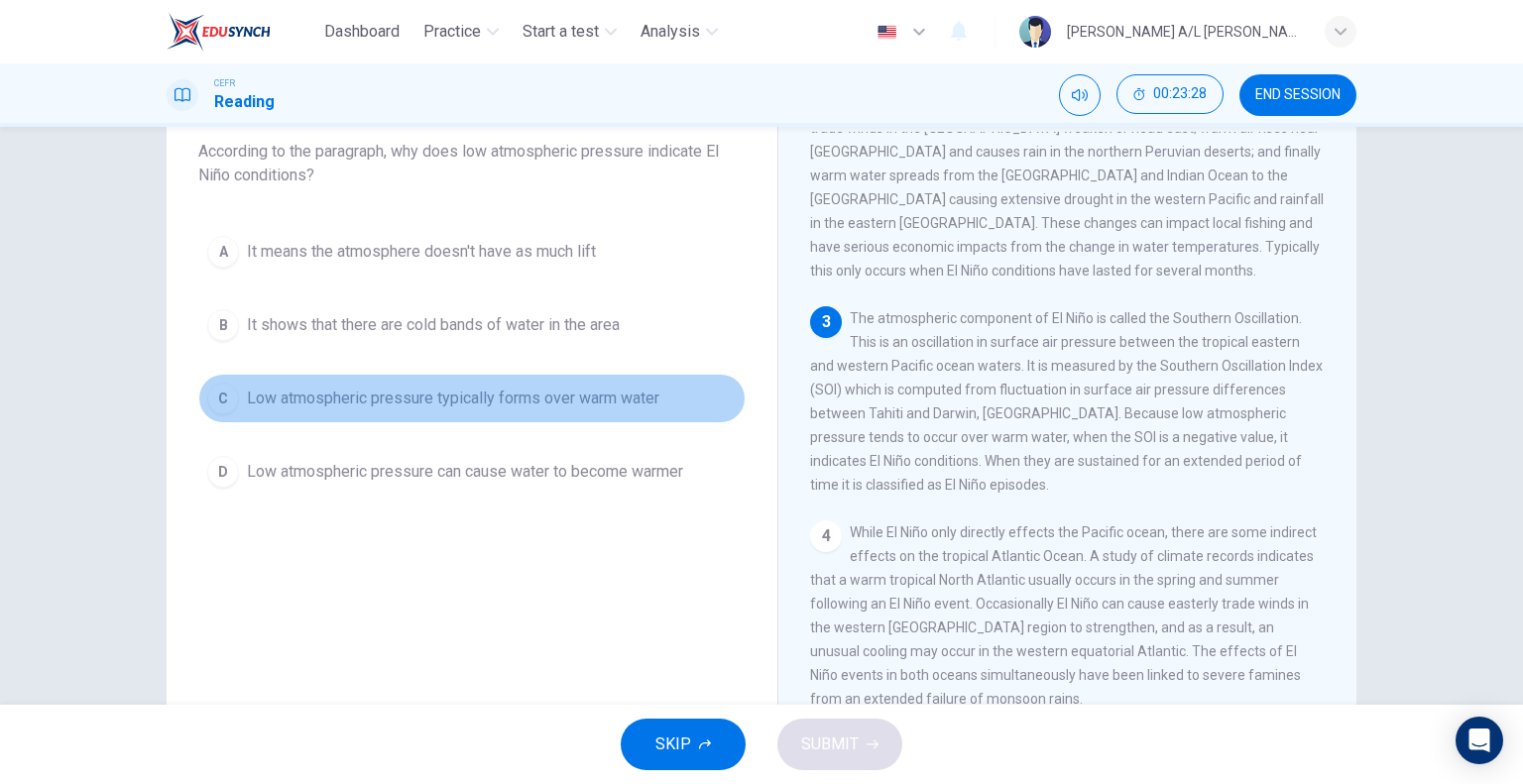click on "Low atmospheric pressure typically forms over warm water" at bounding box center [453, 398] 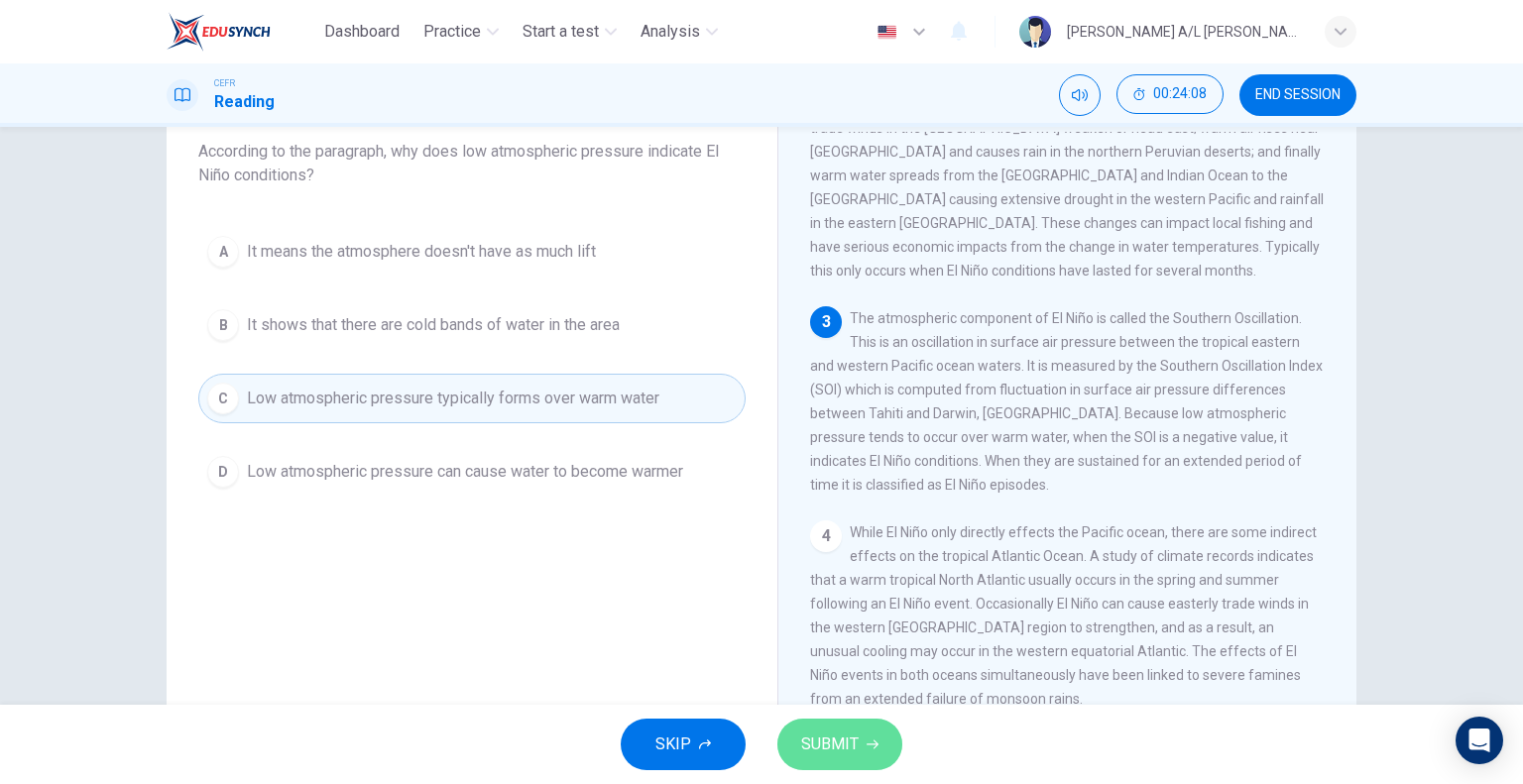 click on "SUBMIT" at bounding box center [830, 744] 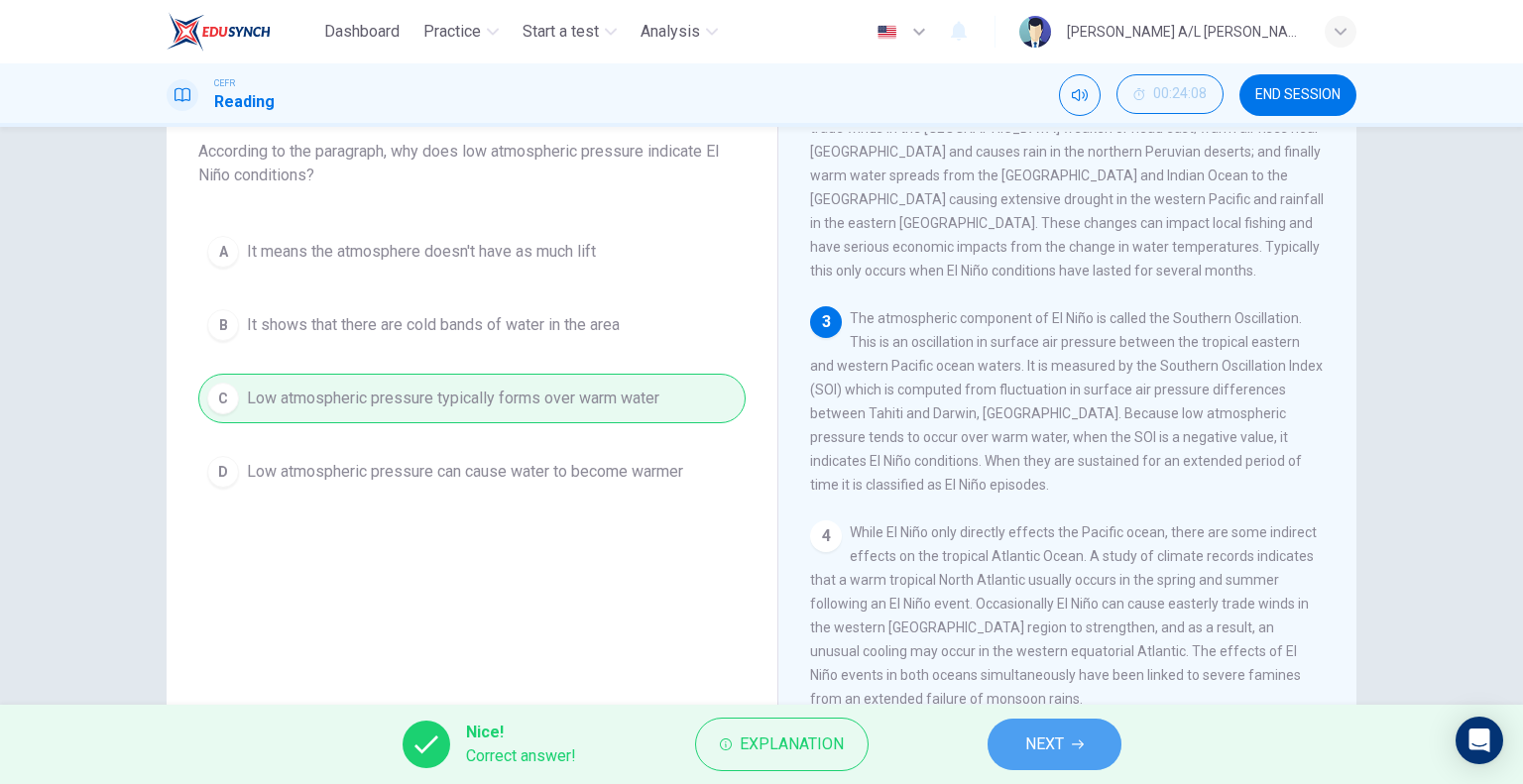 click on "NEXT" at bounding box center (1054, 744) 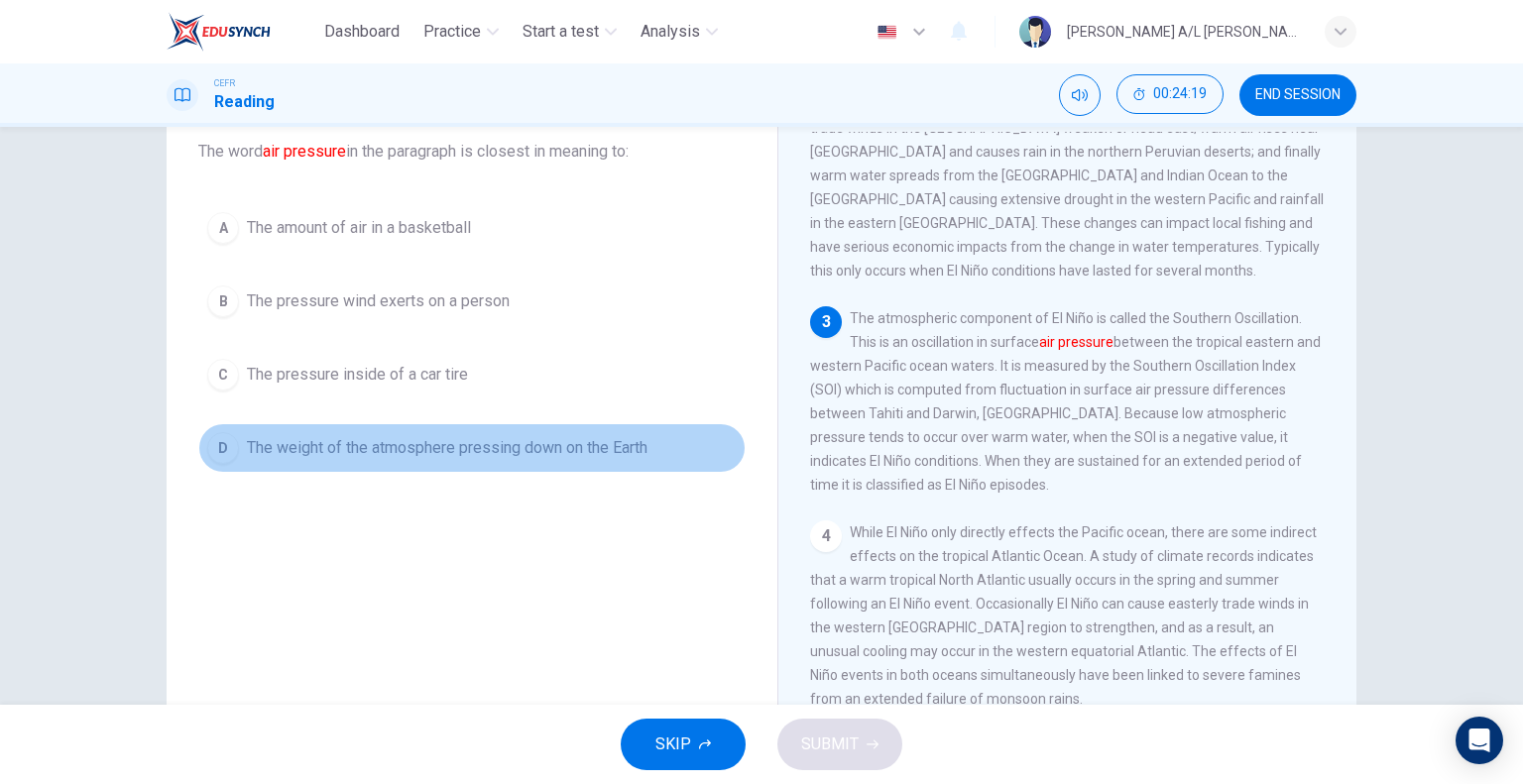 click on "The weight of the atmosphere pressing down on the Earth" at bounding box center [447, 448] 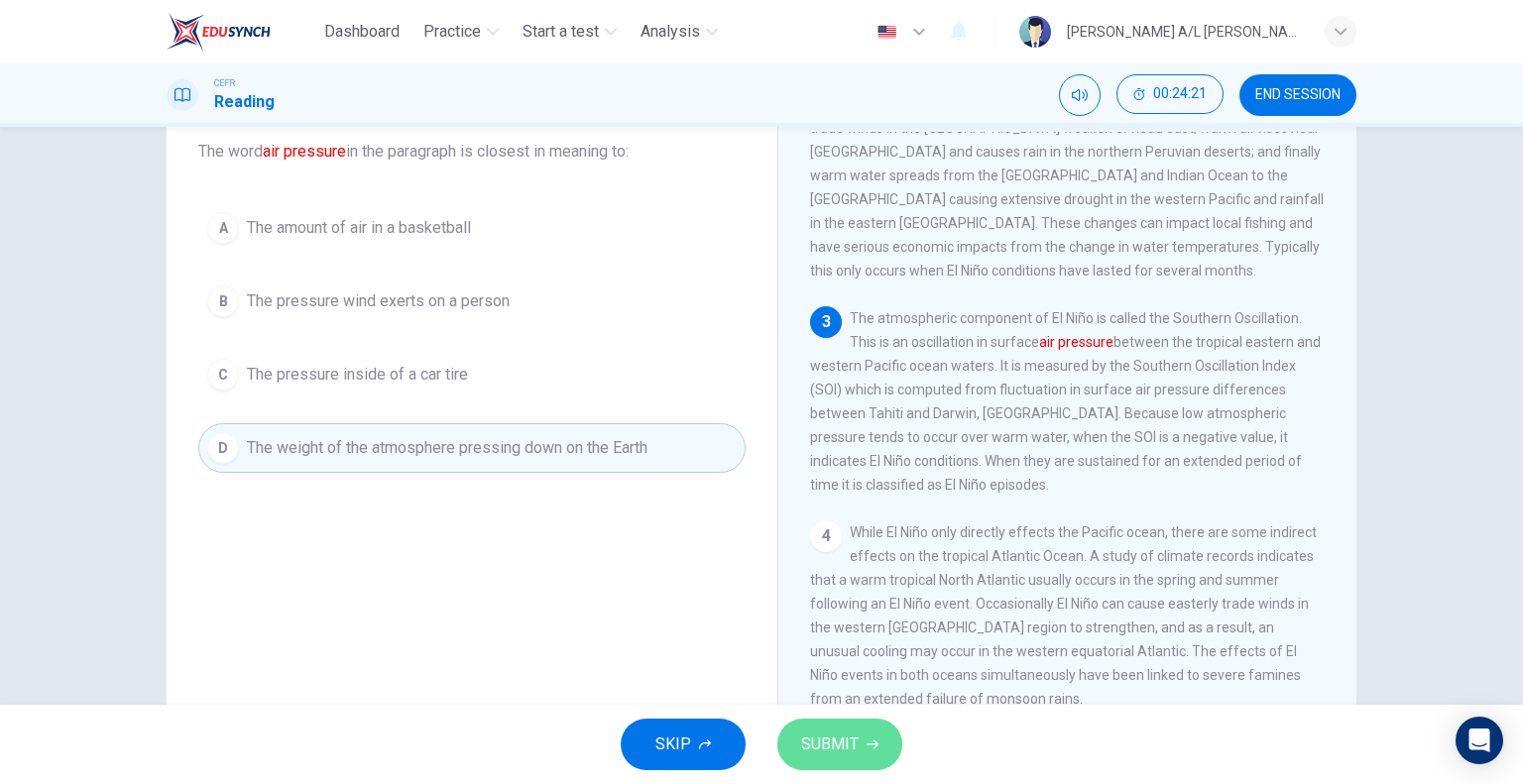 click on "SUBMIT" at bounding box center (830, 744) 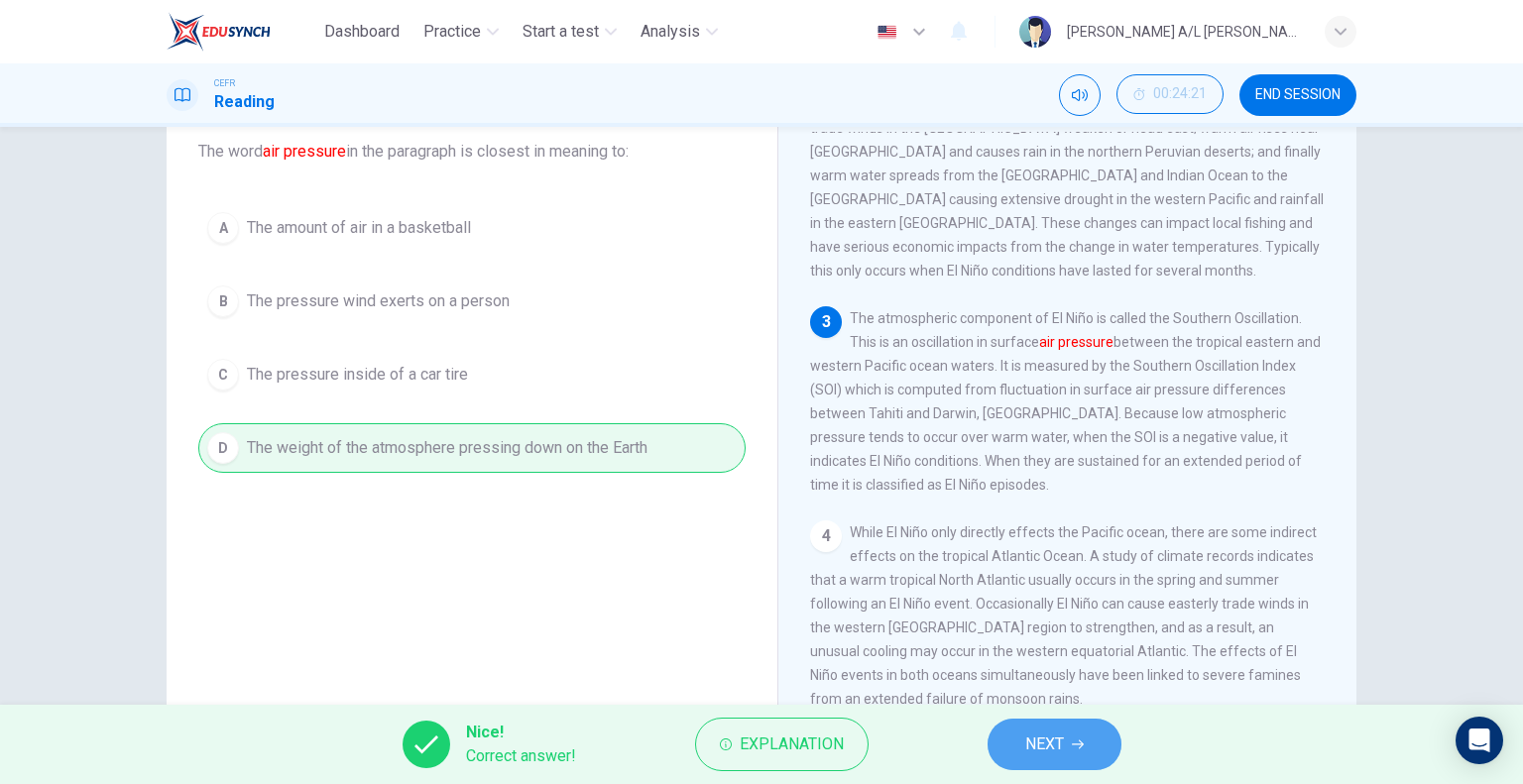 click on "NEXT" at bounding box center (1044, 744) 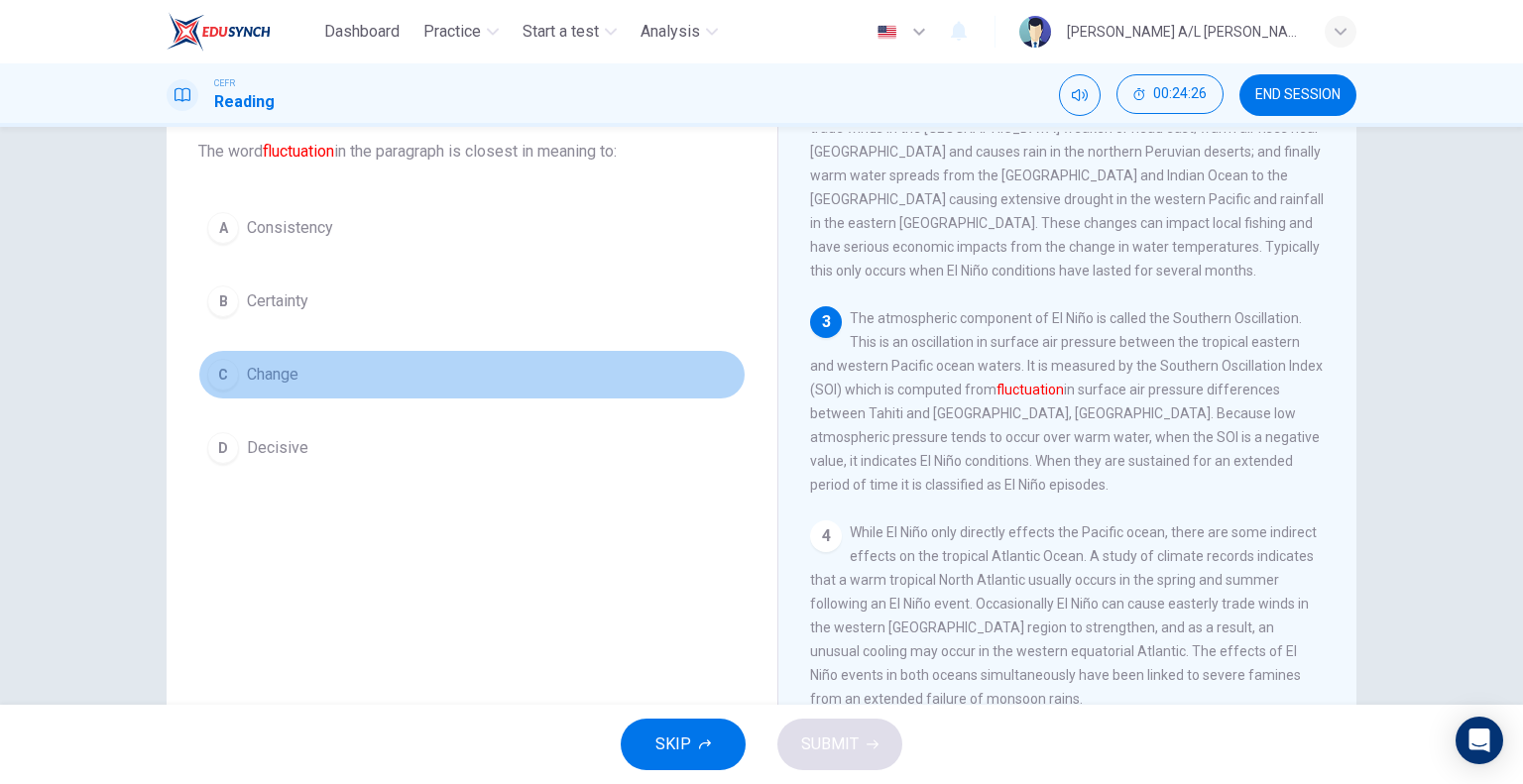 click on "C Change" at bounding box center (472, 375) 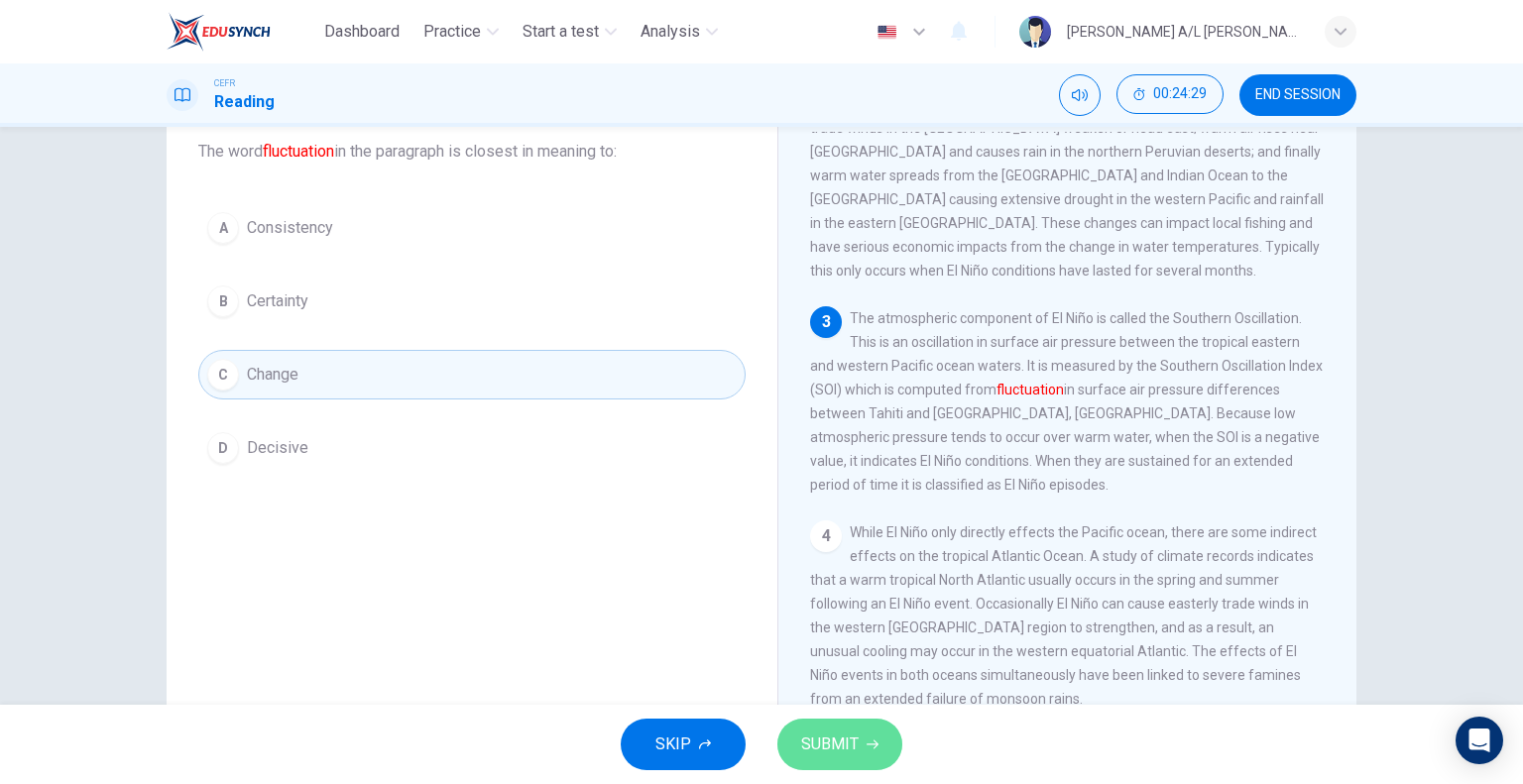 click on "SUBMIT" at bounding box center (830, 744) 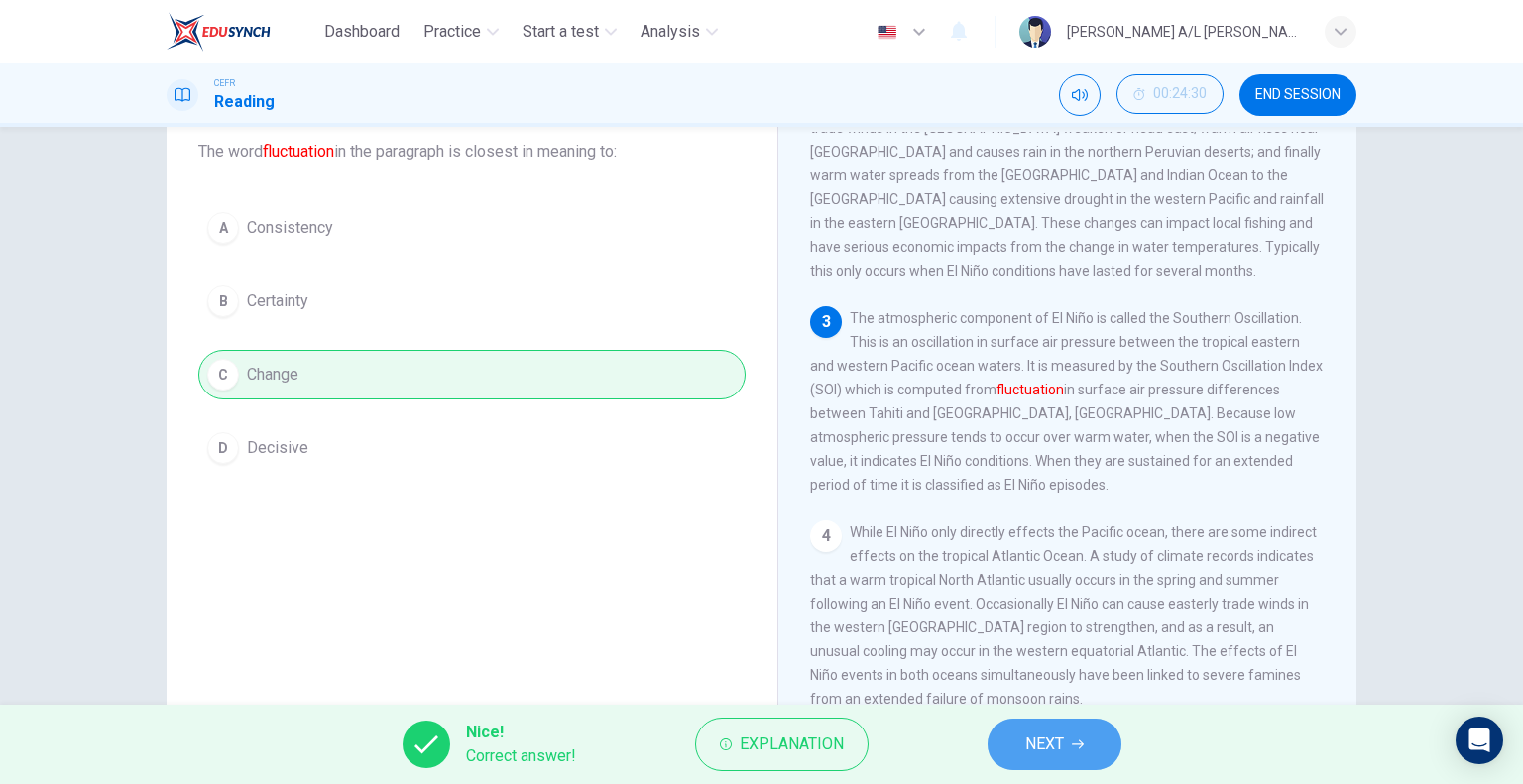 click on "NEXT" at bounding box center [1054, 744] 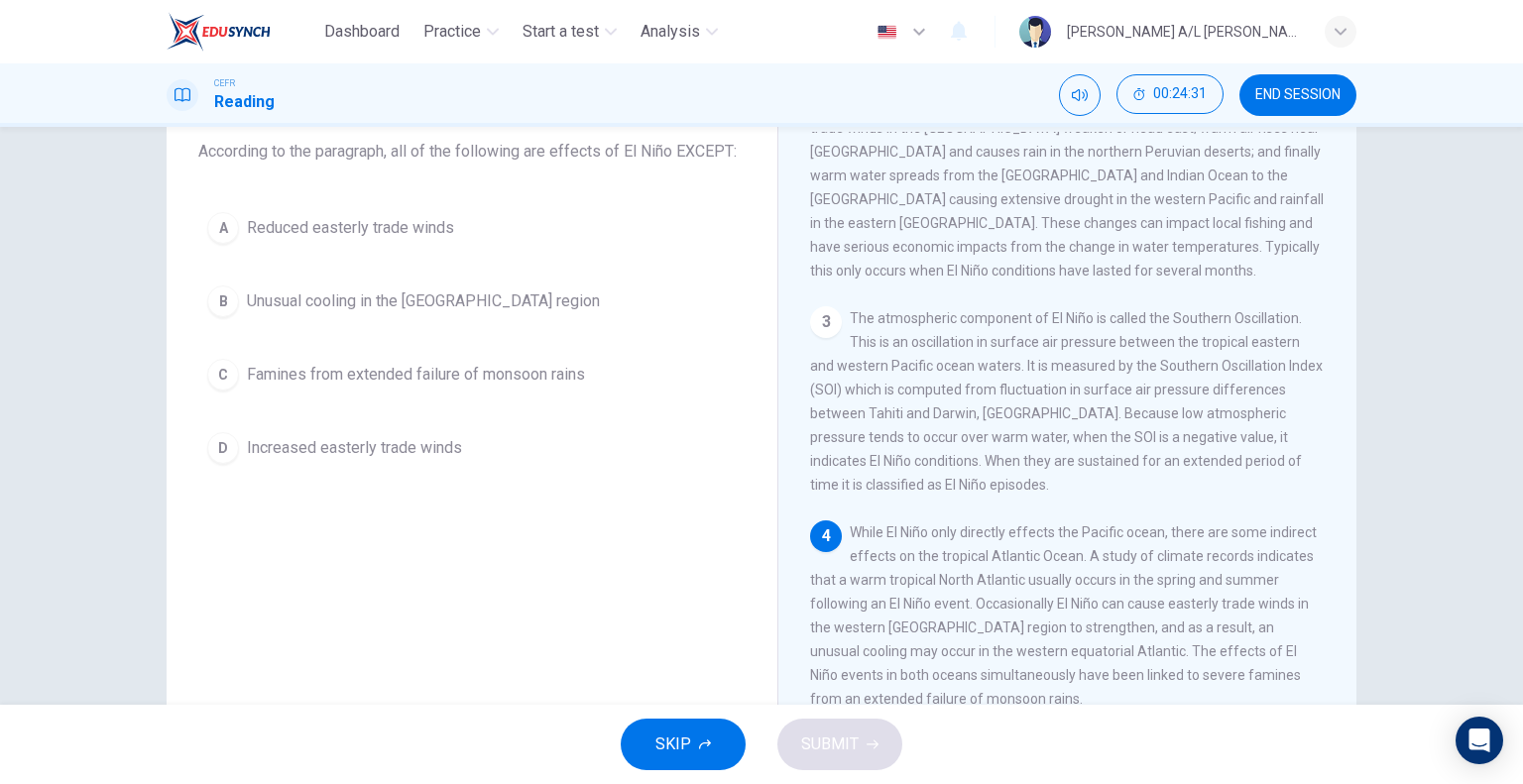 scroll, scrollTop: 190, scrollLeft: 0, axis: vertical 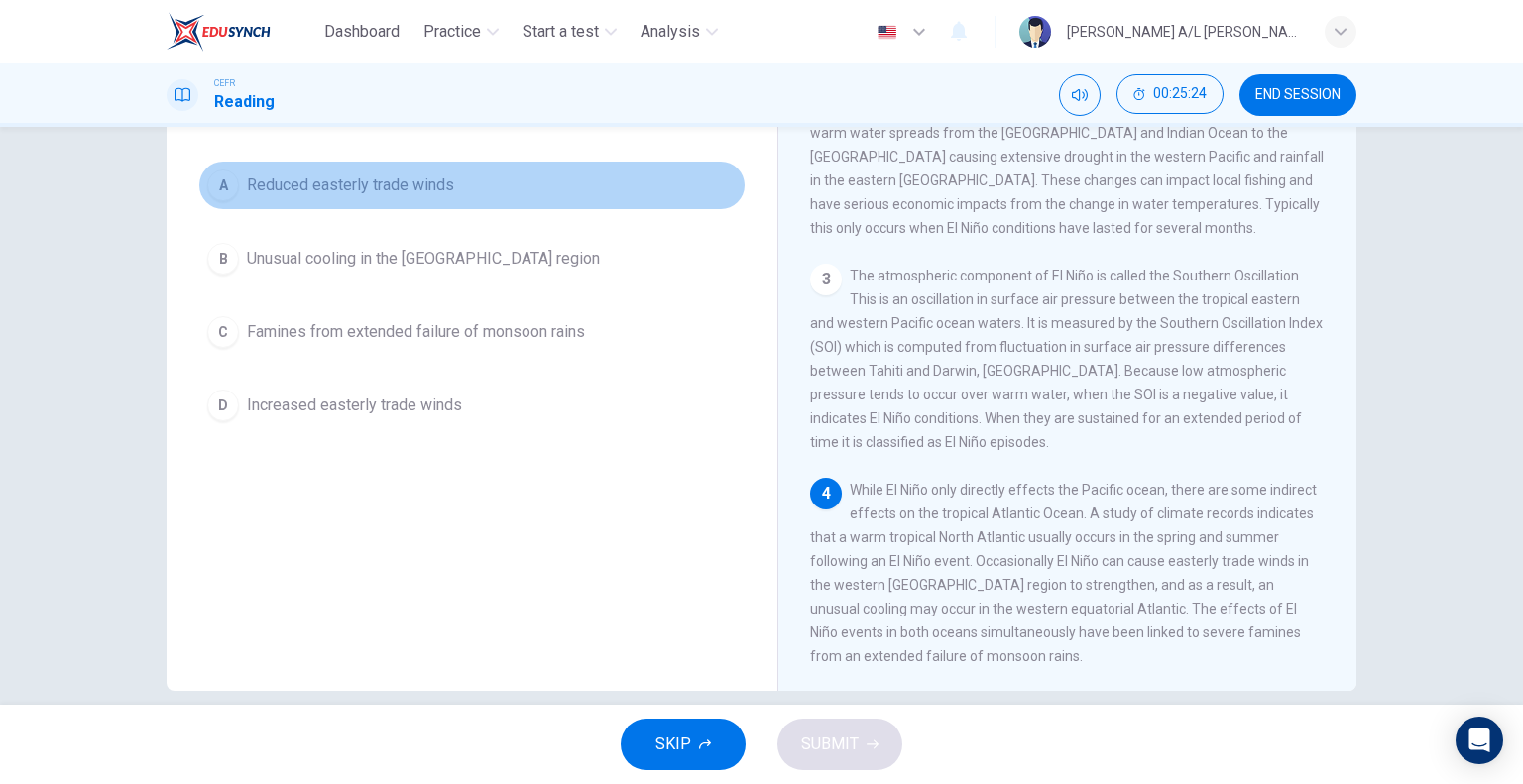 click on "Reduced easterly trade winds" at bounding box center [350, 185] 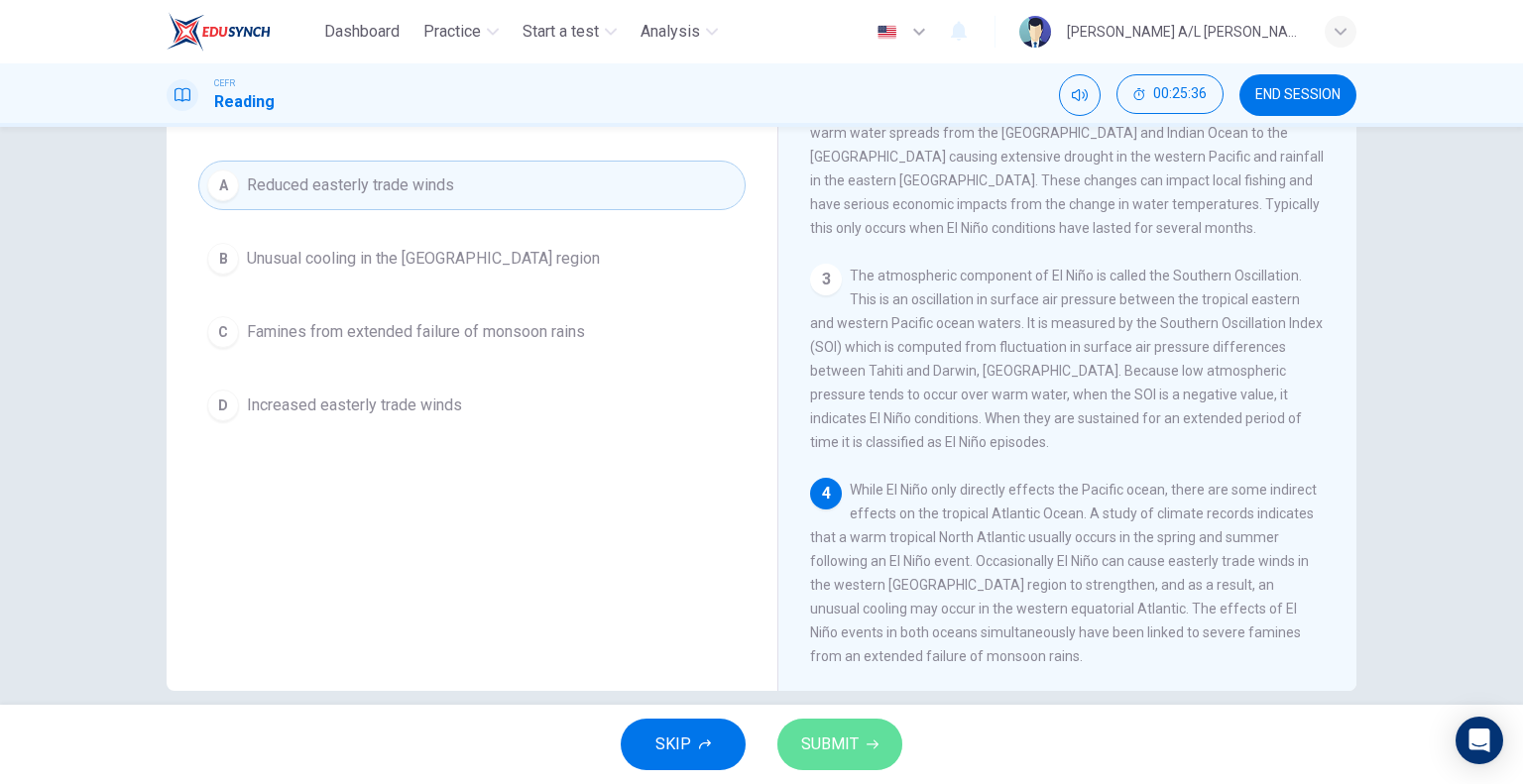click on "SUBMIT" at bounding box center [830, 744] 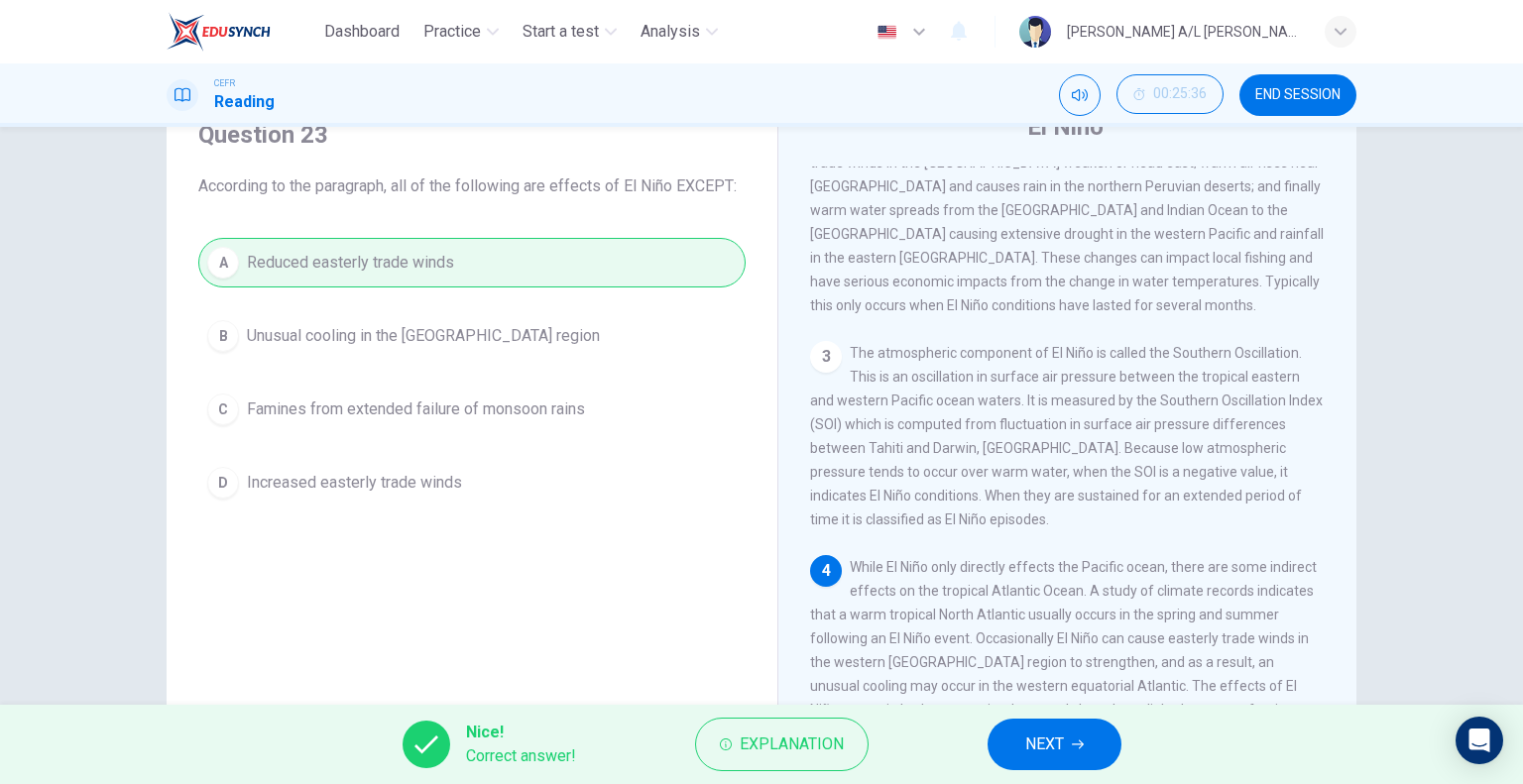 scroll, scrollTop: 87, scrollLeft: 0, axis: vertical 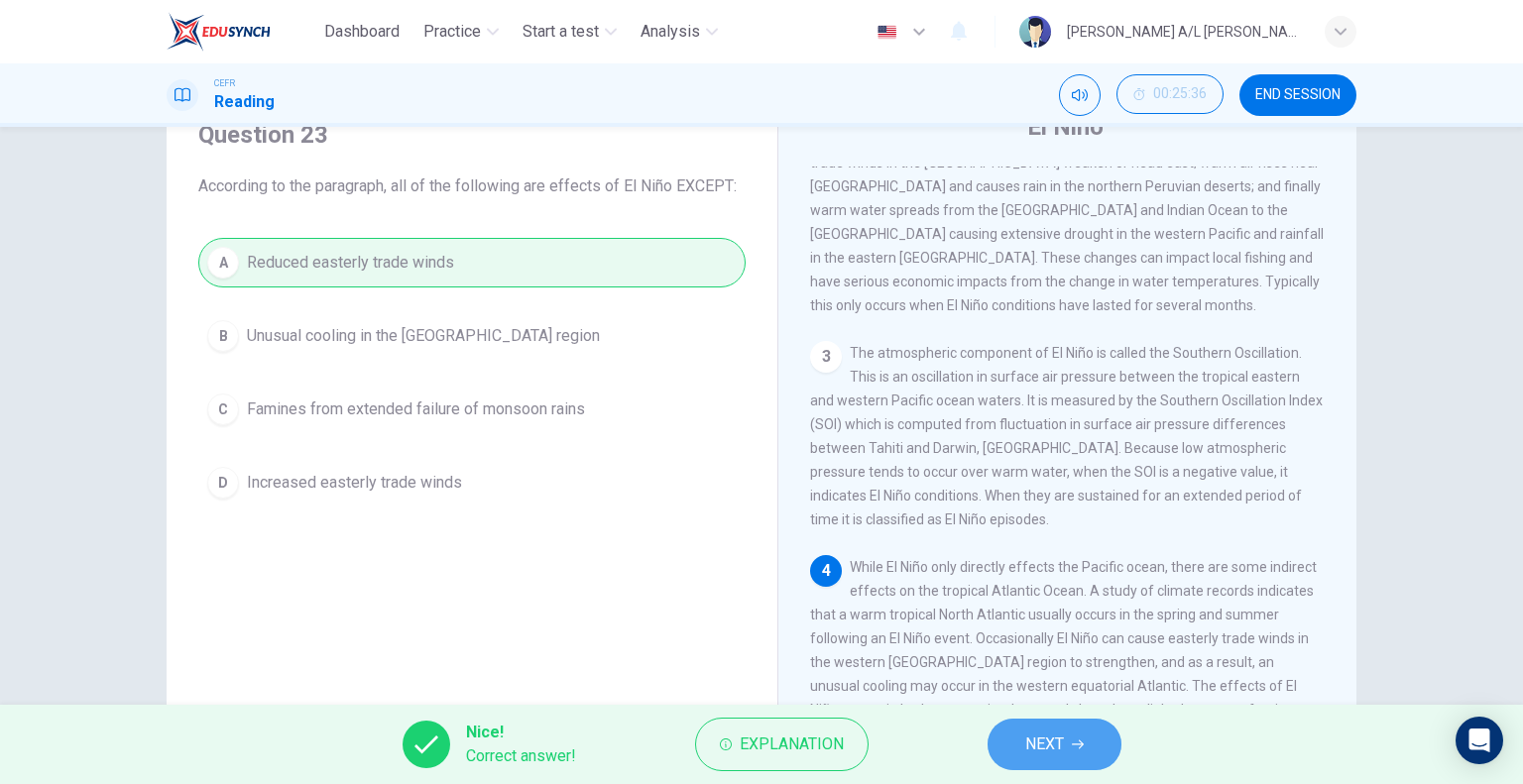 click on "NEXT" at bounding box center [1054, 744] 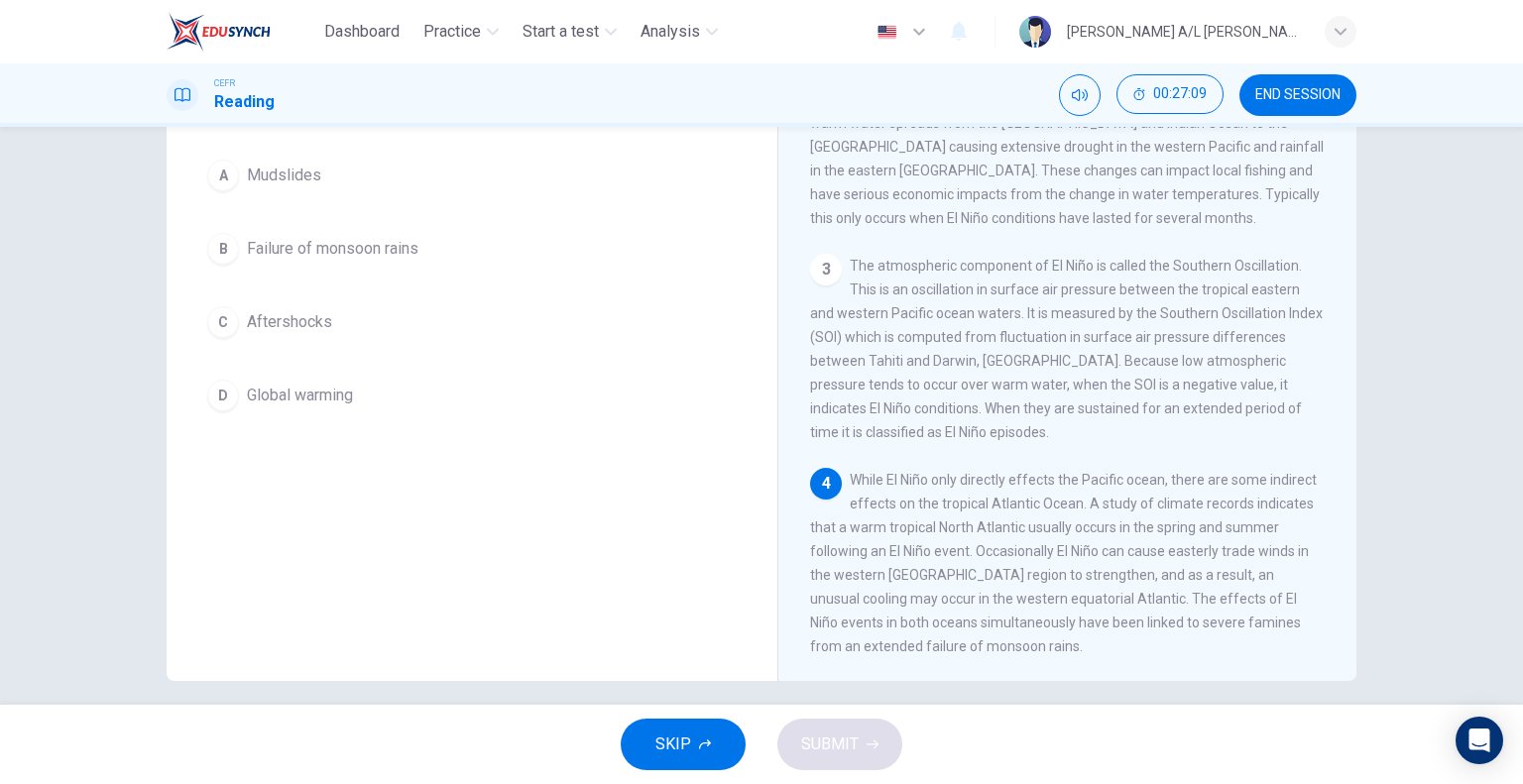 scroll, scrollTop: 135, scrollLeft: 0, axis: vertical 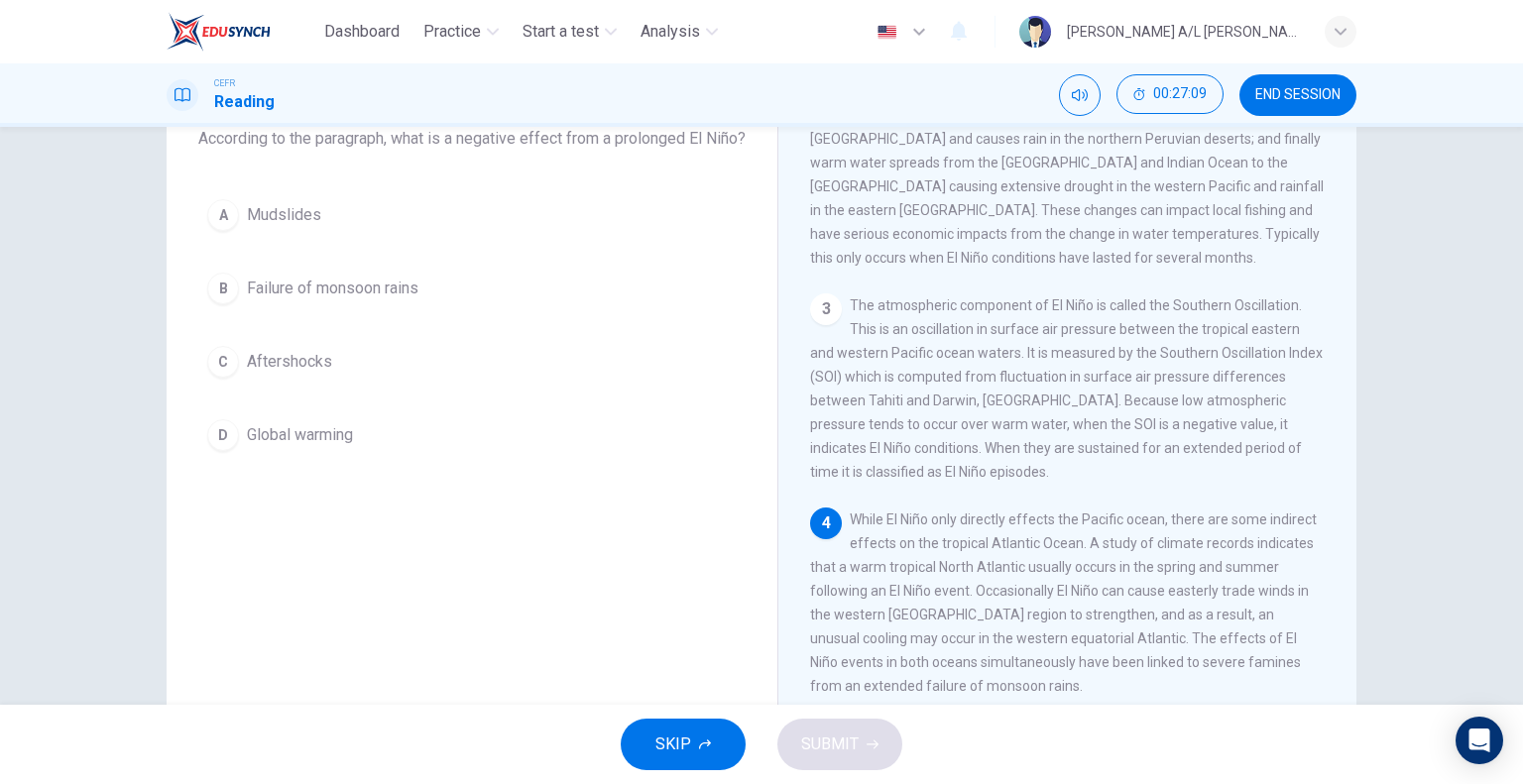 click on "B Failure of monsoon rains" at bounding box center [472, 288] 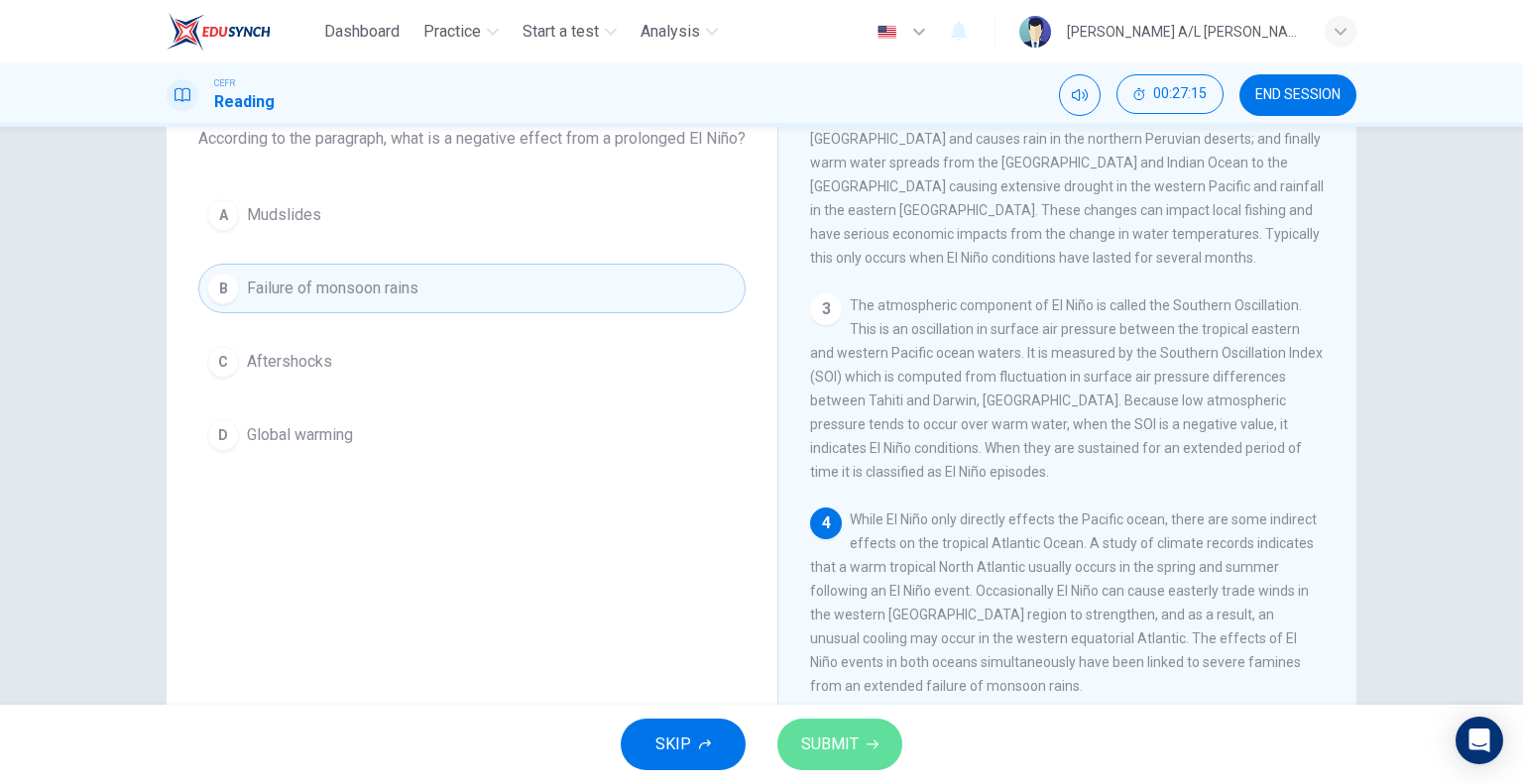click on "SUBMIT" at bounding box center (830, 744) 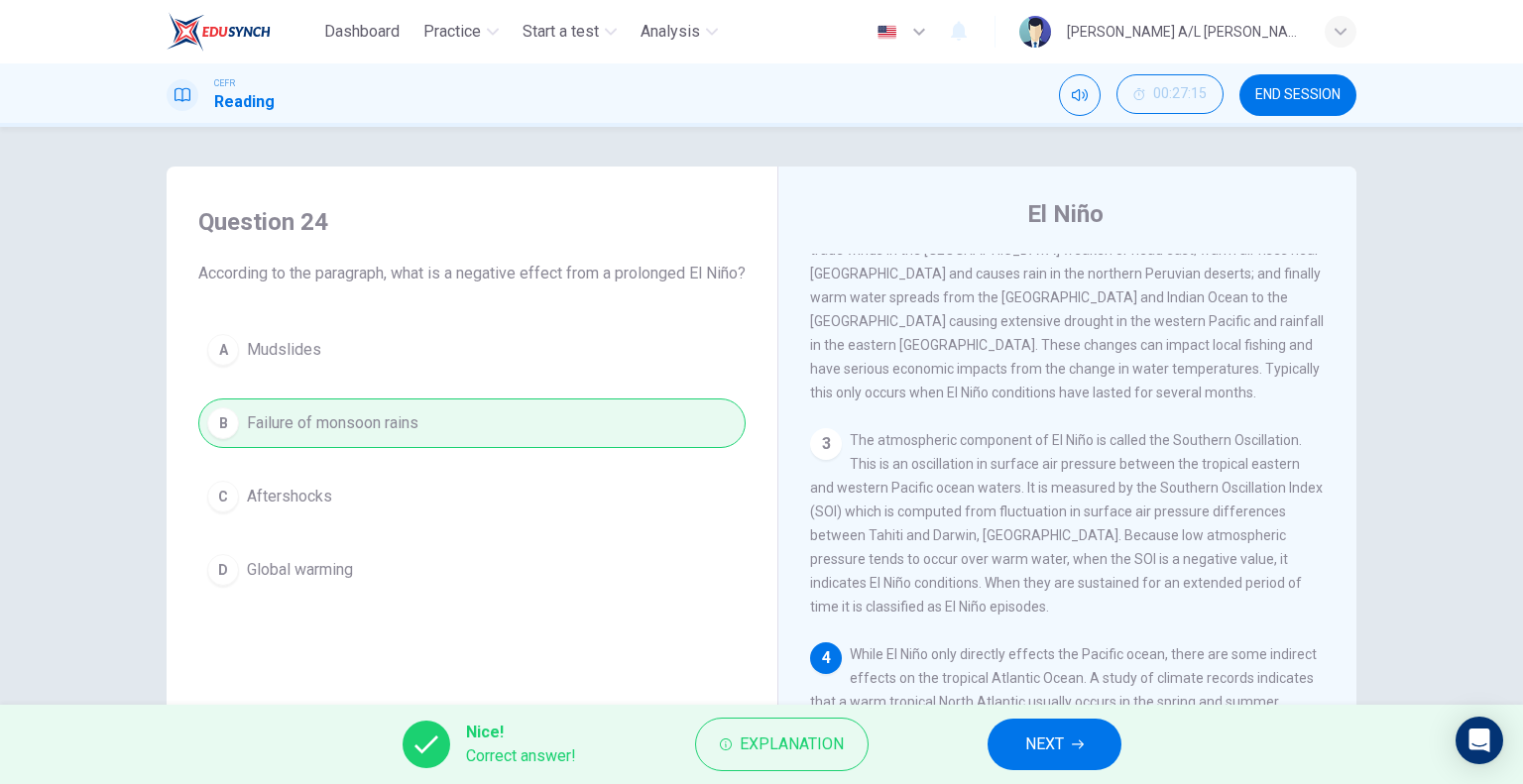 scroll, scrollTop: 190, scrollLeft: 0, axis: vertical 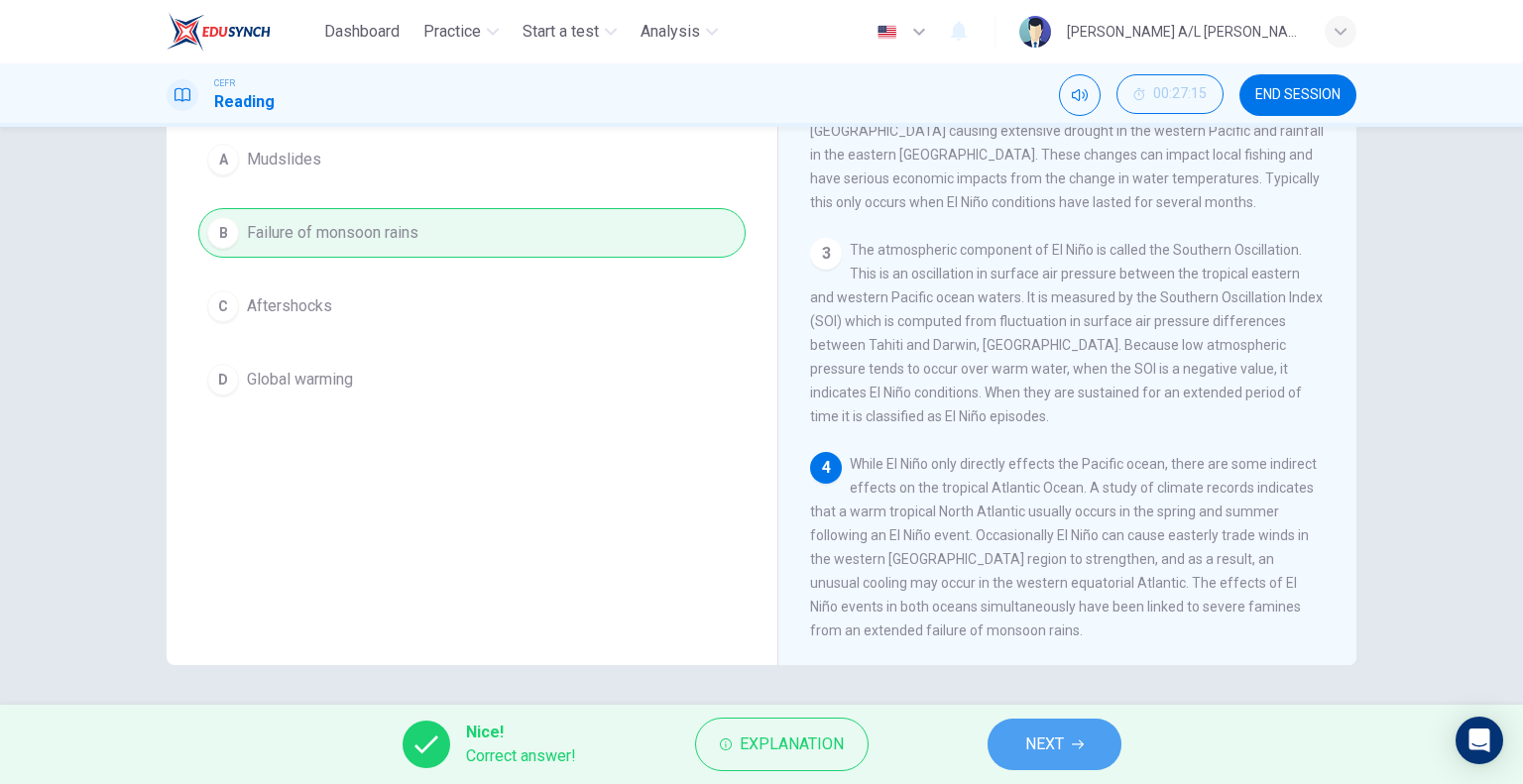 click on "NEXT" at bounding box center [1044, 744] 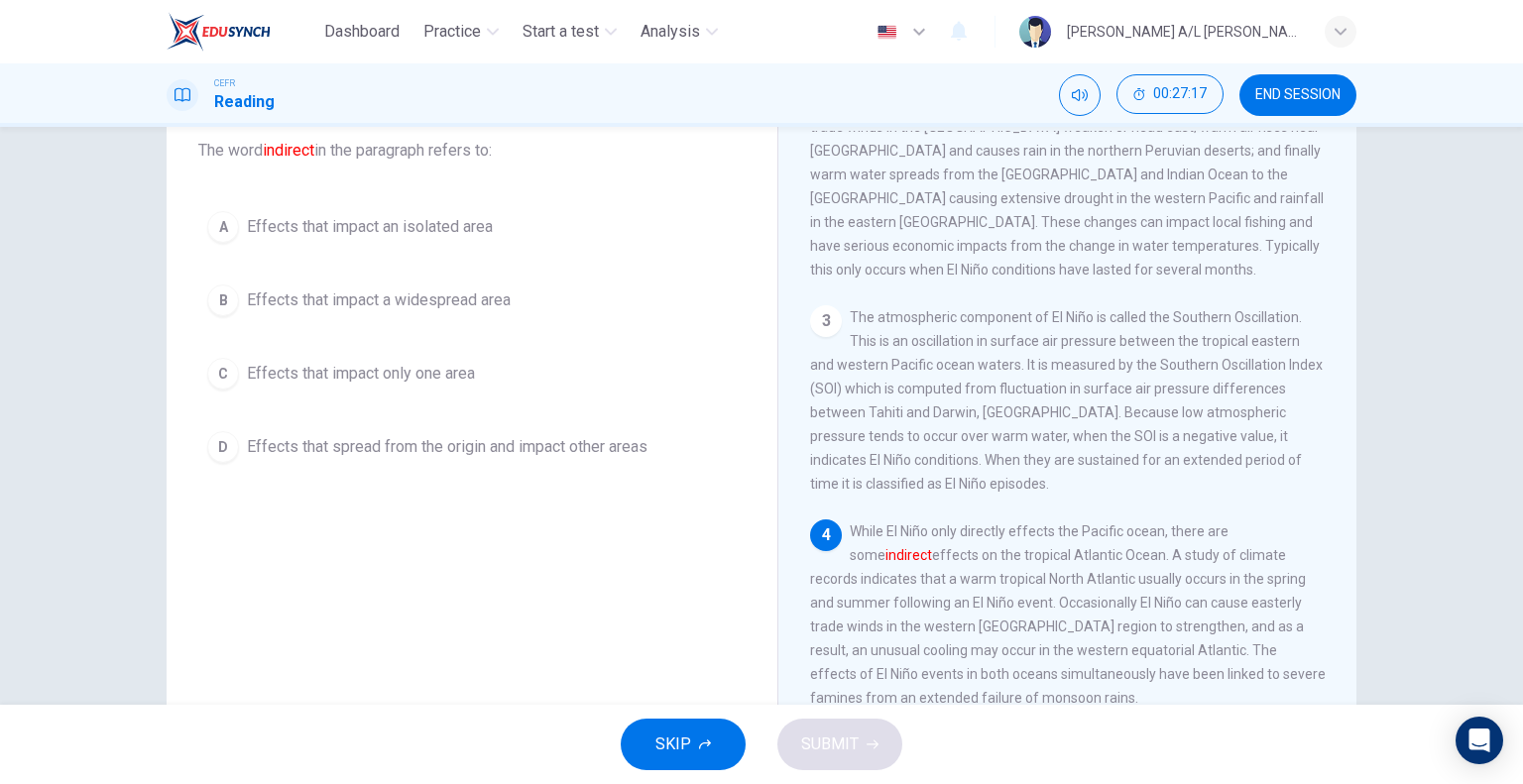 scroll, scrollTop: 123, scrollLeft: 0, axis: vertical 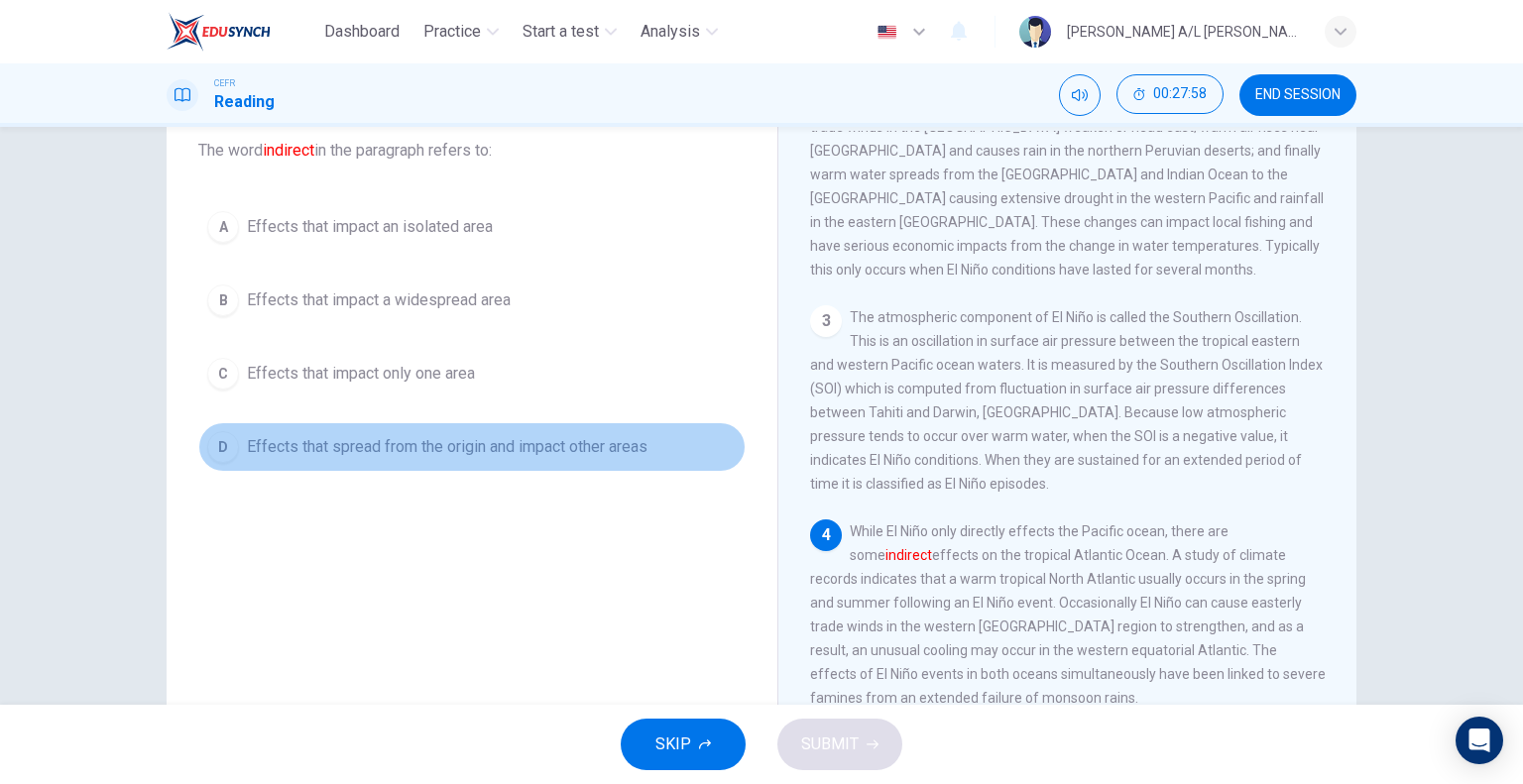 click on "Effects that spread from the origin and impact other areas" at bounding box center [447, 447] 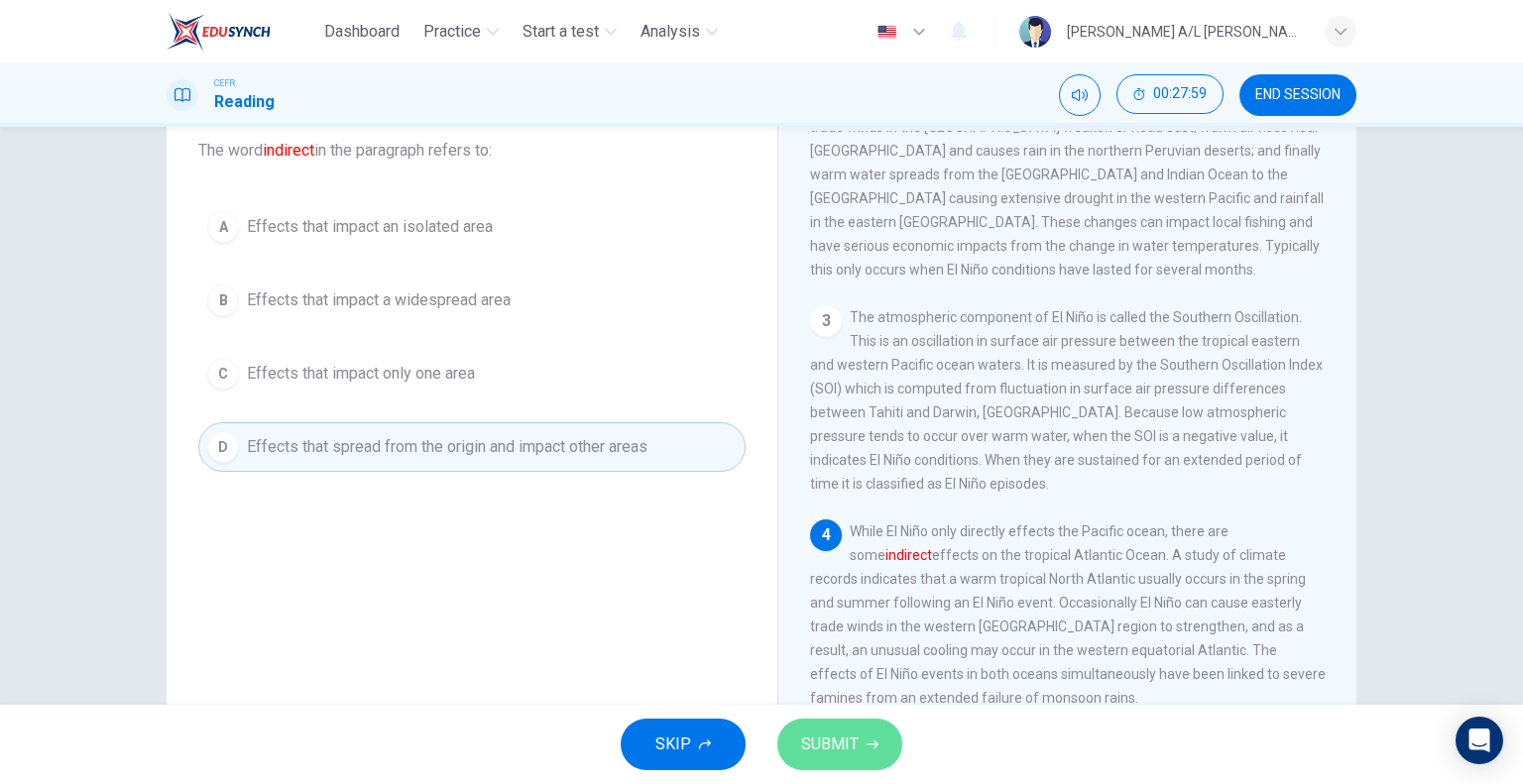 click on "SUBMIT" at bounding box center [840, 744] 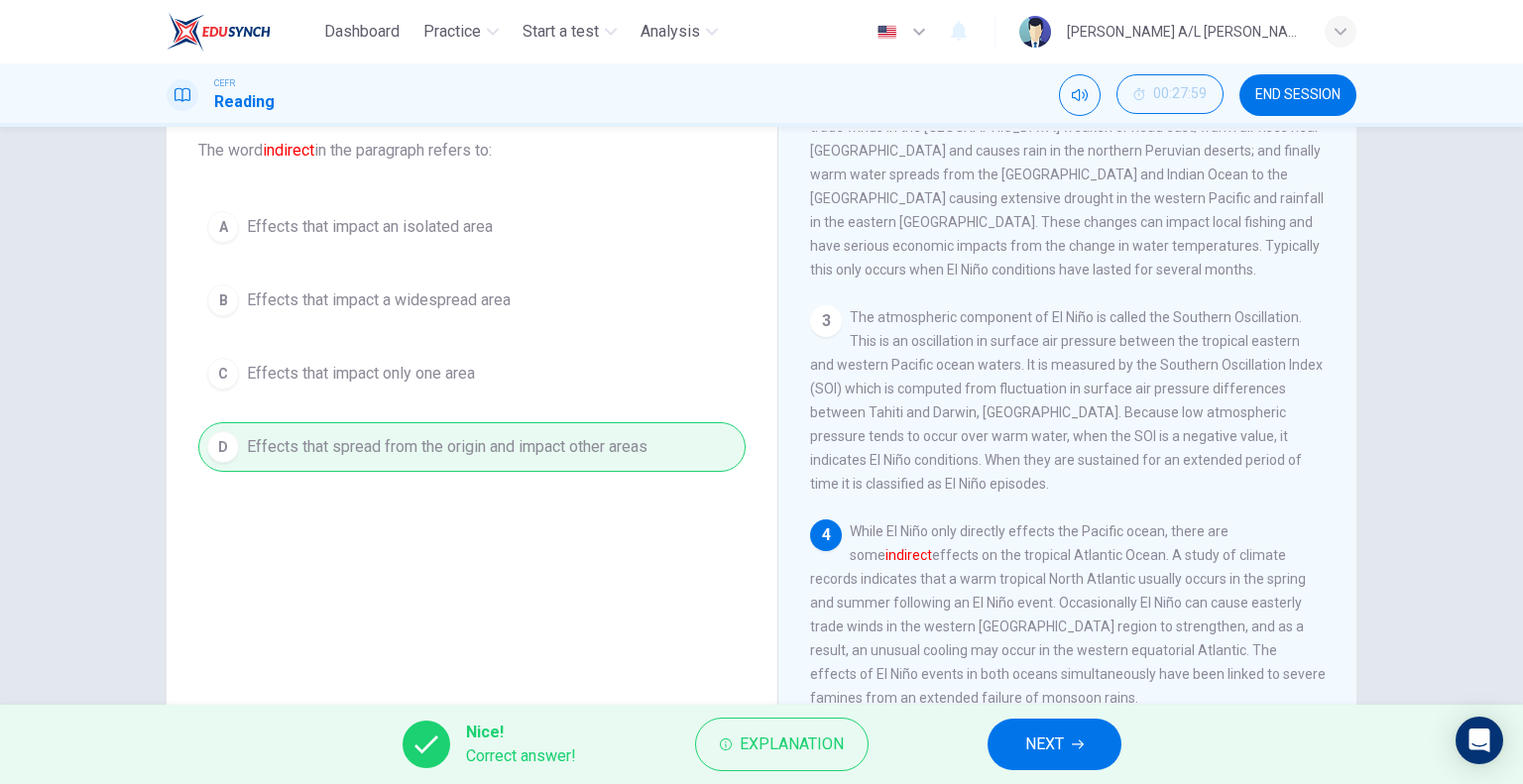 scroll, scrollTop: 0, scrollLeft: 0, axis: both 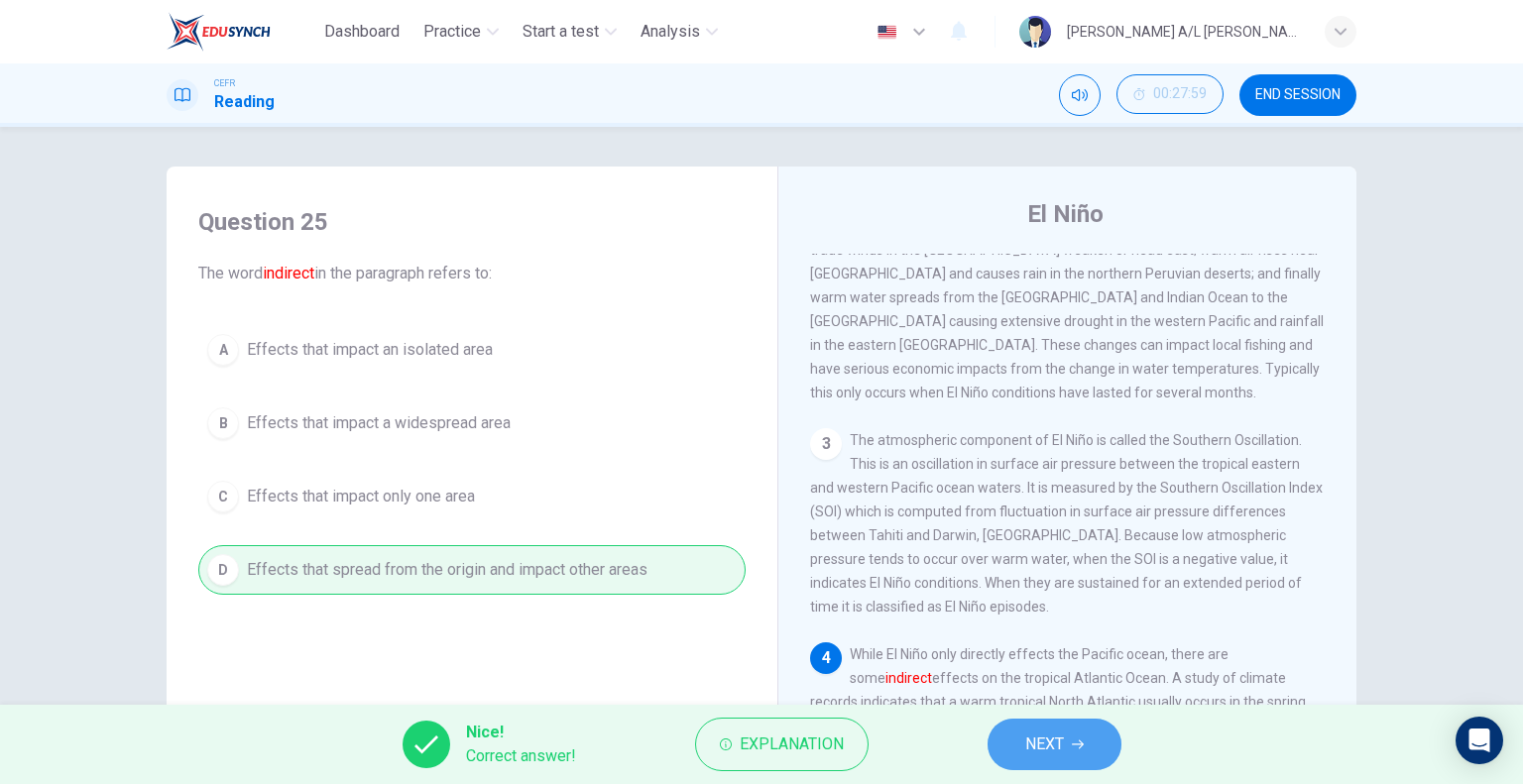 click on "NEXT" at bounding box center (1054, 744) 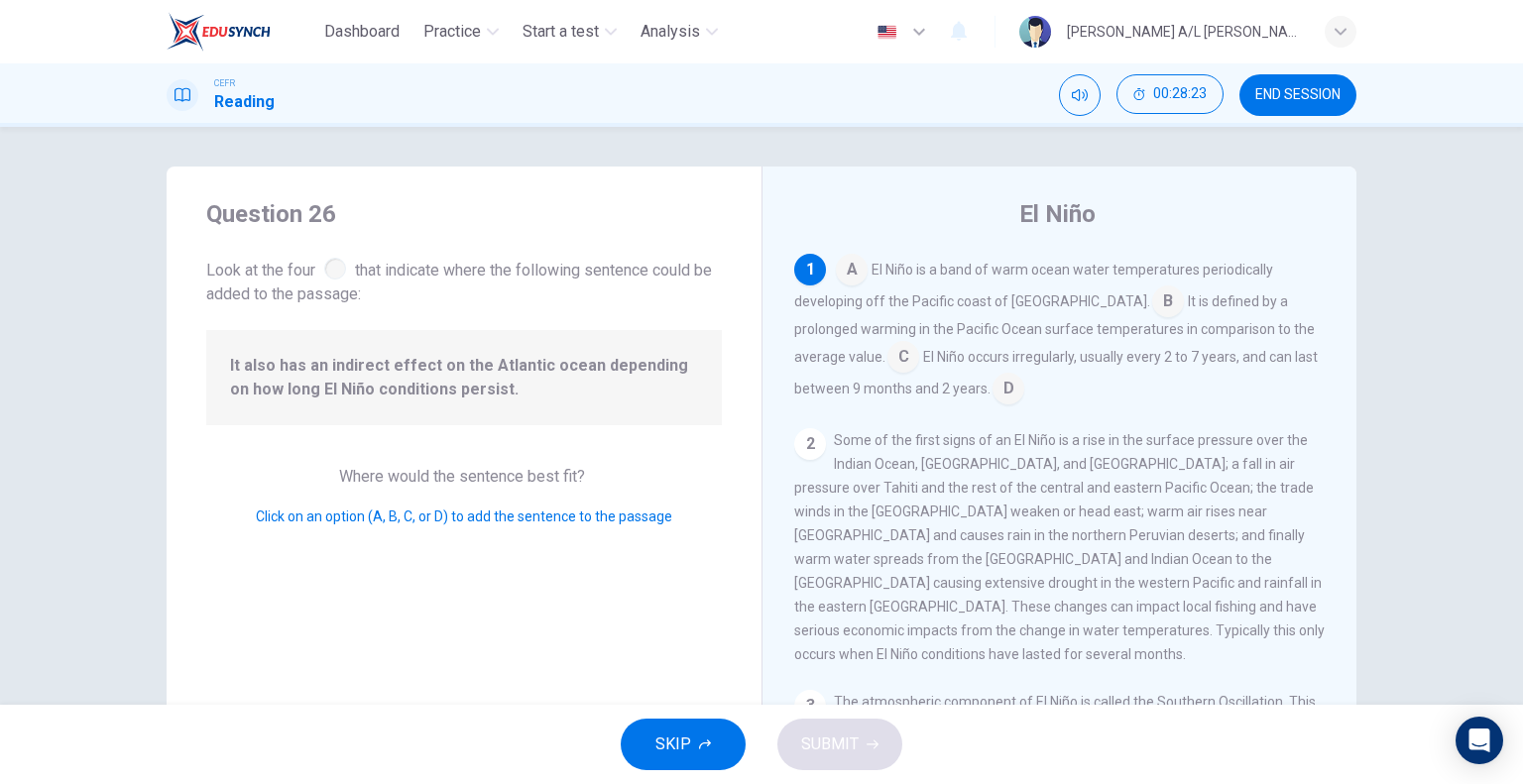 click at bounding box center [903, 359] 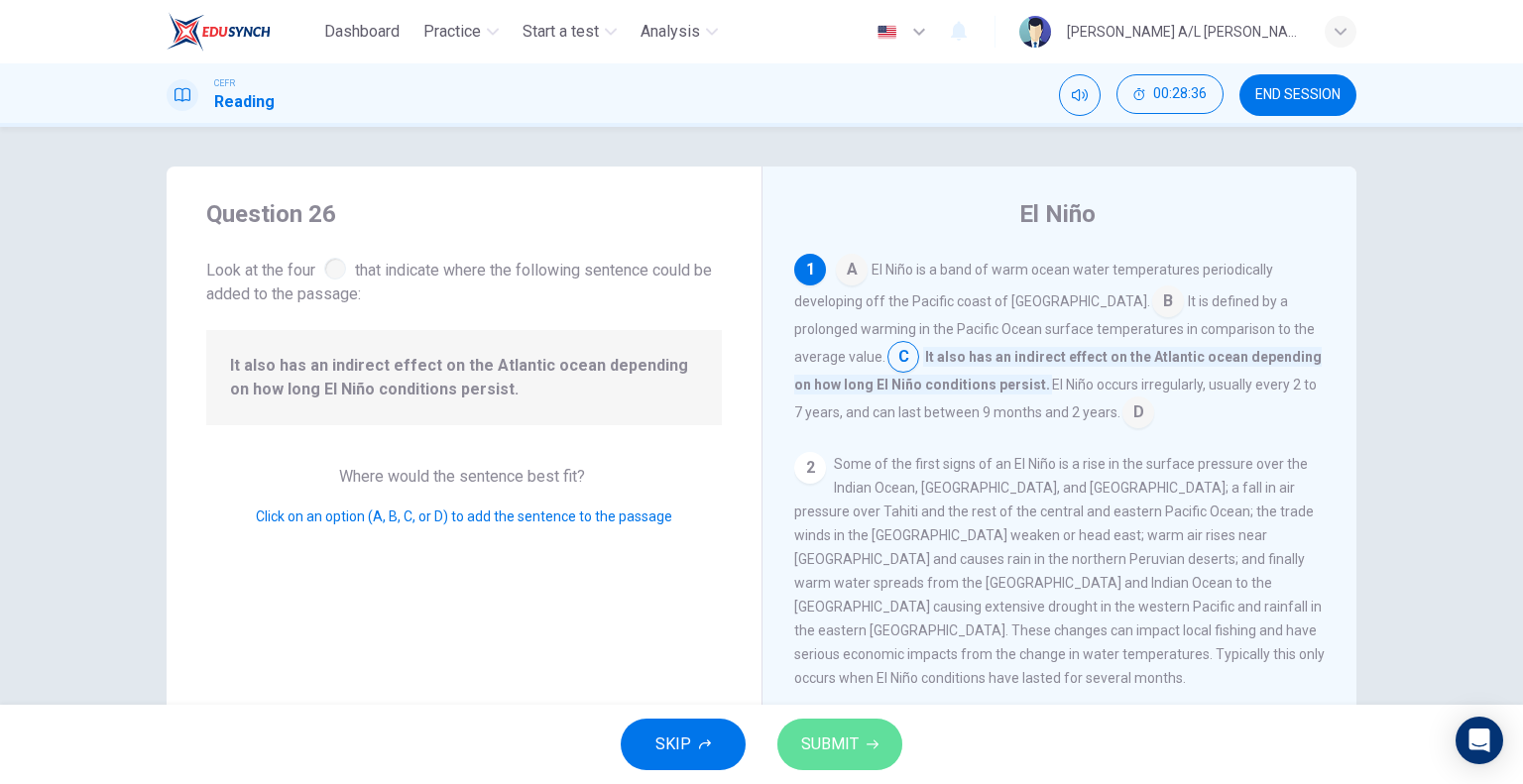 click on "SUBMIT" at bounding box center [830, 744] 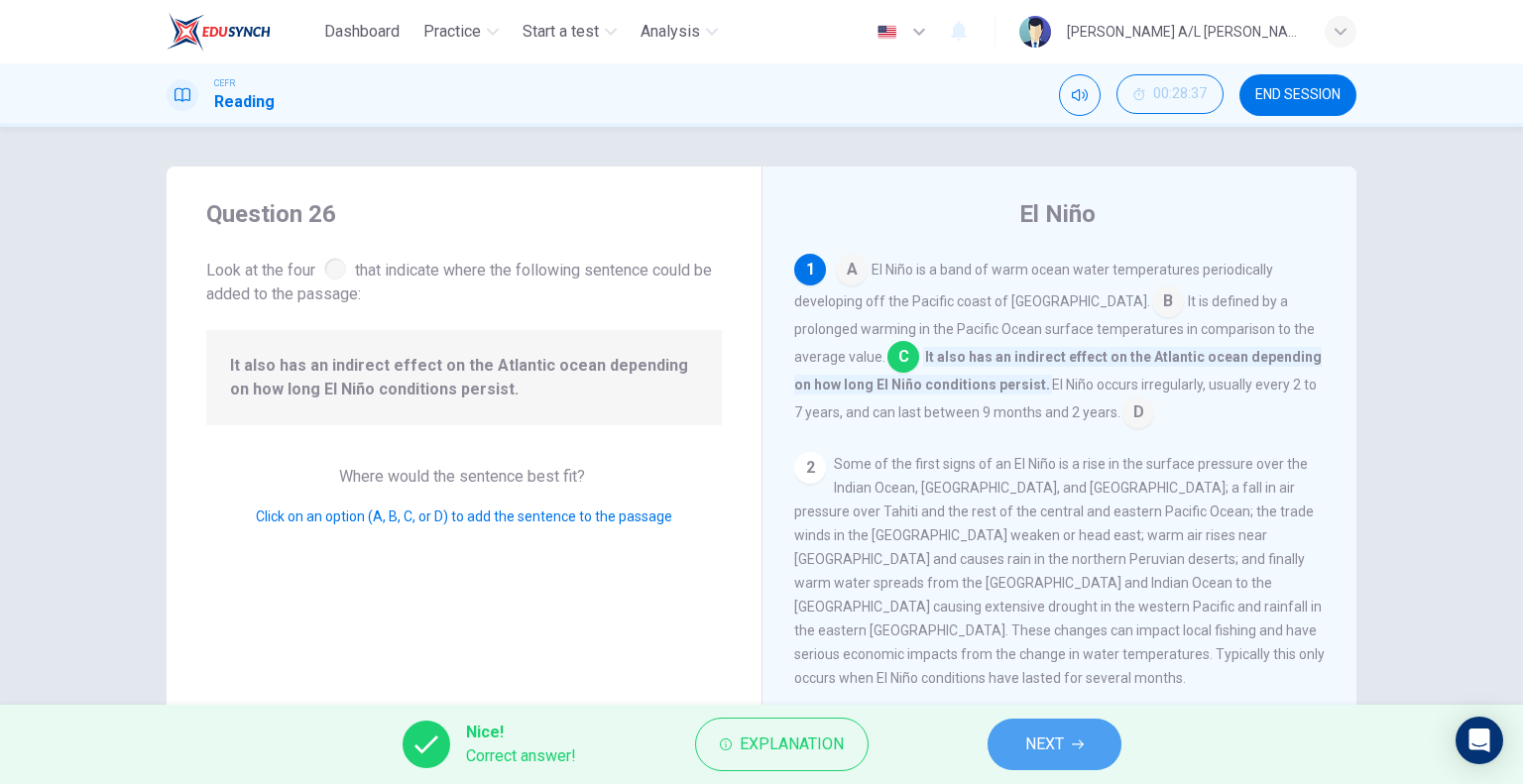 click on "NEXT" at bounding box center [1054, 744] 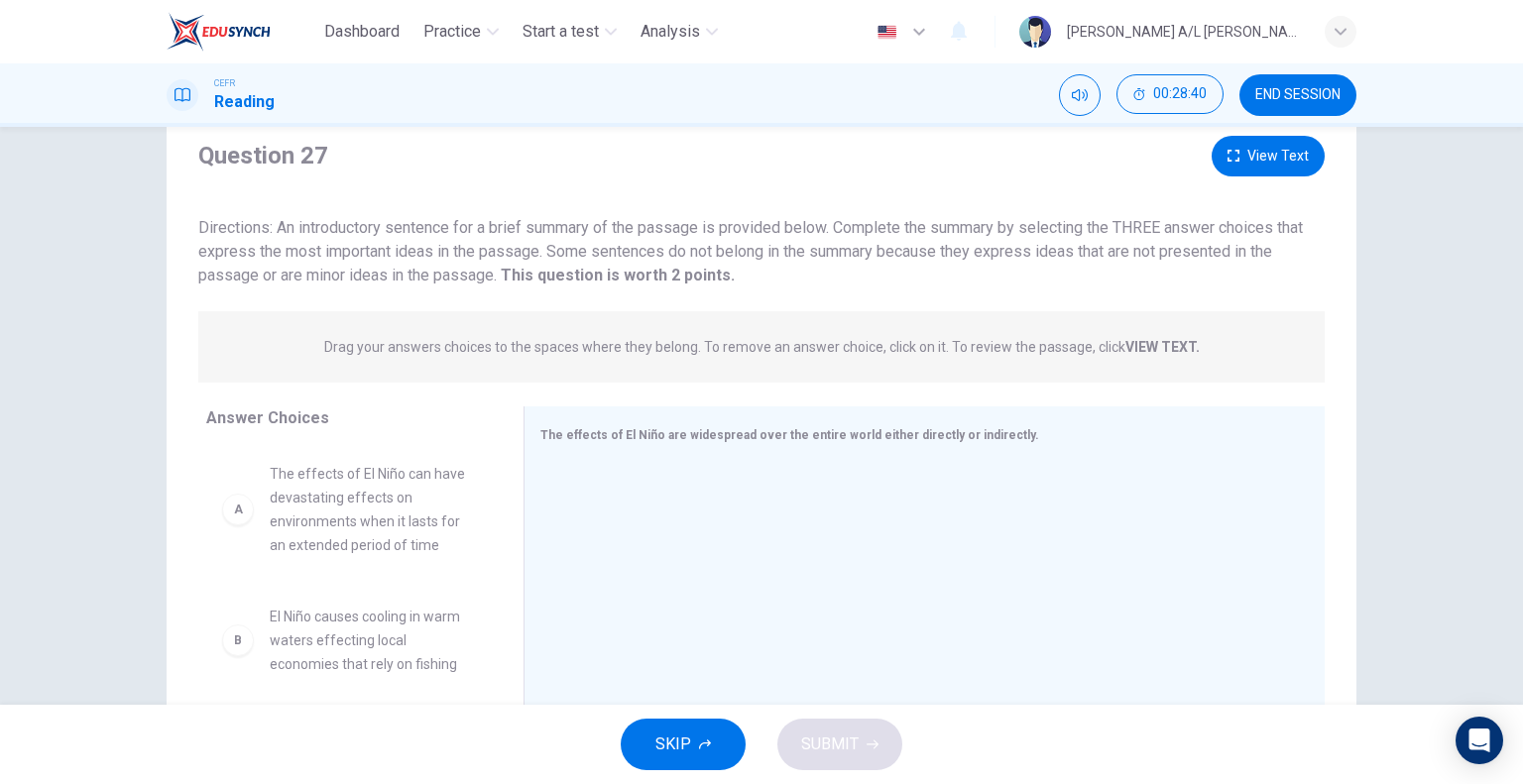 scroll, scrollTop: 63, scrollLeft: 0, axis: vertical 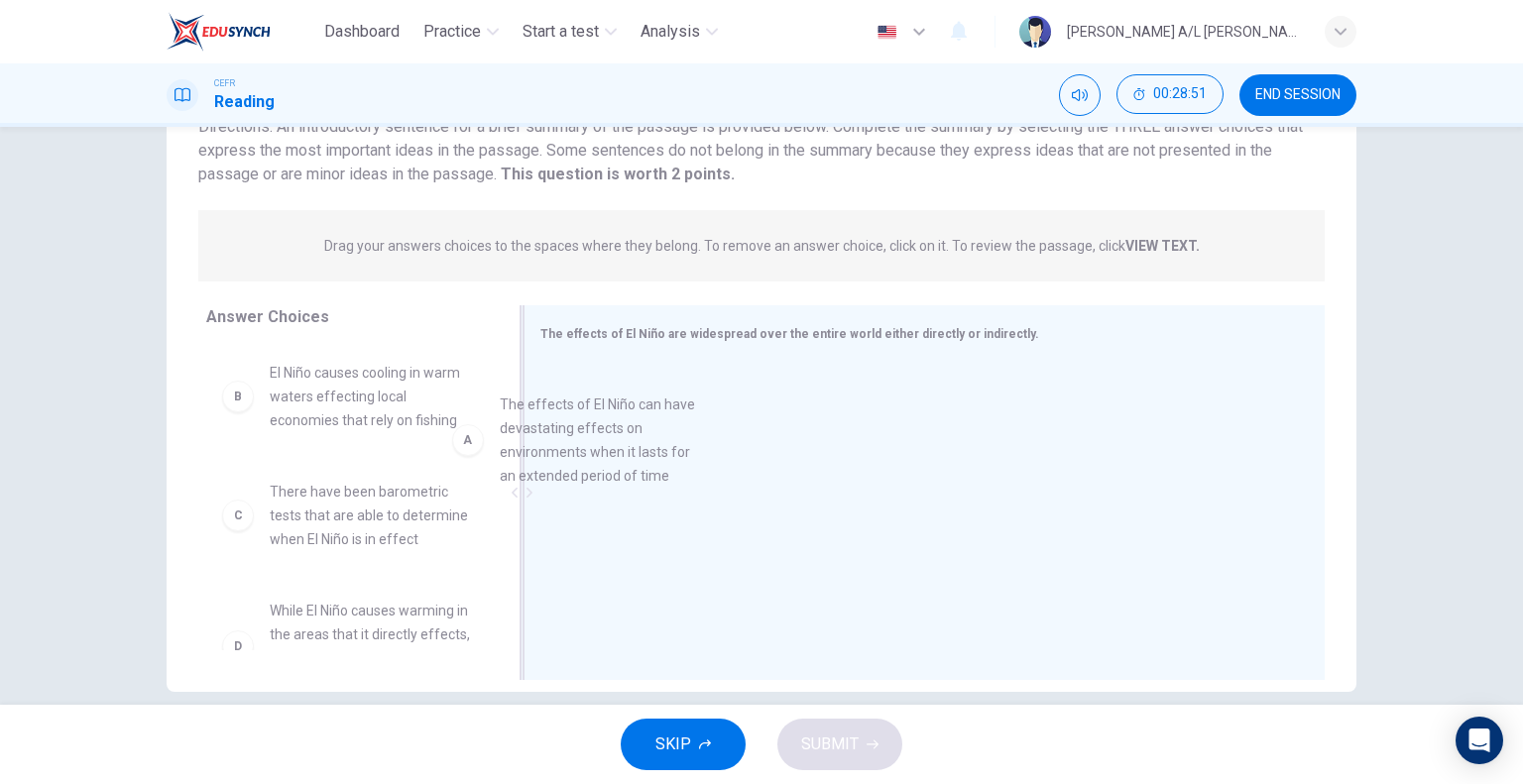 drag, startPoint x: 429, startPoint y: 401, endPoint x: 696, endPoint y: 432, distance: 268.7936 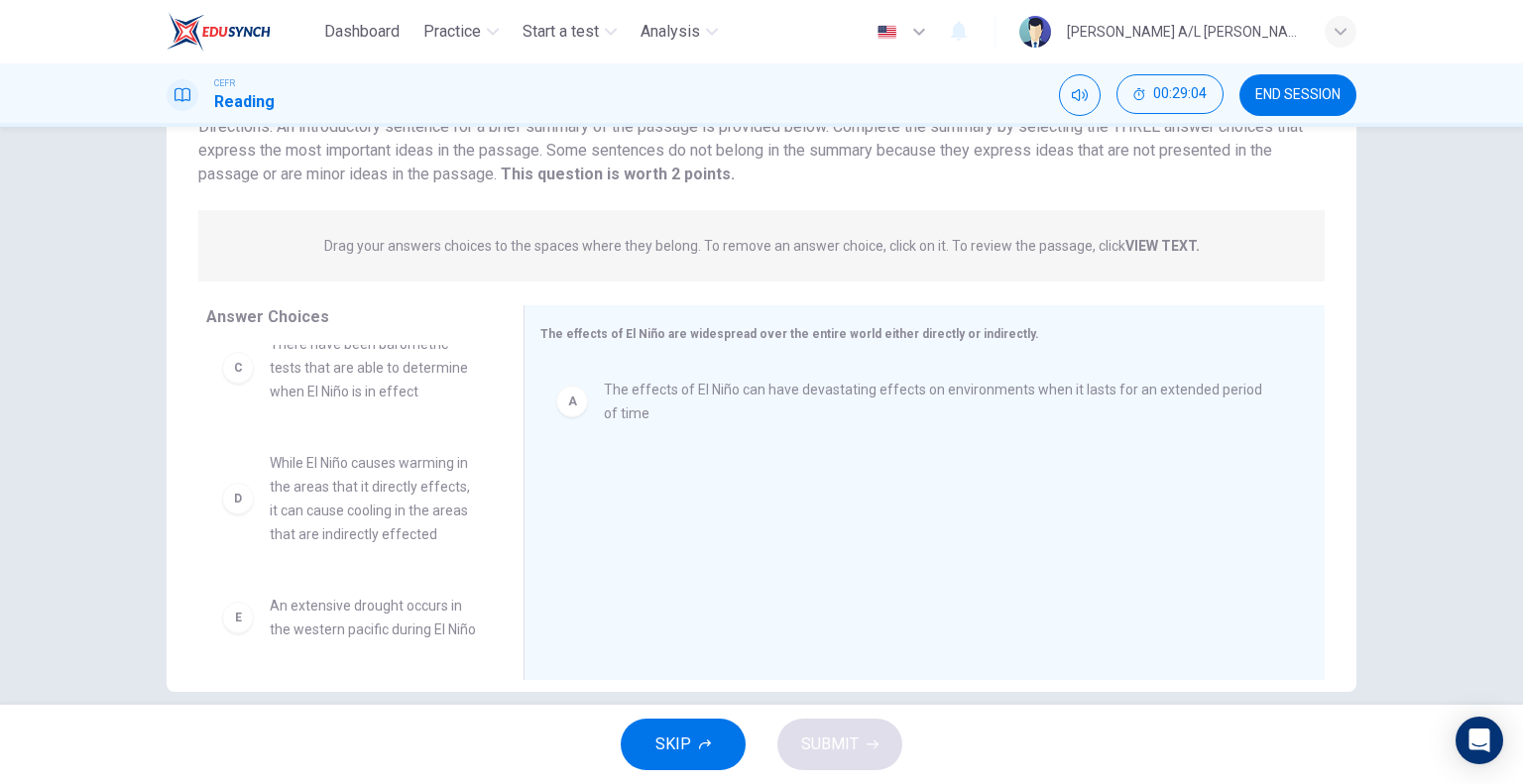 scroll, scrollTop: 167, scrollLeft: 0, axis: vertical 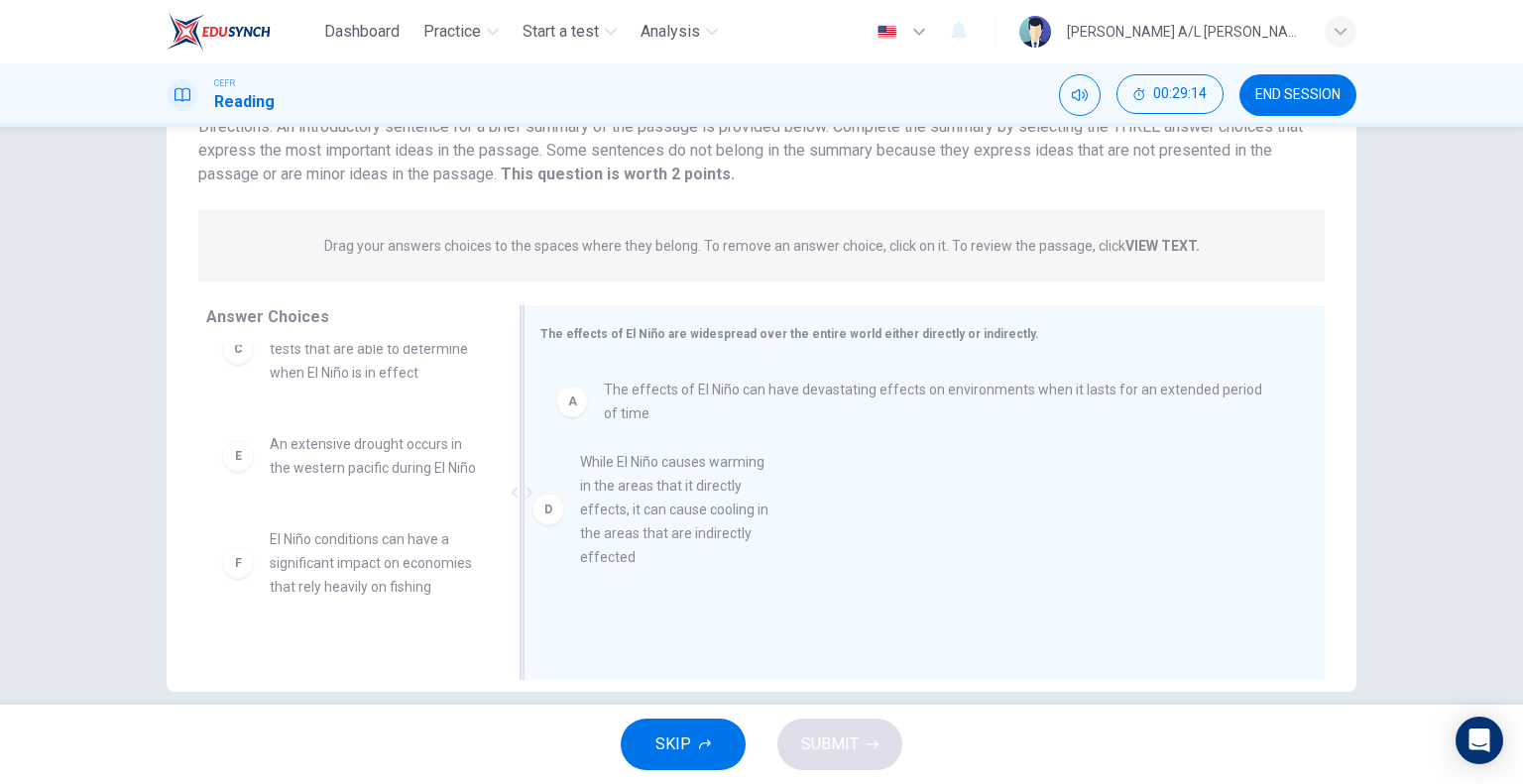 drag, startPoint x: 372, startPoint y: 505, endPoint x: 702, endPoint y: 521, distance: 330.38765 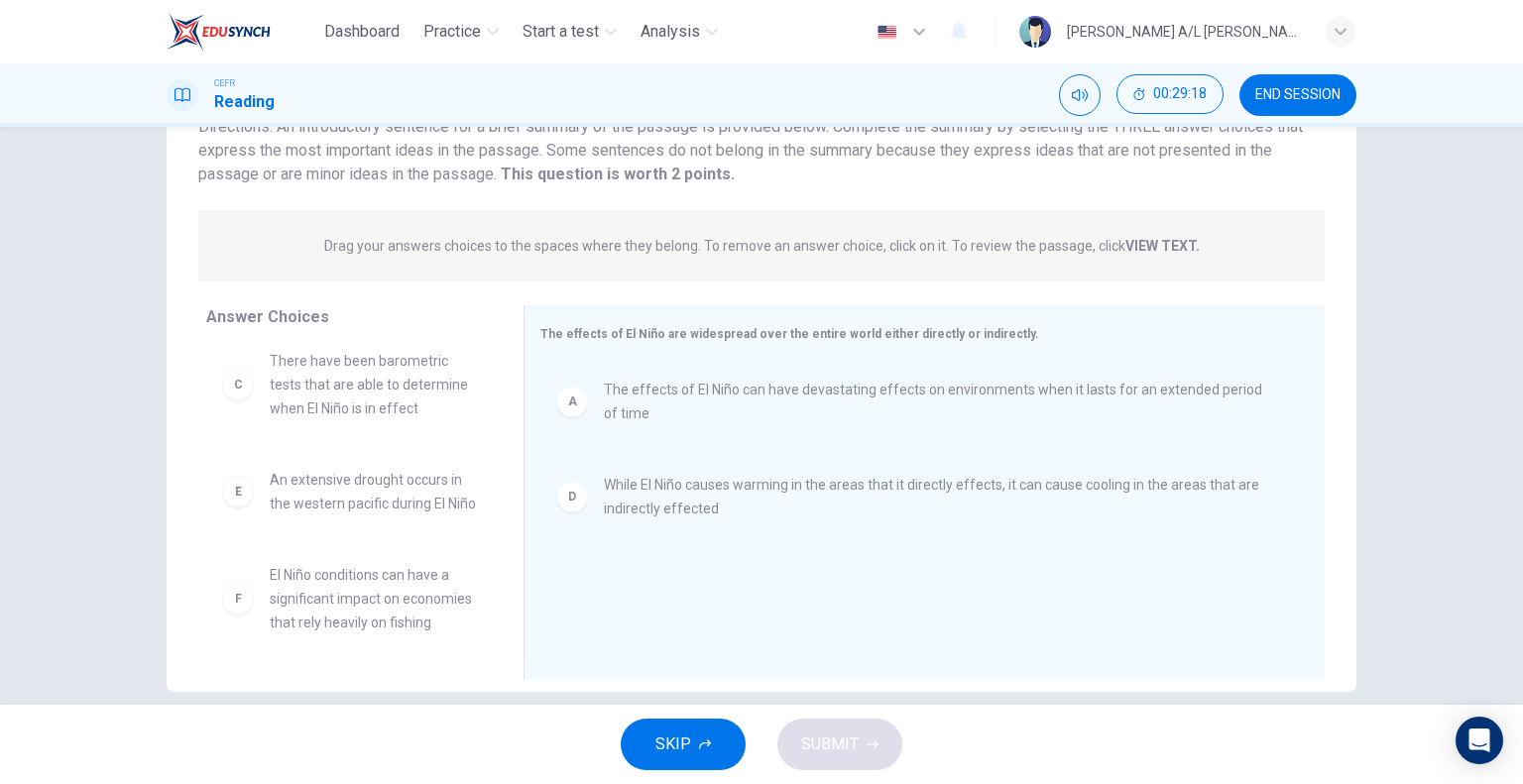 scroll, scrollTop: 178, scrollLeft: 0, axis: vertical 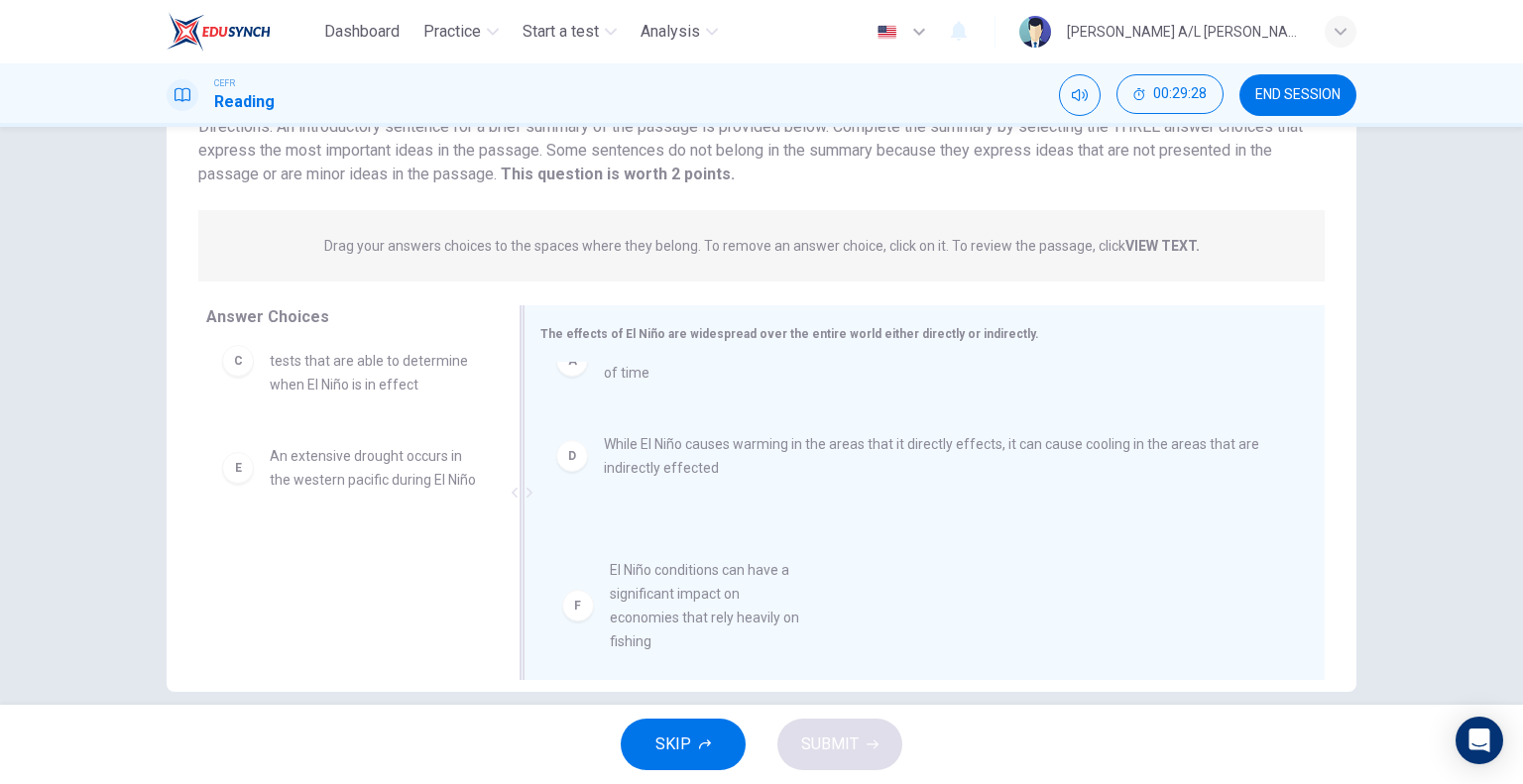 drag, startPoint x: 377, startPoint y: 578, endPoint x: 734, endPoint y: 593, distance: 357.31499 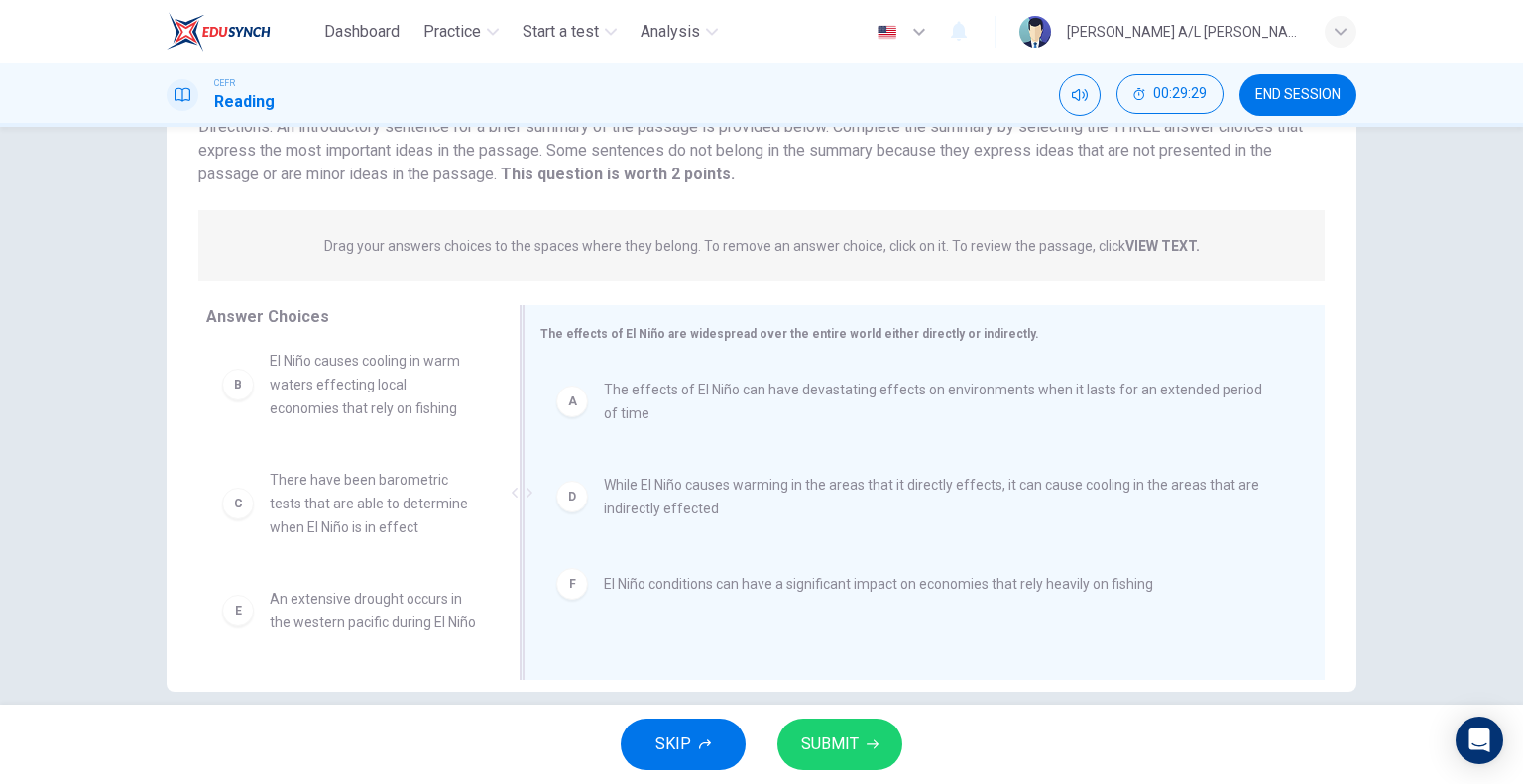 scroll, scrollTop: 0, scrollLeft: 0, axis: both 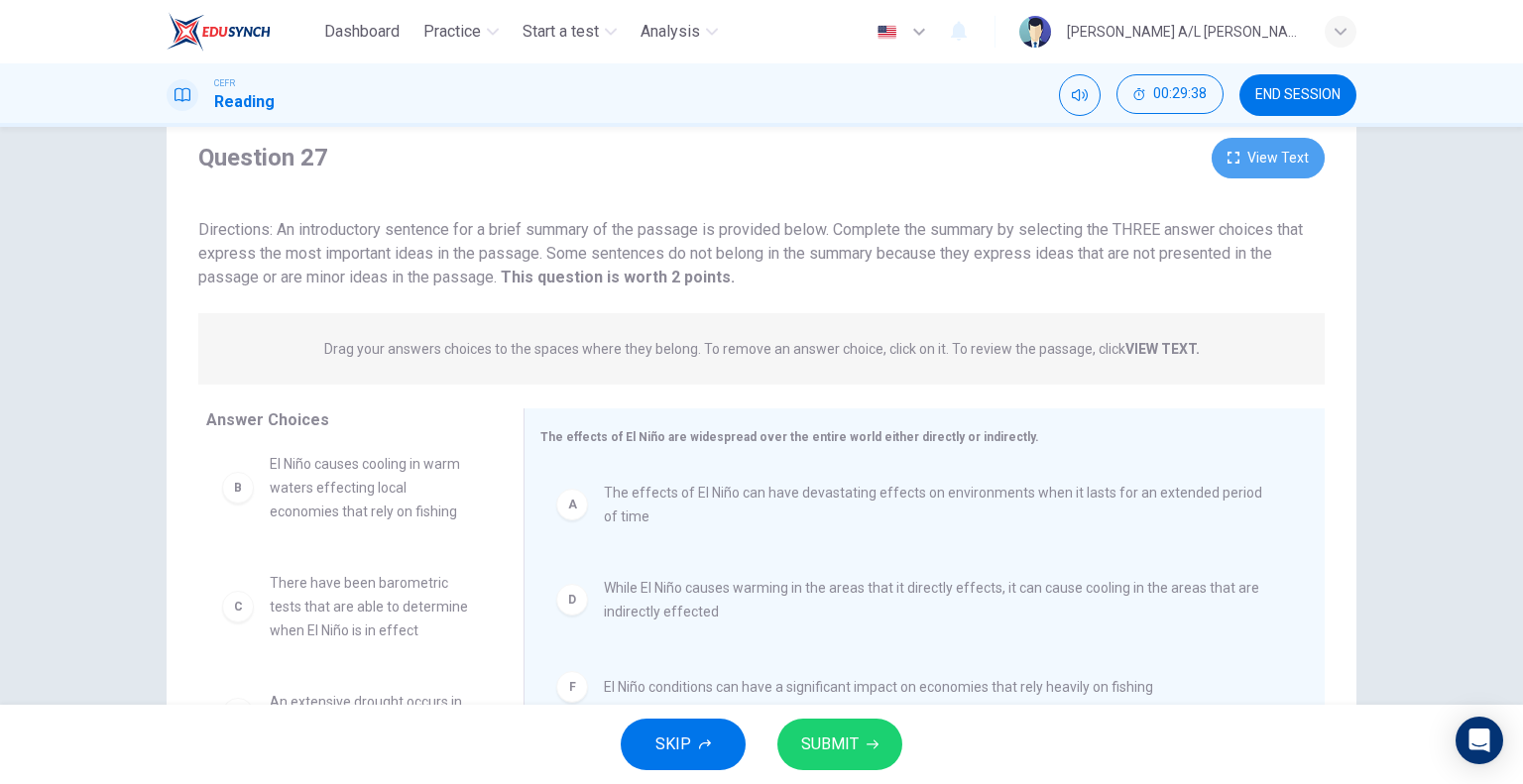 click on "View Text" at bounding box center [1268, 158] 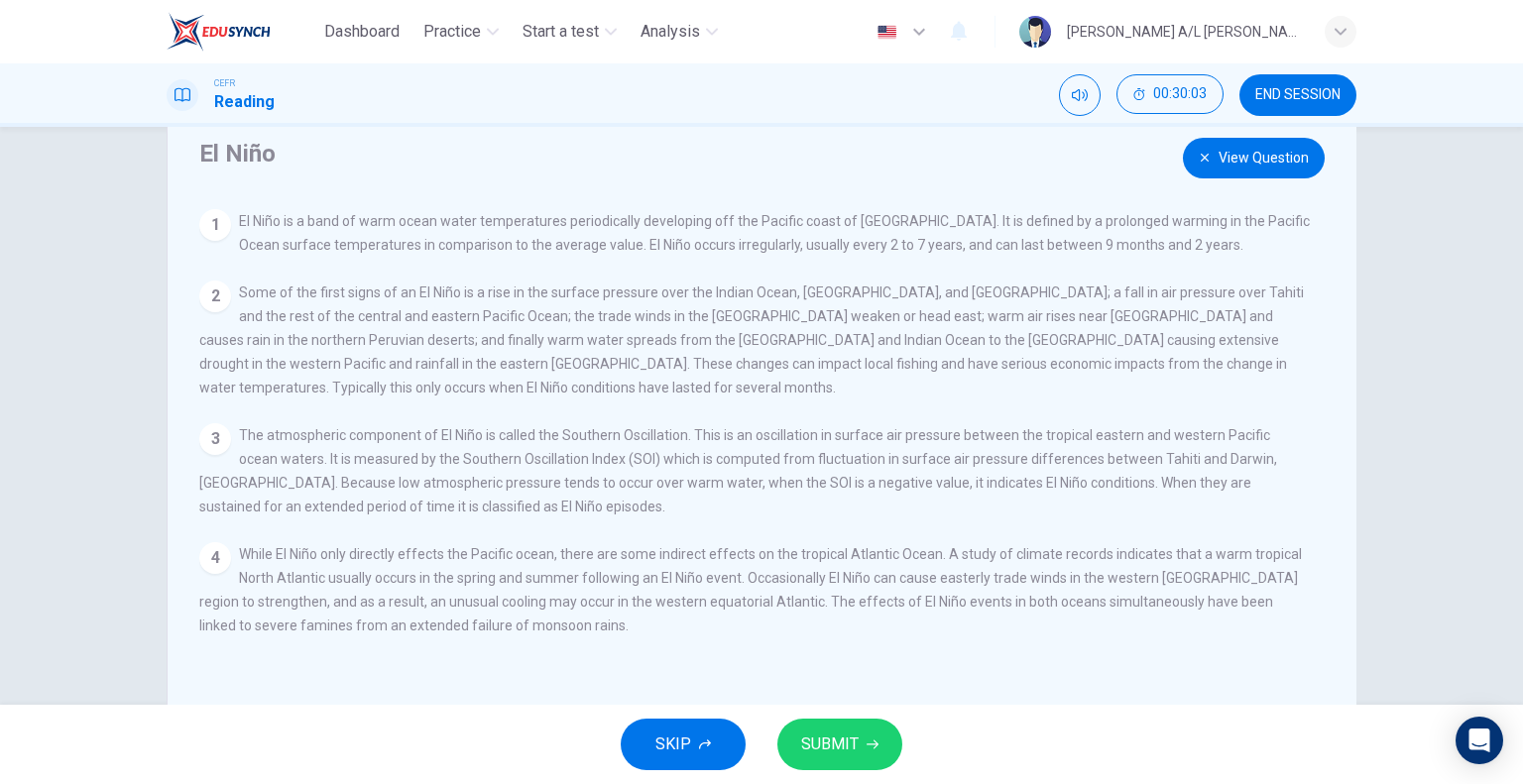 scroll, scrollTop: 0, scrollLeft: 0, axis: both 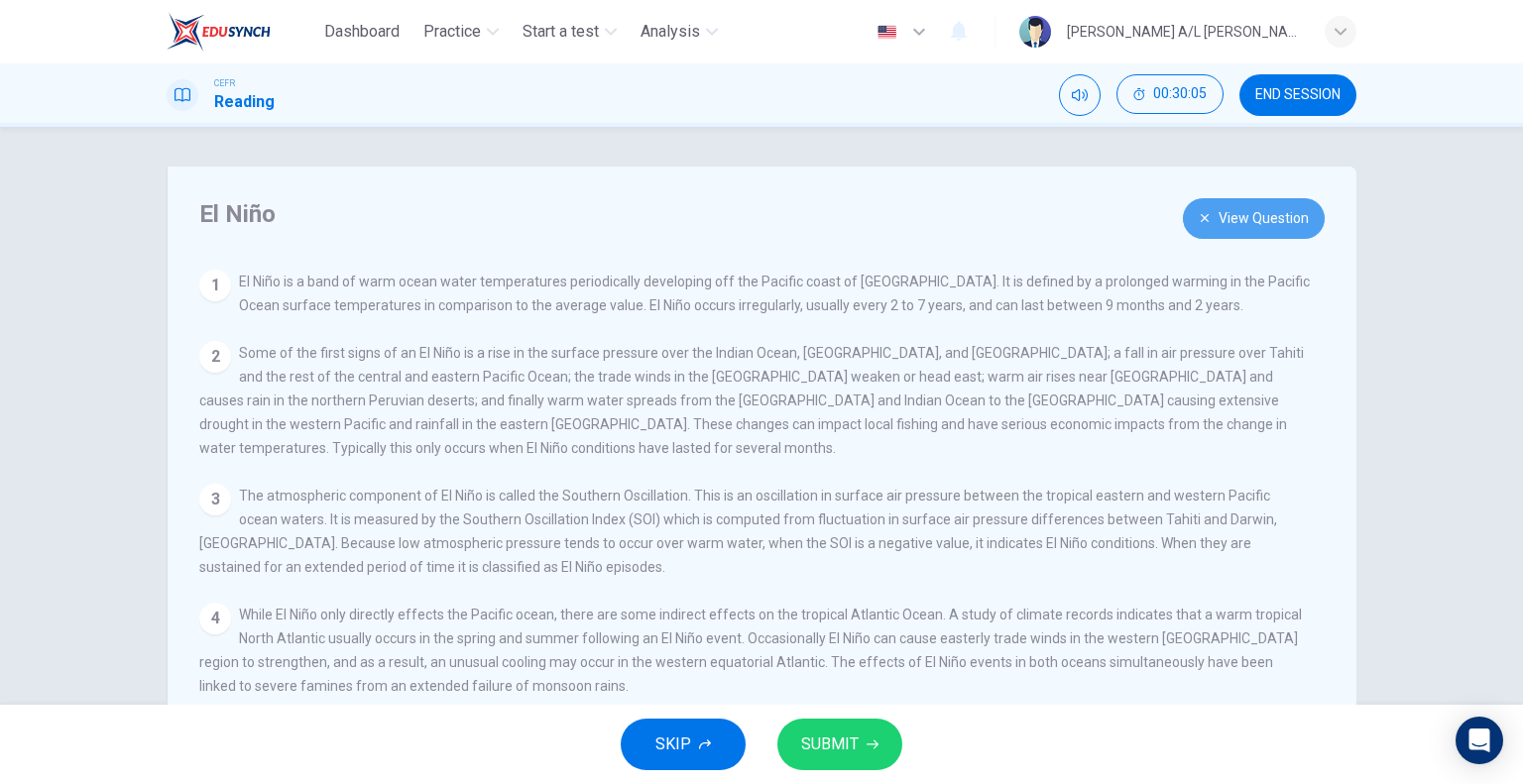 click on "View Question" at bounding box center (1253, 218) 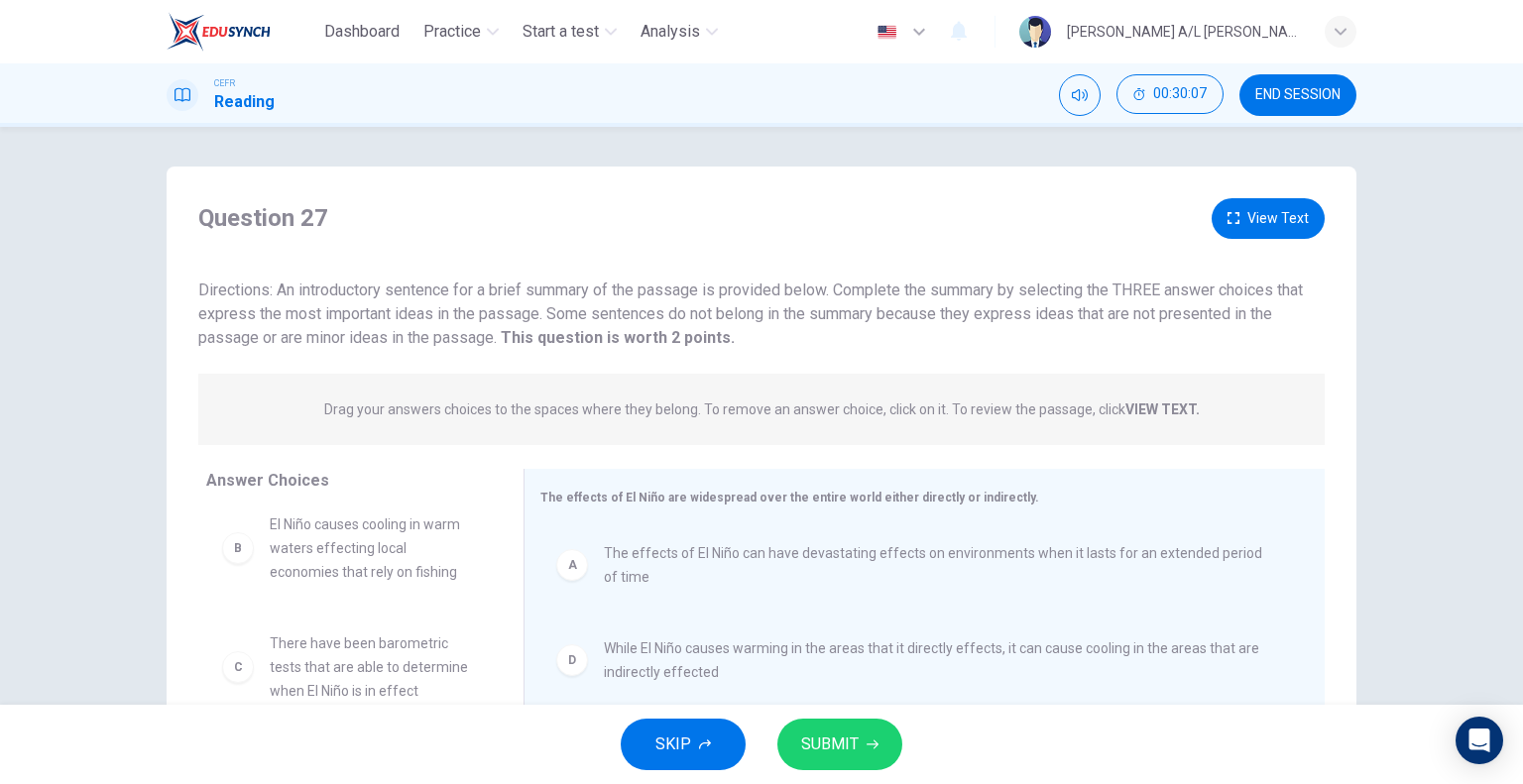 scroll, scrollTop: 190, scrollLeft: 0, axis: vertical 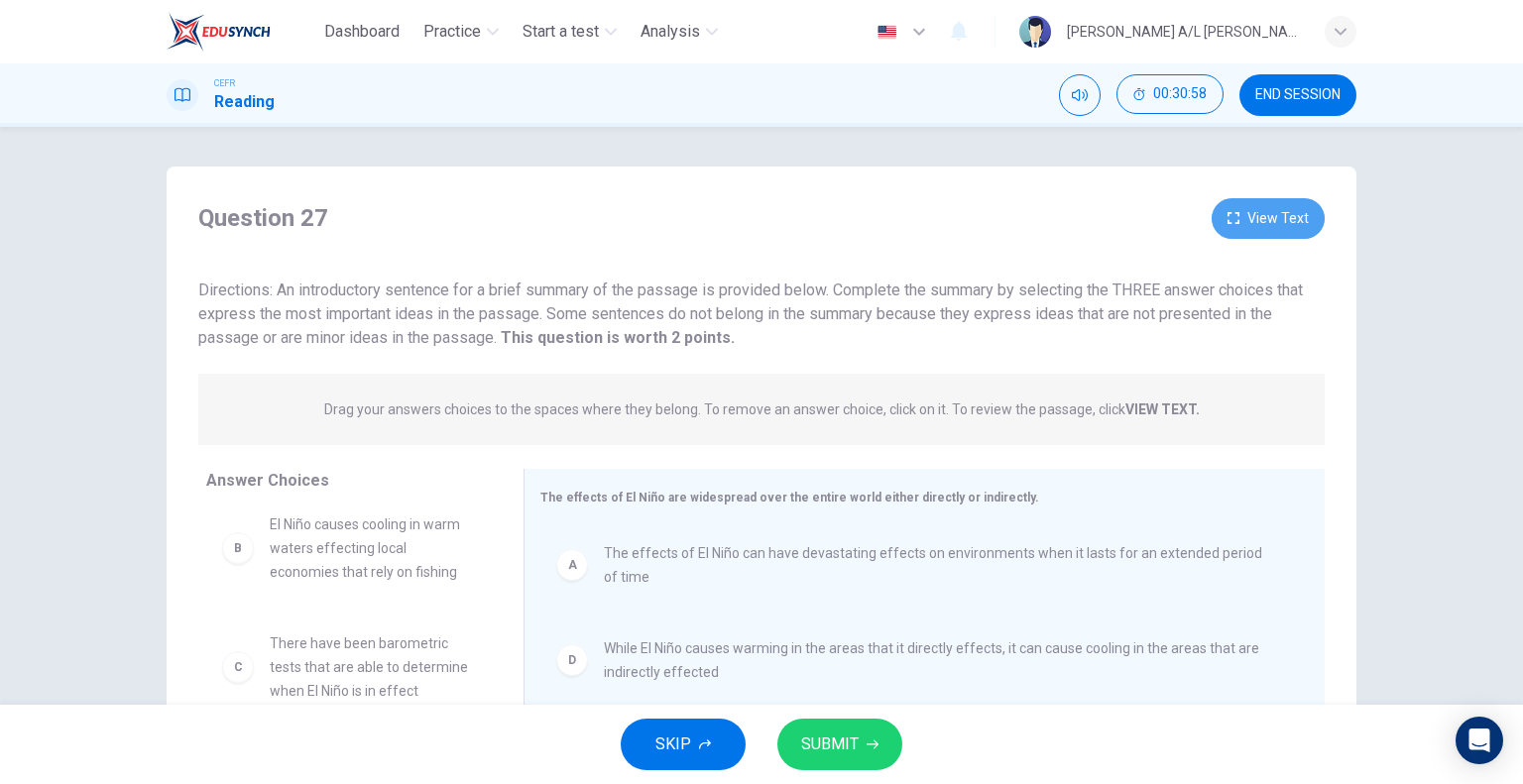 click on "View Text" at bounding box center [1268, 218] 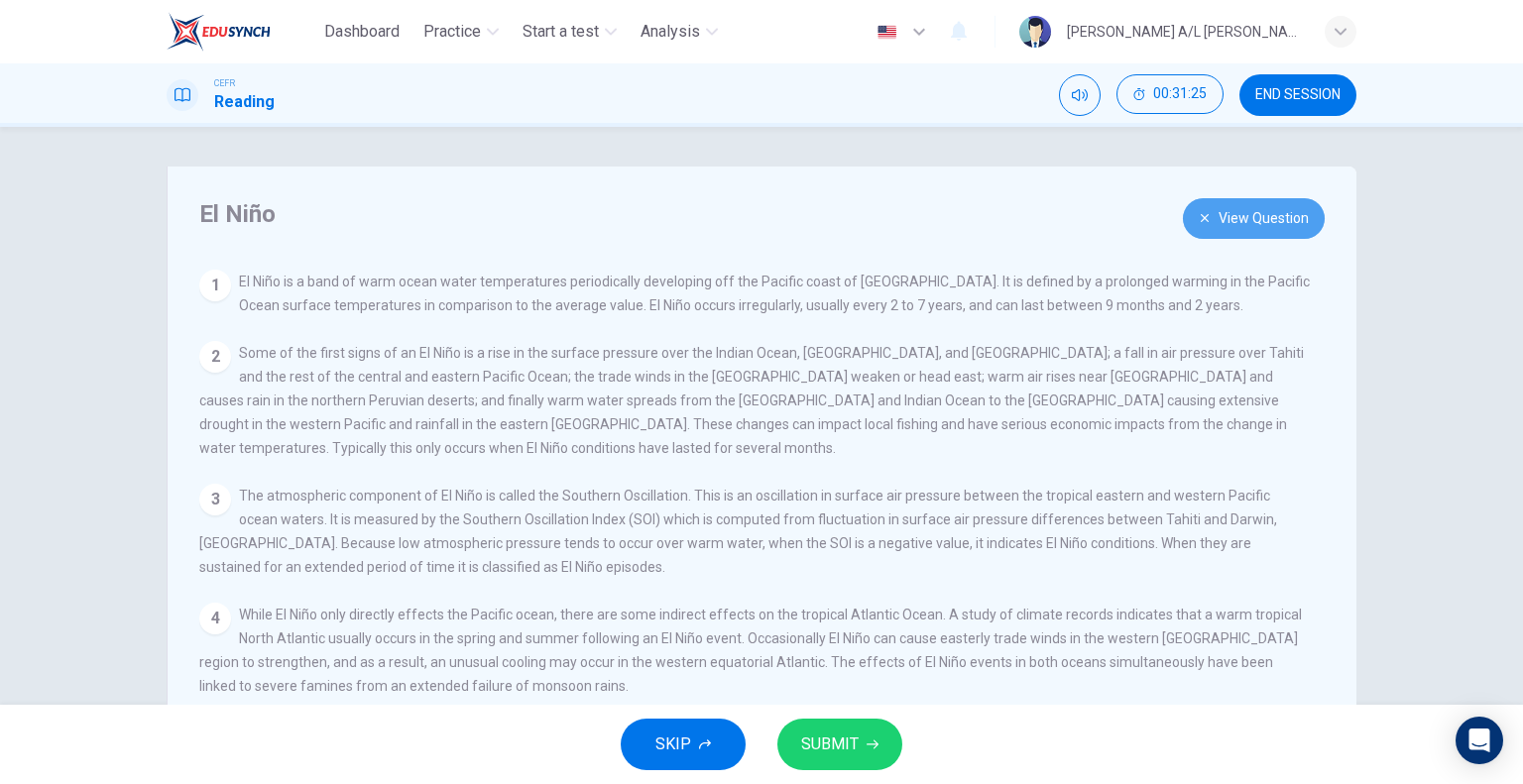 click on "View Question" at bounding box center (1253, 218) 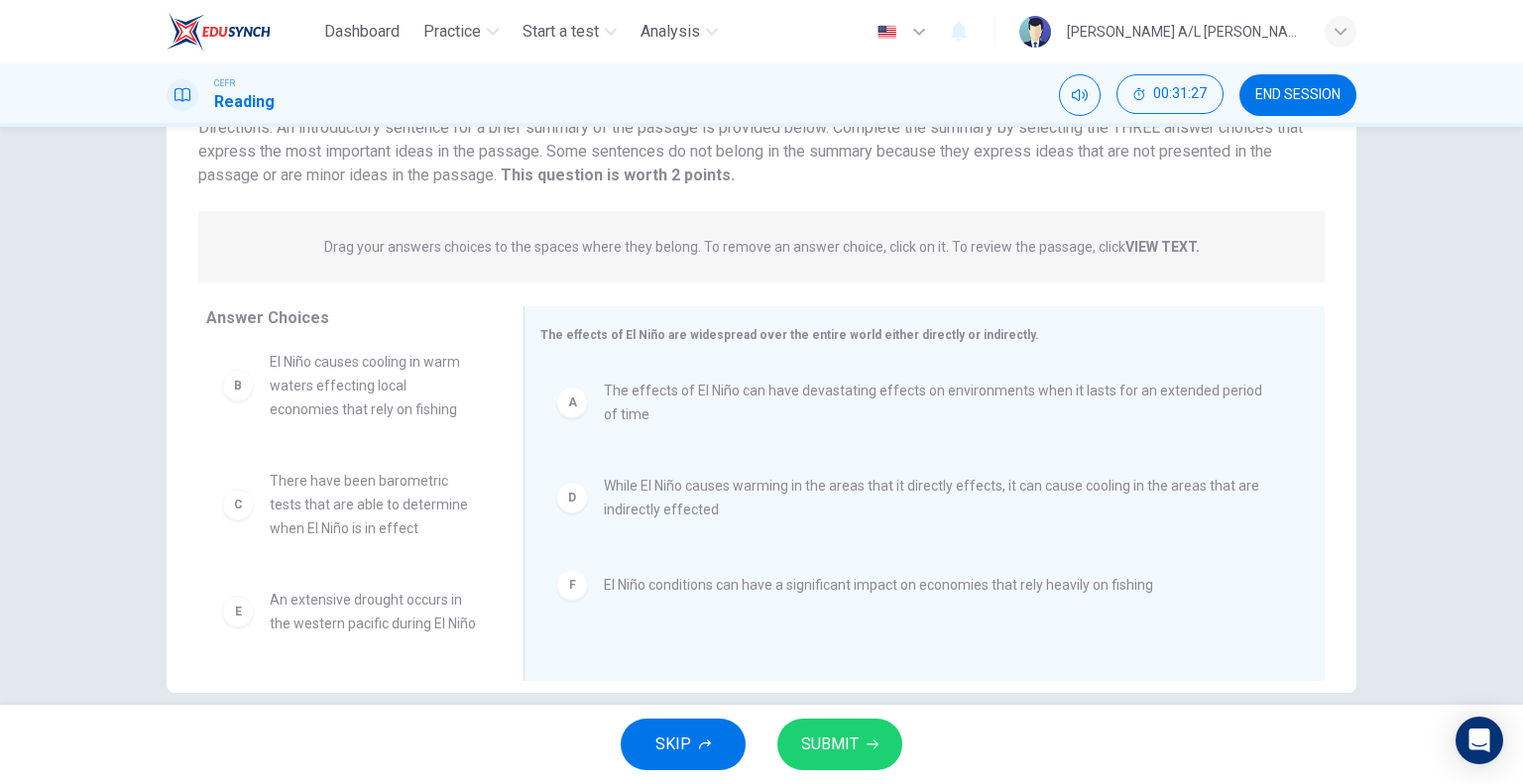 scroll, scrollTop: 168, scrollLeft: 0, axis: vertical 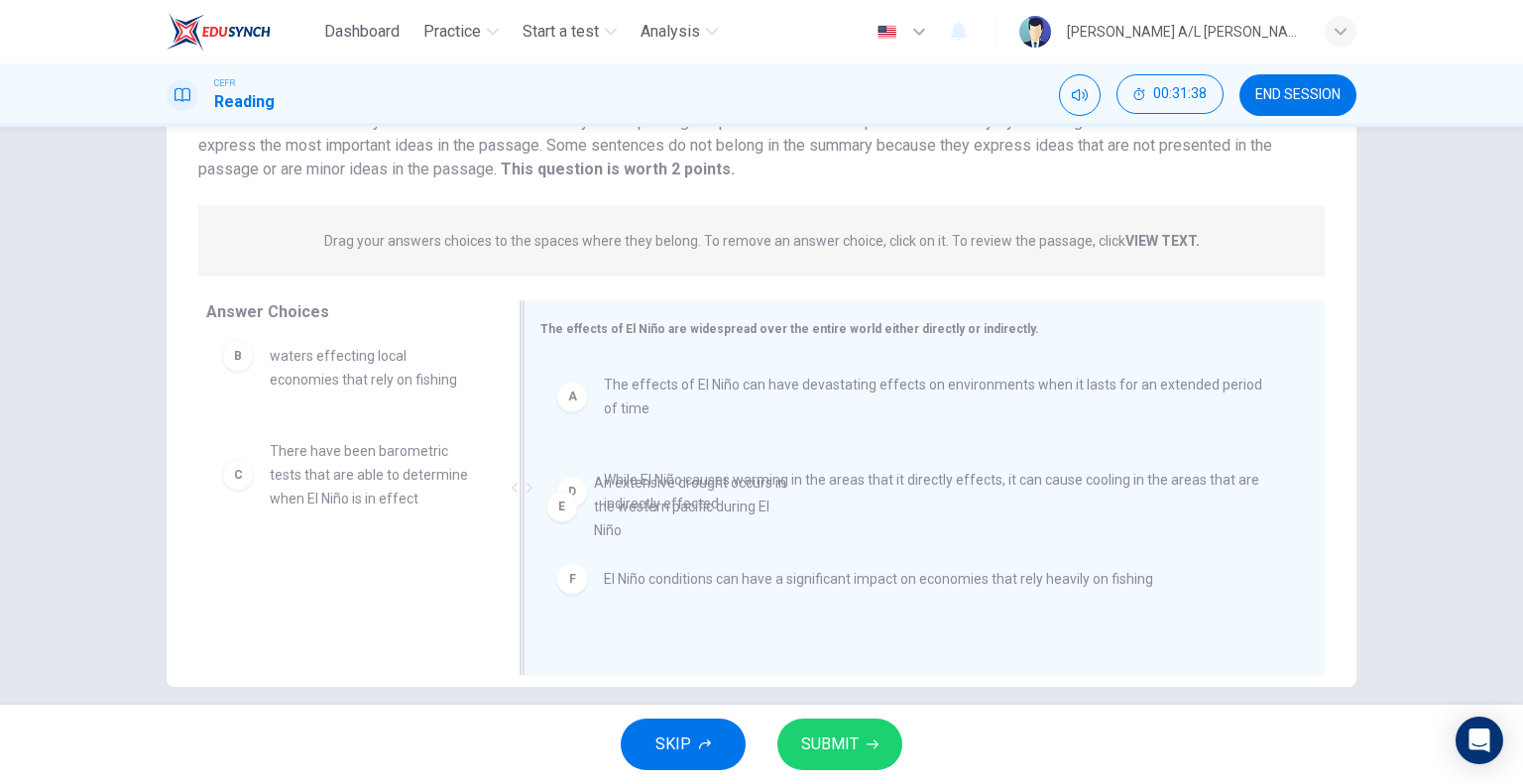 drag, startPoint x: 374, startPoint y: 573, endPoint x: 719, endPoint y: 488, distance: 355.31676 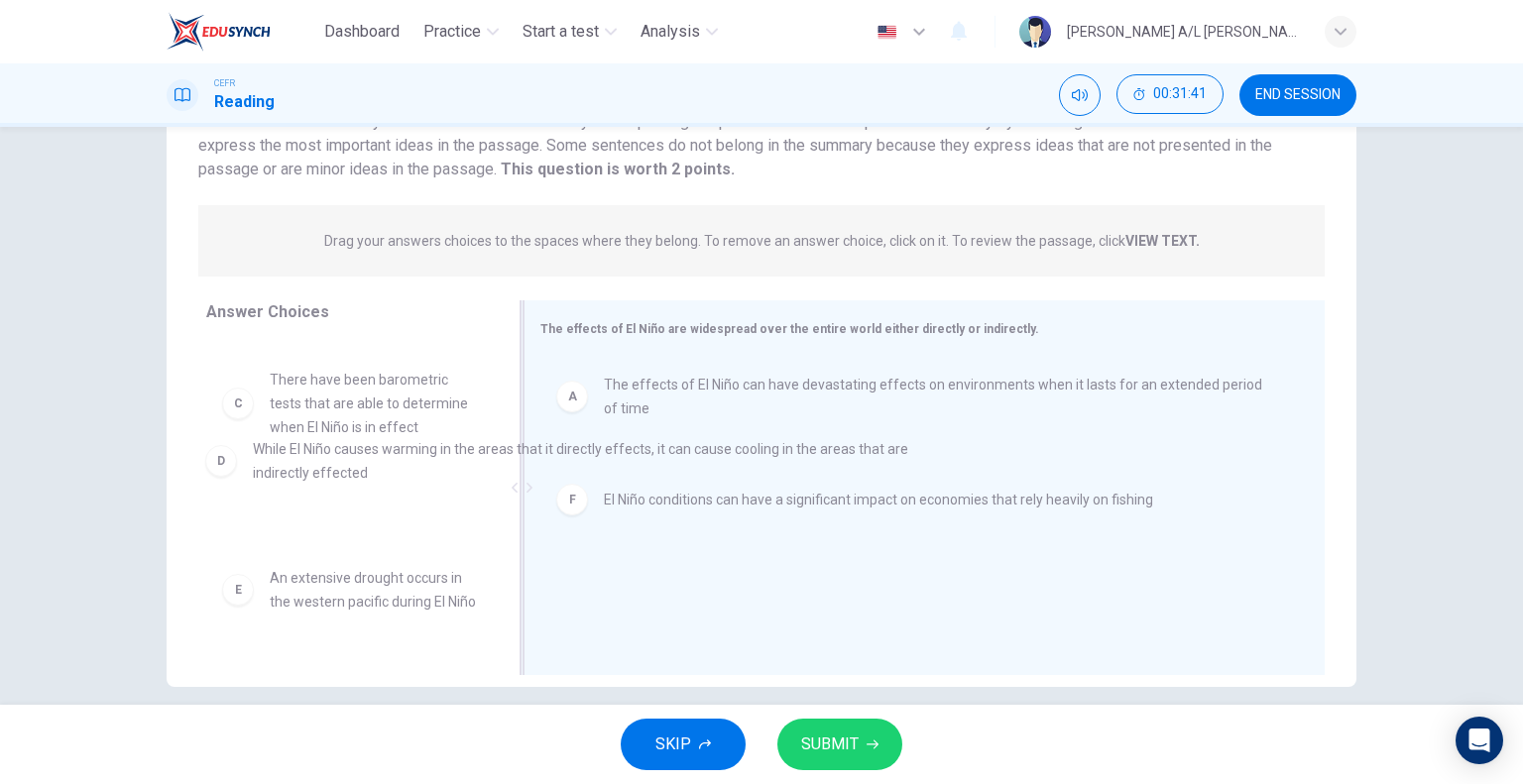 scroll, scrollTop: 0, scrollLeft: 0, axis: both 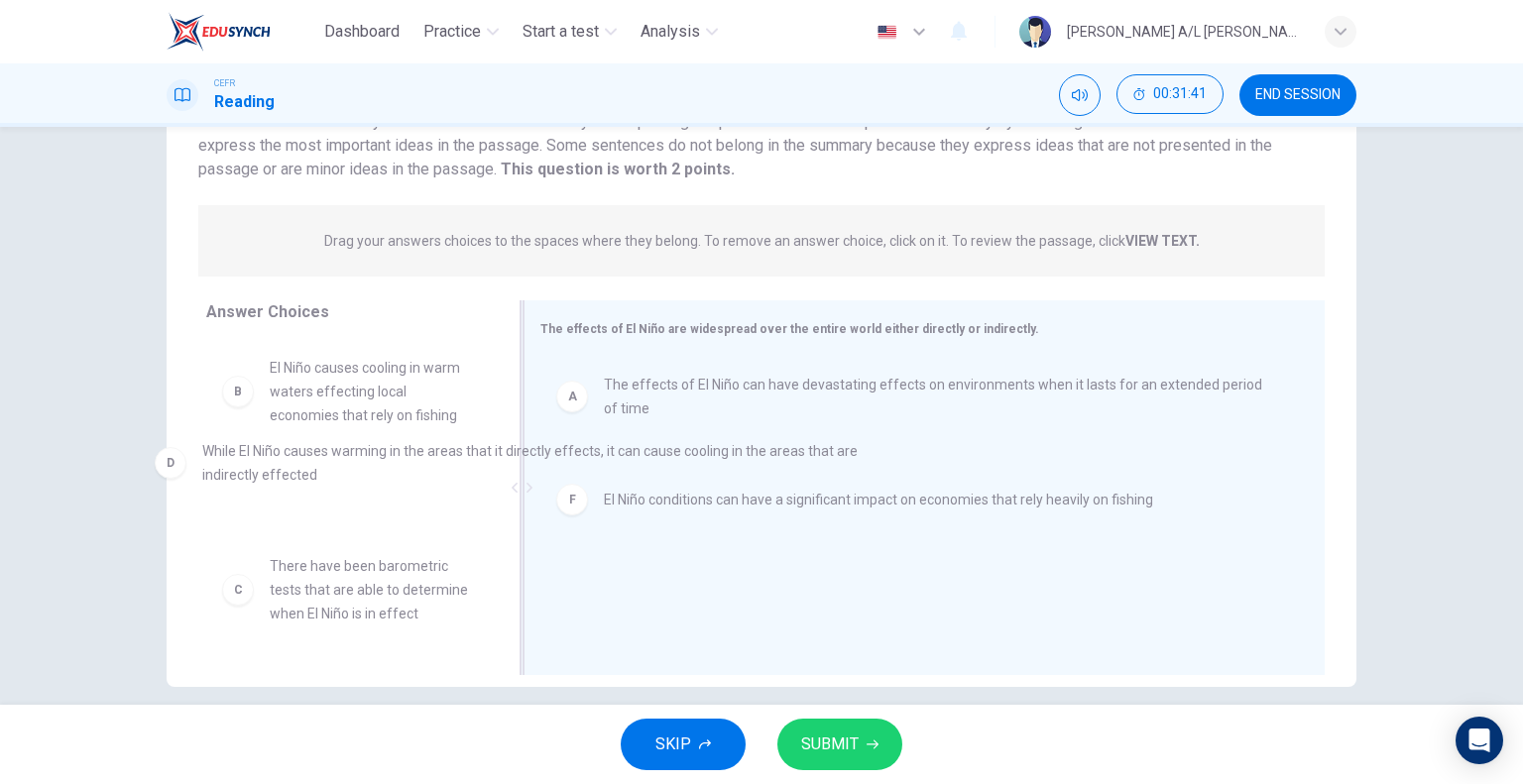 drag, startPoint x: 719, startPoint y: 488, endPoint x: 315, endPoint y: 462, distance: 404.83577 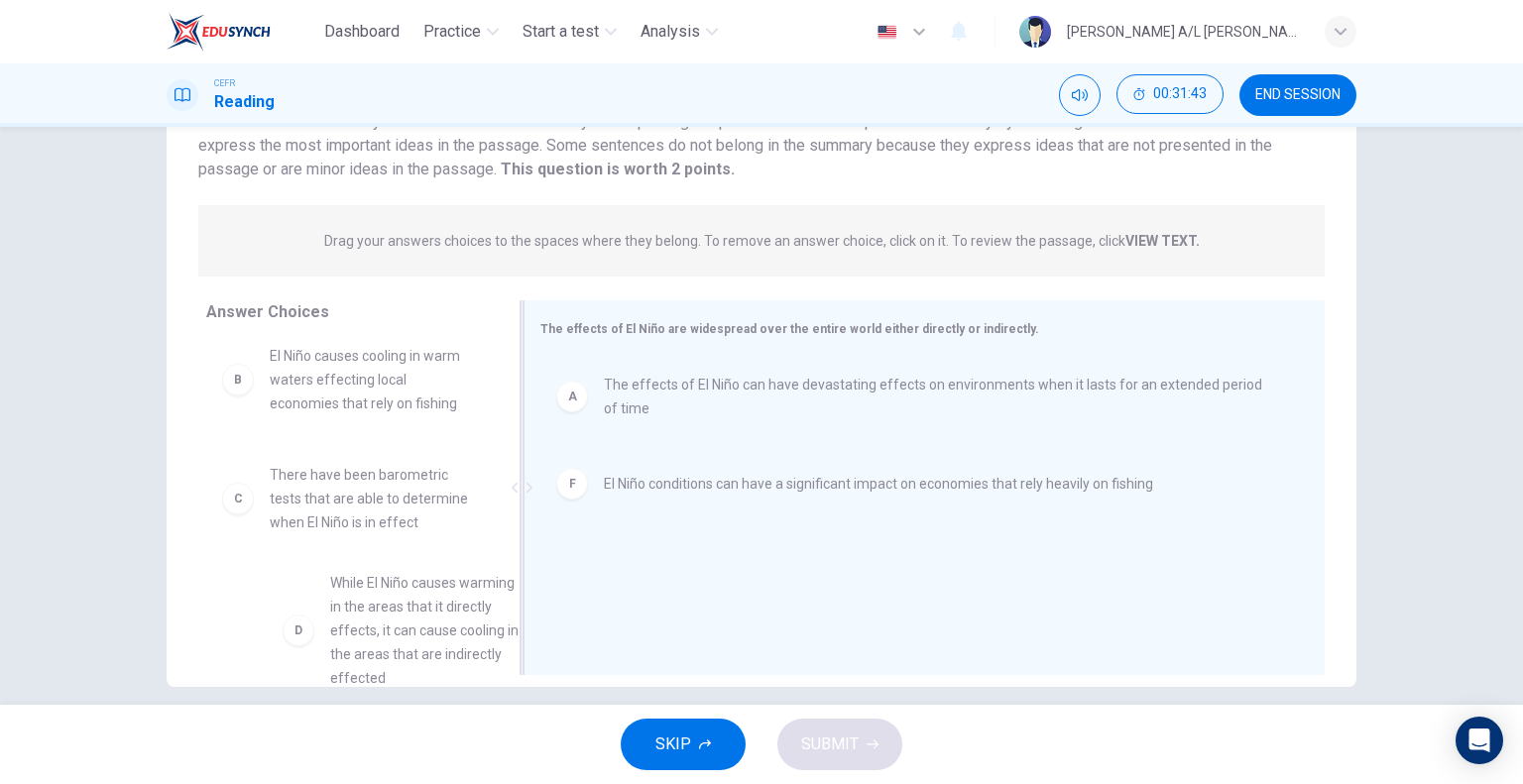 scroll, scrollTop: 16, scrollLeft: 0, axis: vertical 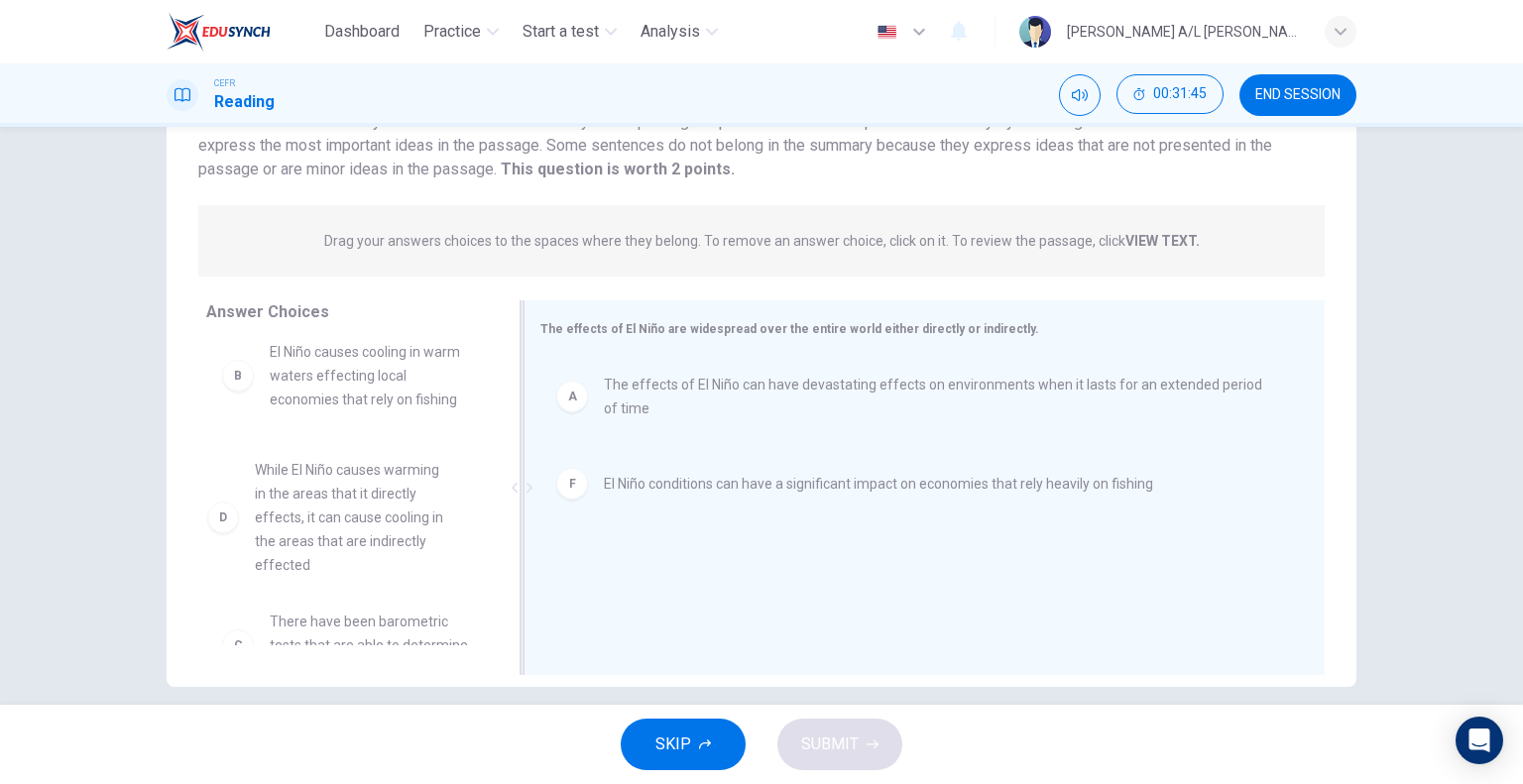 drag, startPoint x: 313, startPoint y: 634, endPoint x: 313, endPoint y: 498, distance: 136 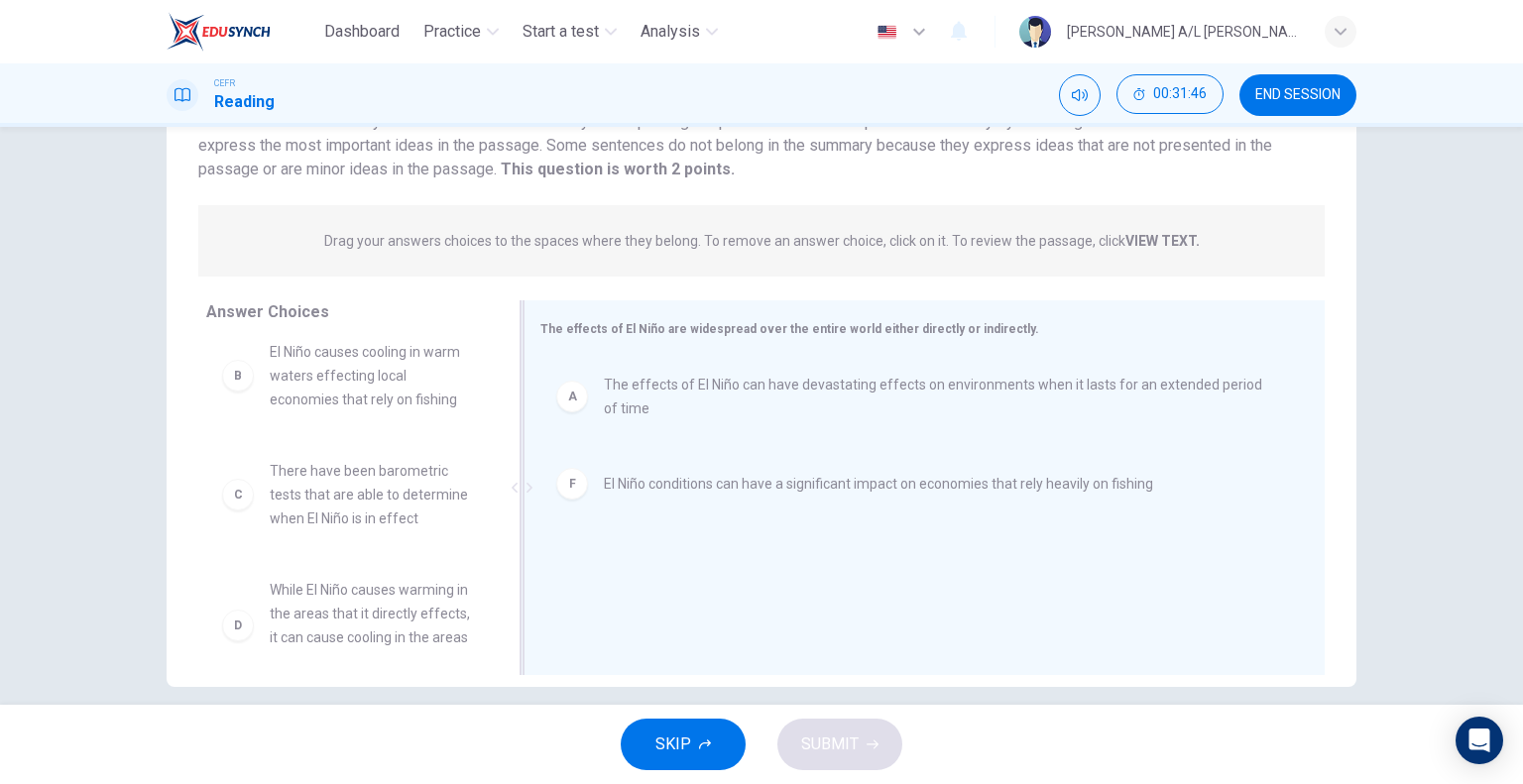 scroll, scrollTop: 202, scrollLeft: 0, axis: vertical 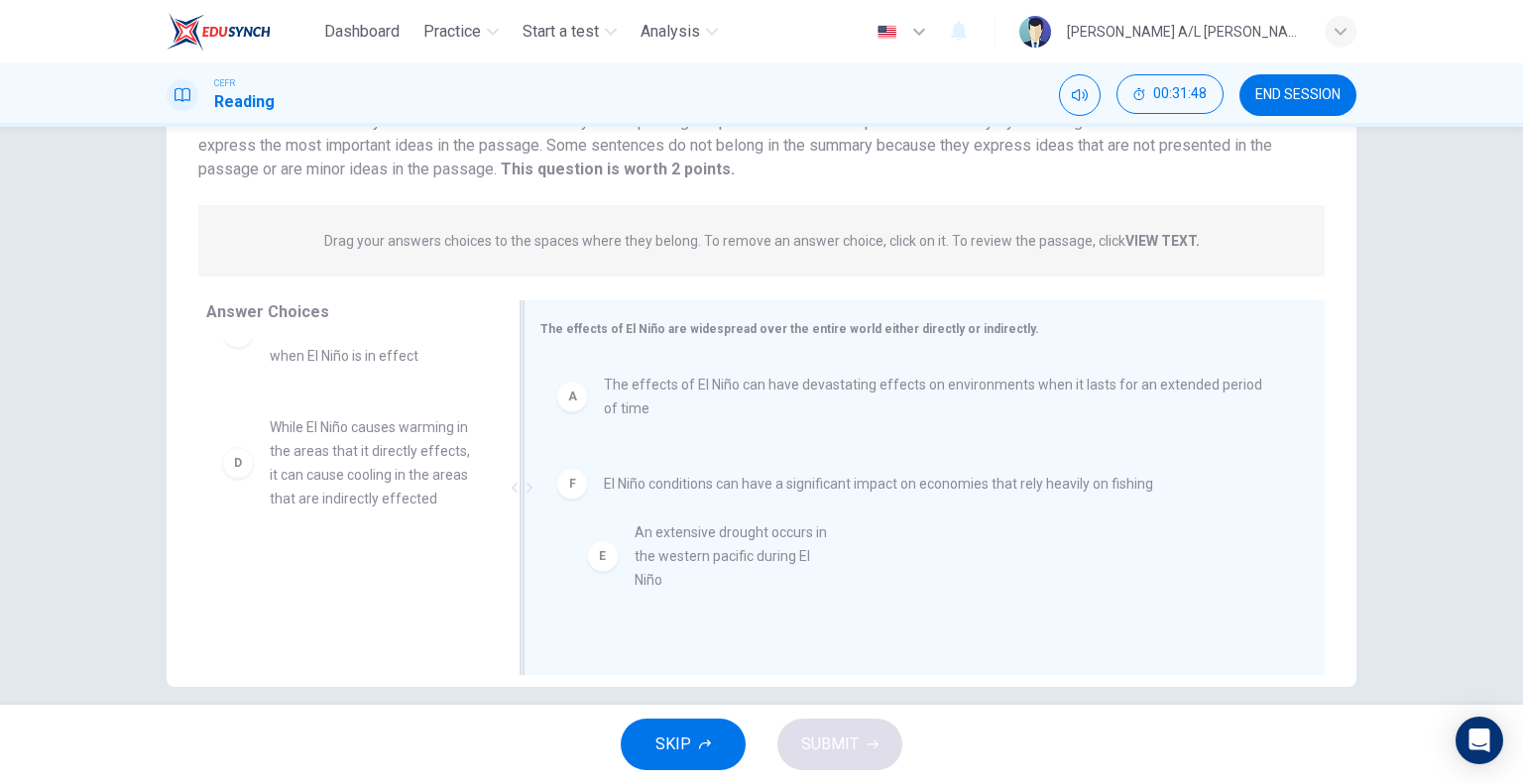 drag, startPoint x: 283, startPoint y: 598, endPoint x: 657, endPoint y: 561, distance: 375.82576 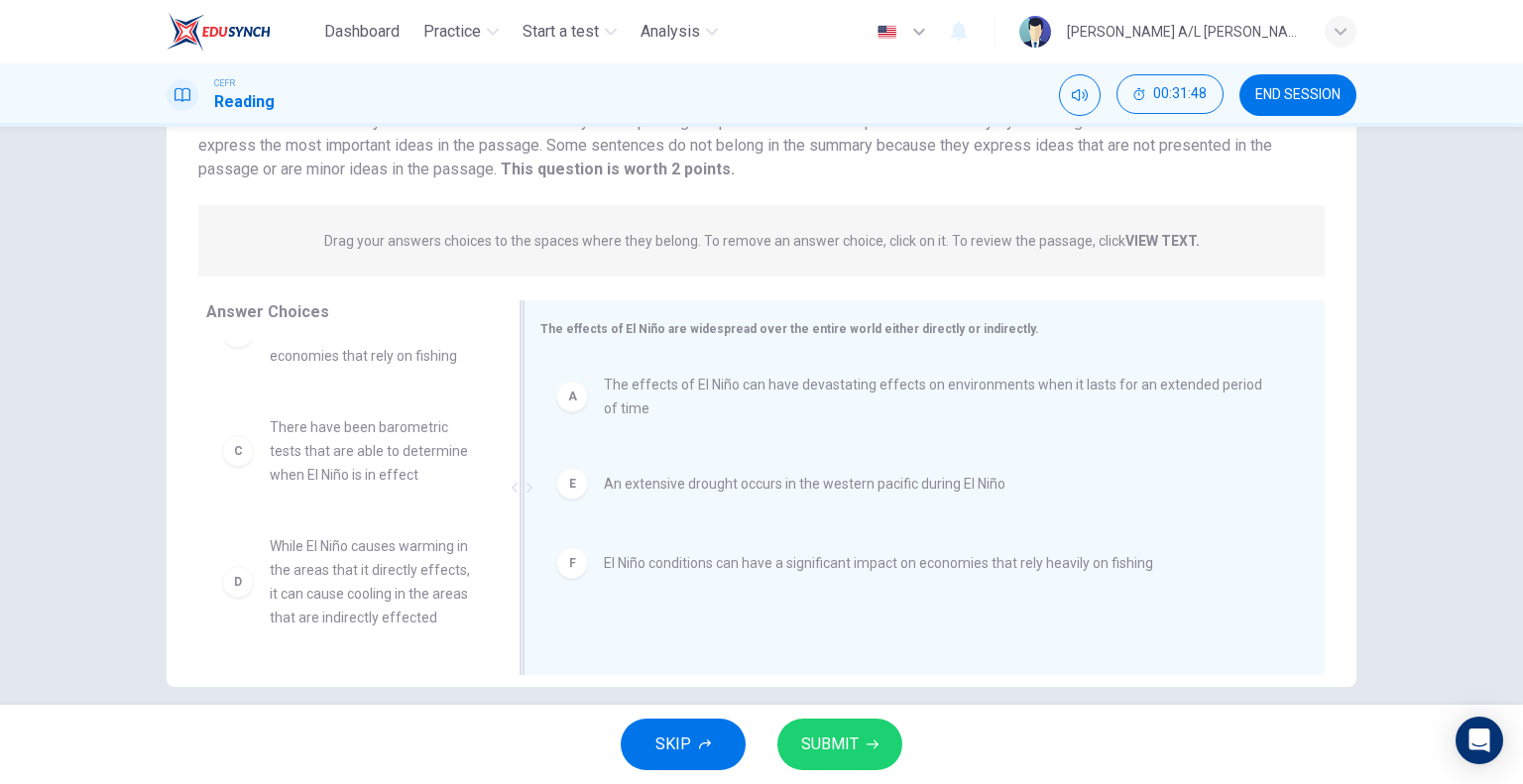 scroll, scrollTop: 83, scrollLeft: 0, axis: vertical 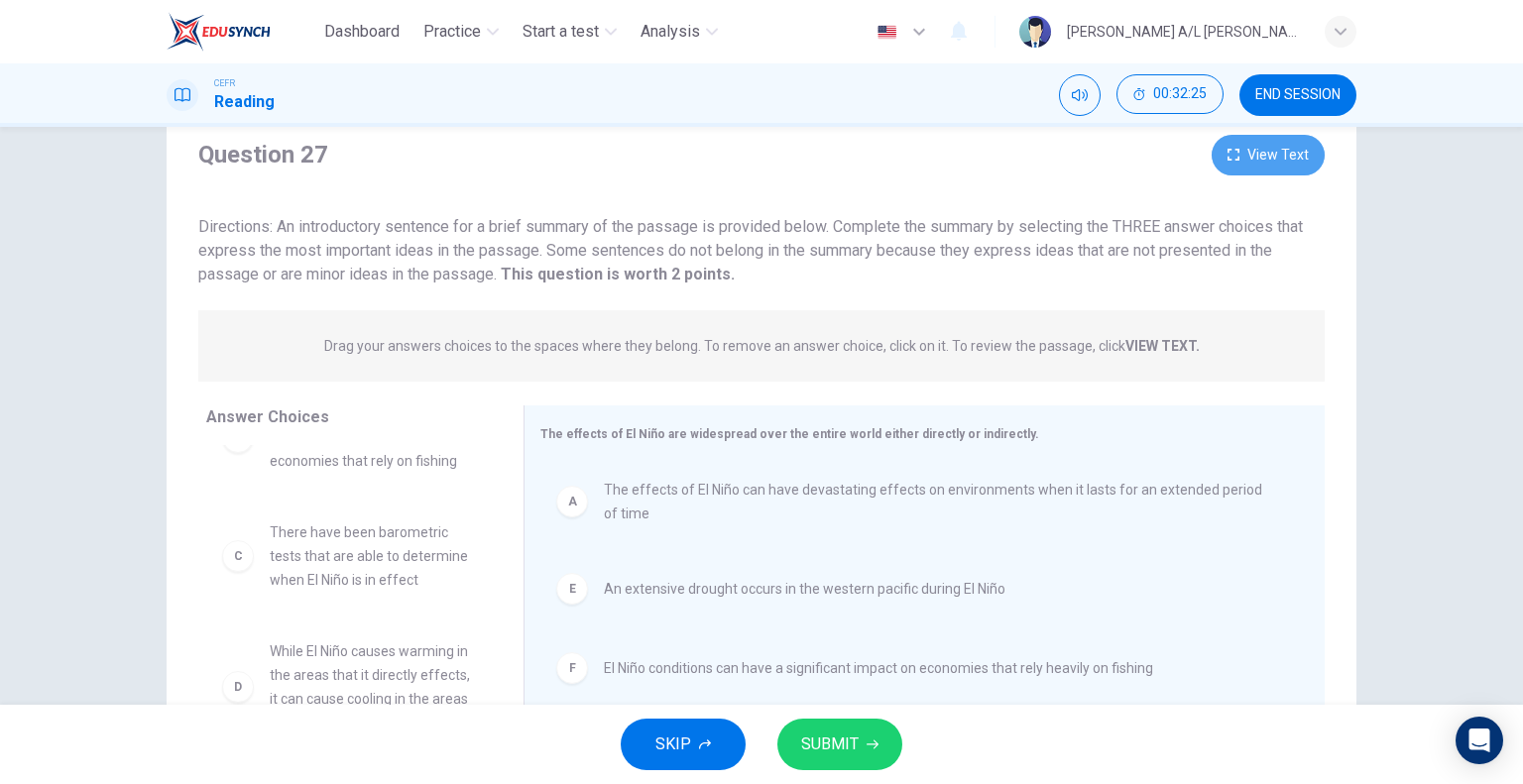 click on "View Text" at bounding box center [1268, 155] 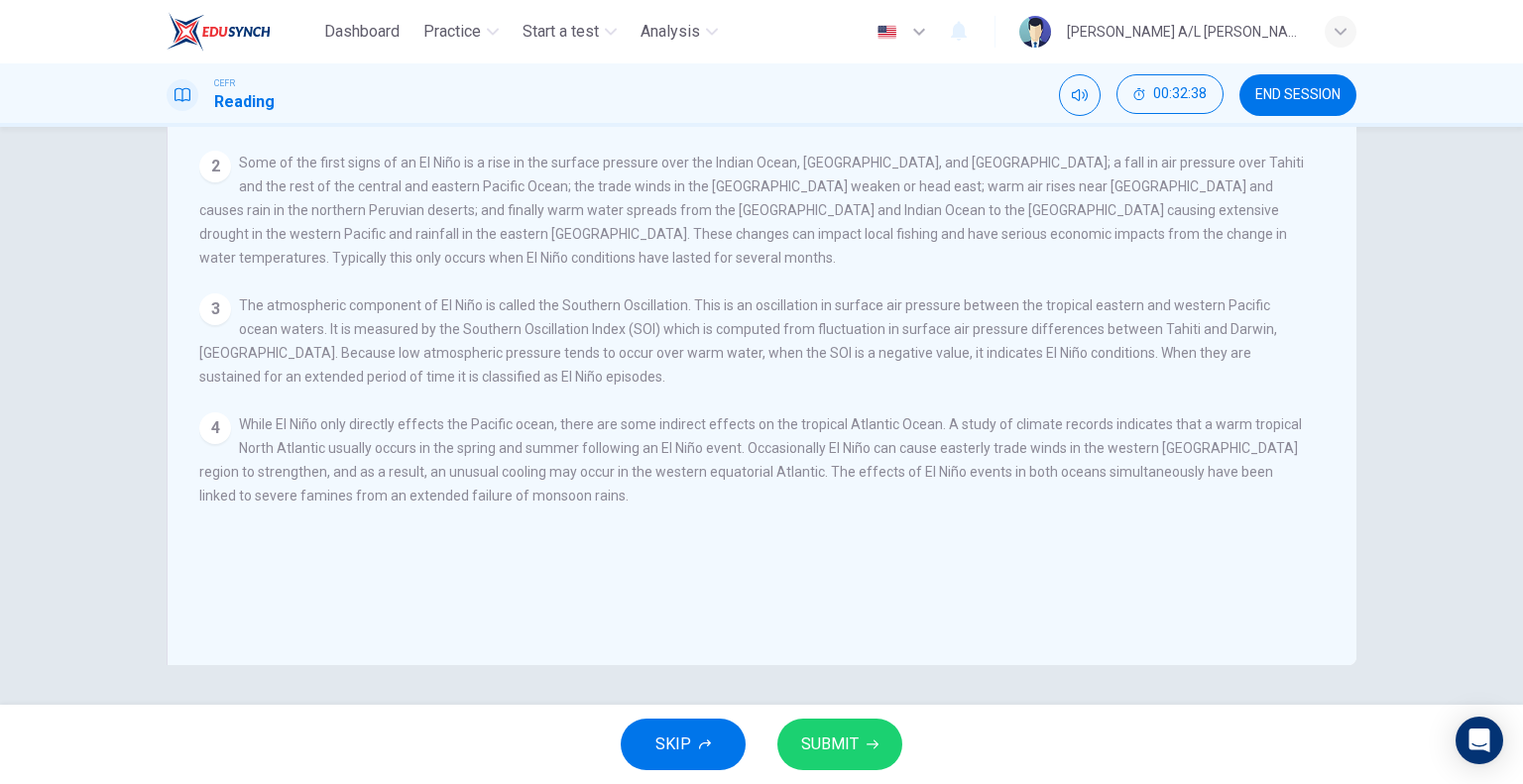 scroll, scrollTop: 0, scrollLeft: 0, axis: both 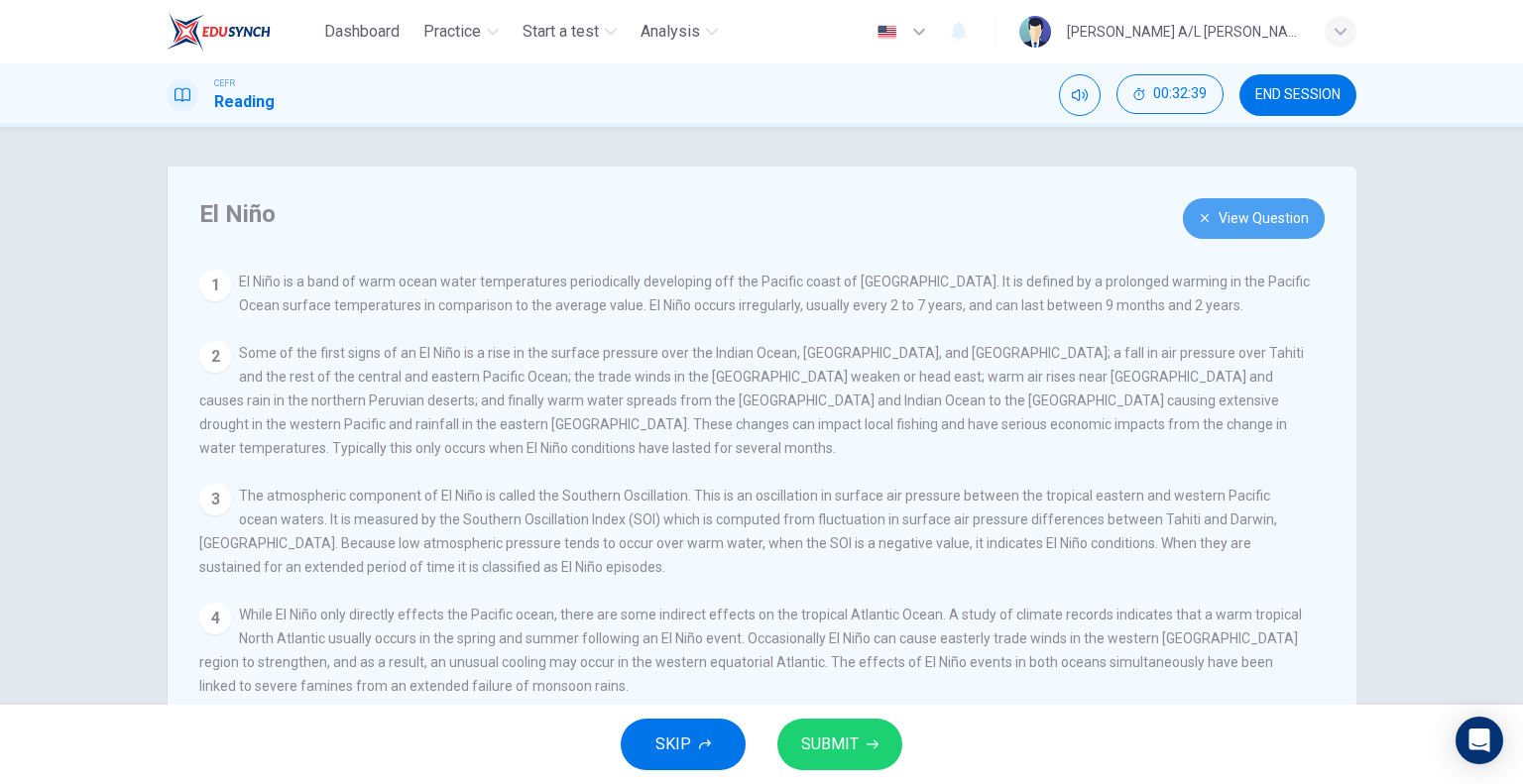 click on "View Question" at bounding box center [1253, 218] 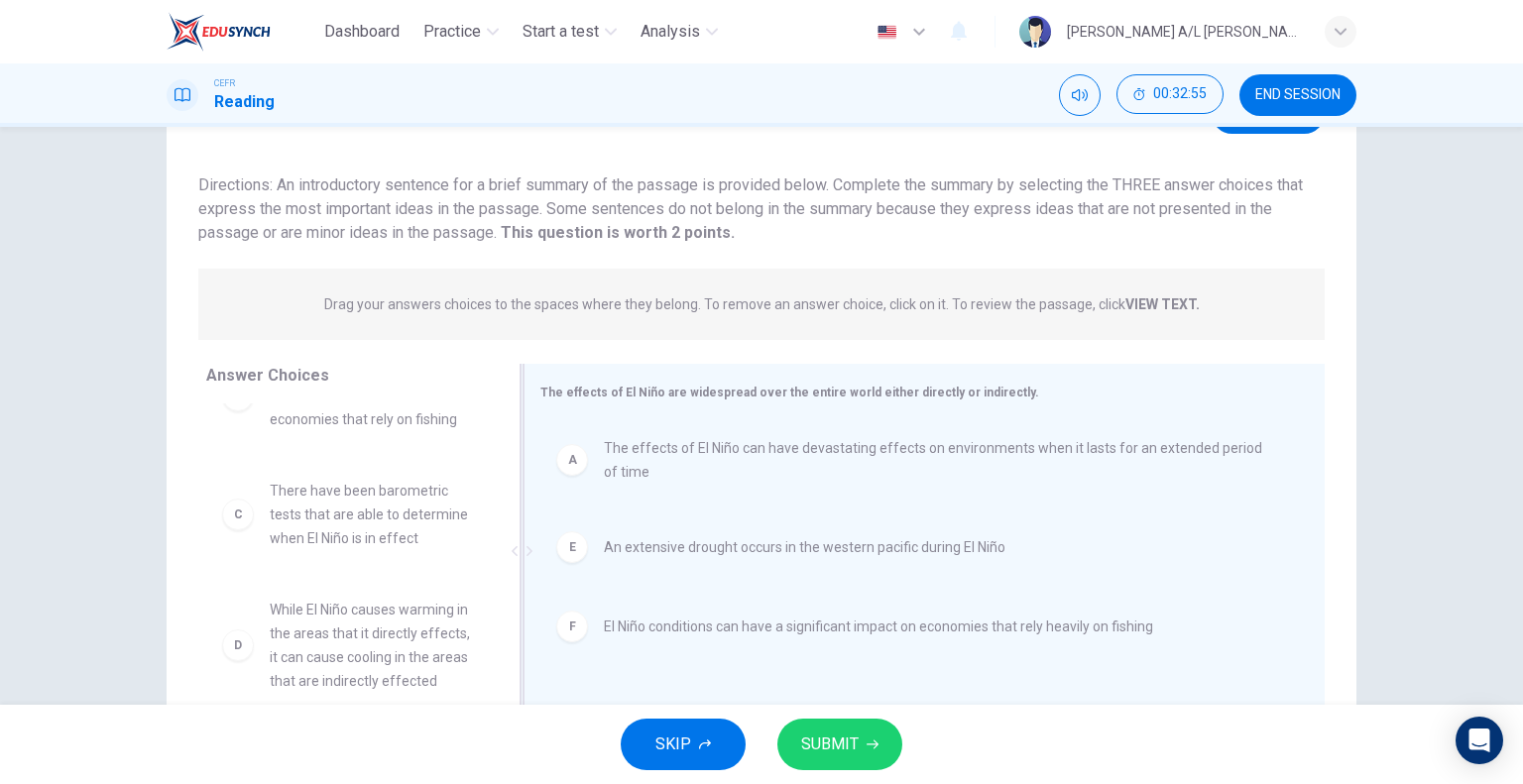 scroll, scrollTop: 20, scrollLeft: 0, axis: vertical 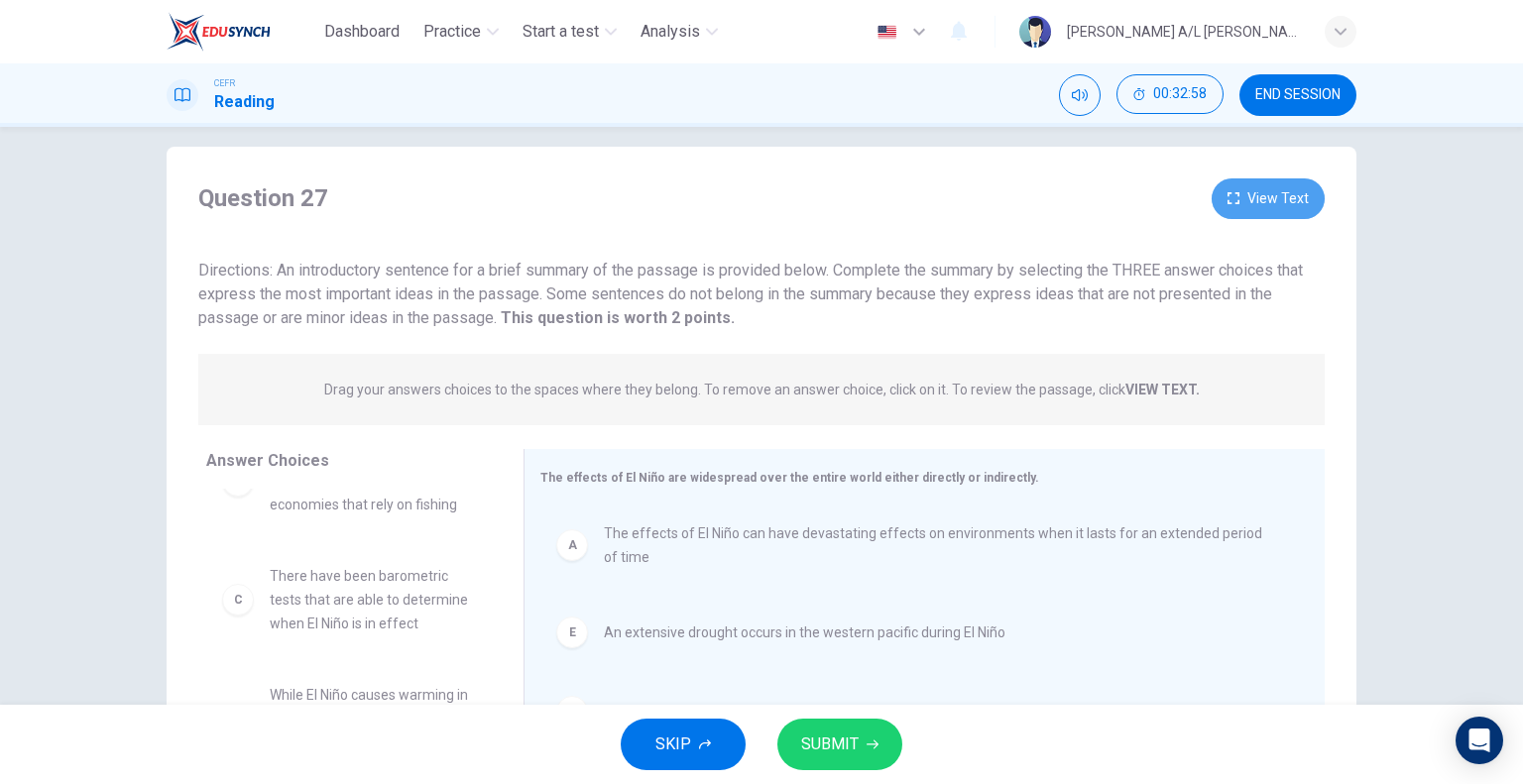 click on "View Text" at bounding box center [1268, 198] 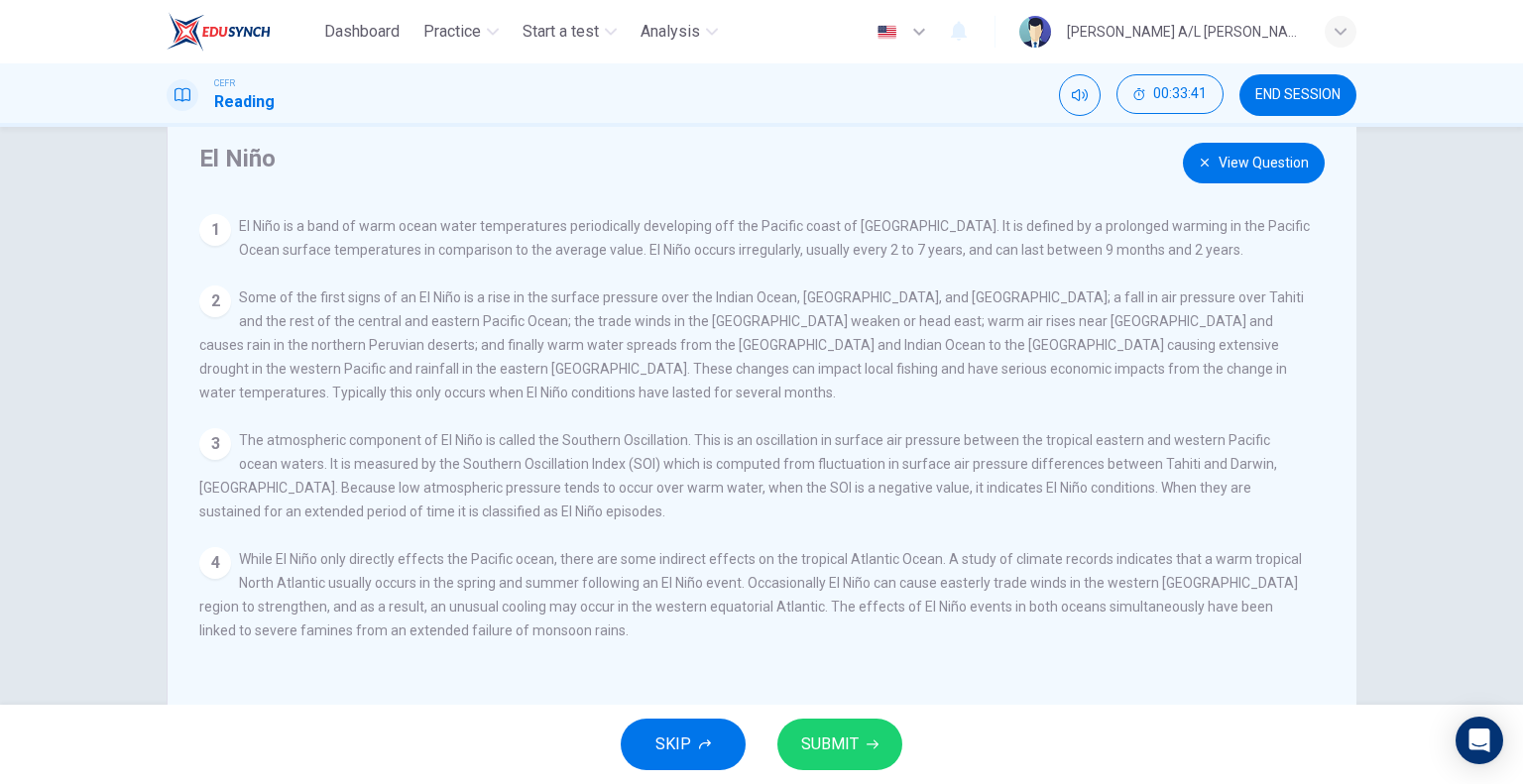 scroll, scrollTop: 44, scrollLeft: 0, axis: vertical 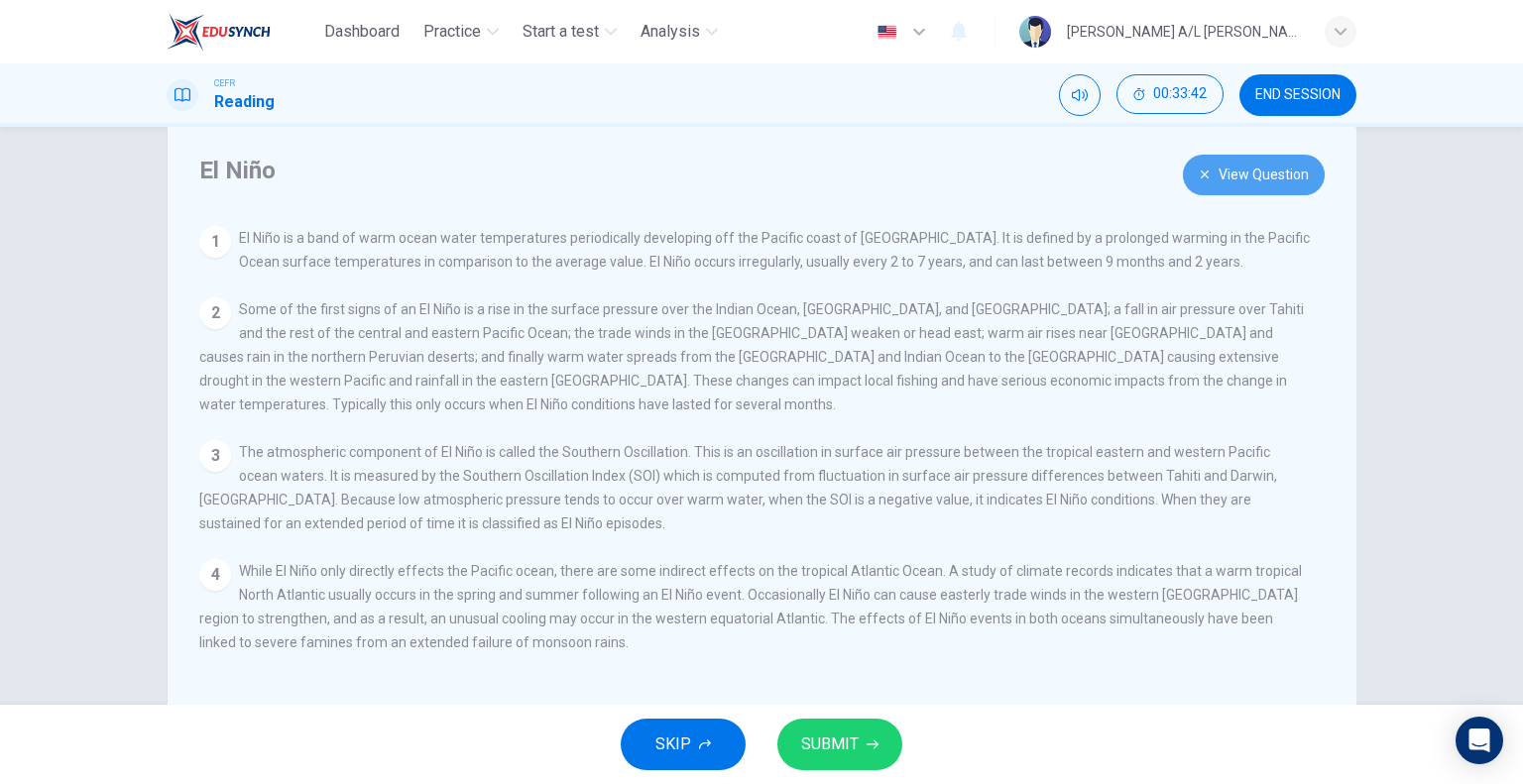 click on "View Question" at bounding box center (1253, 174) 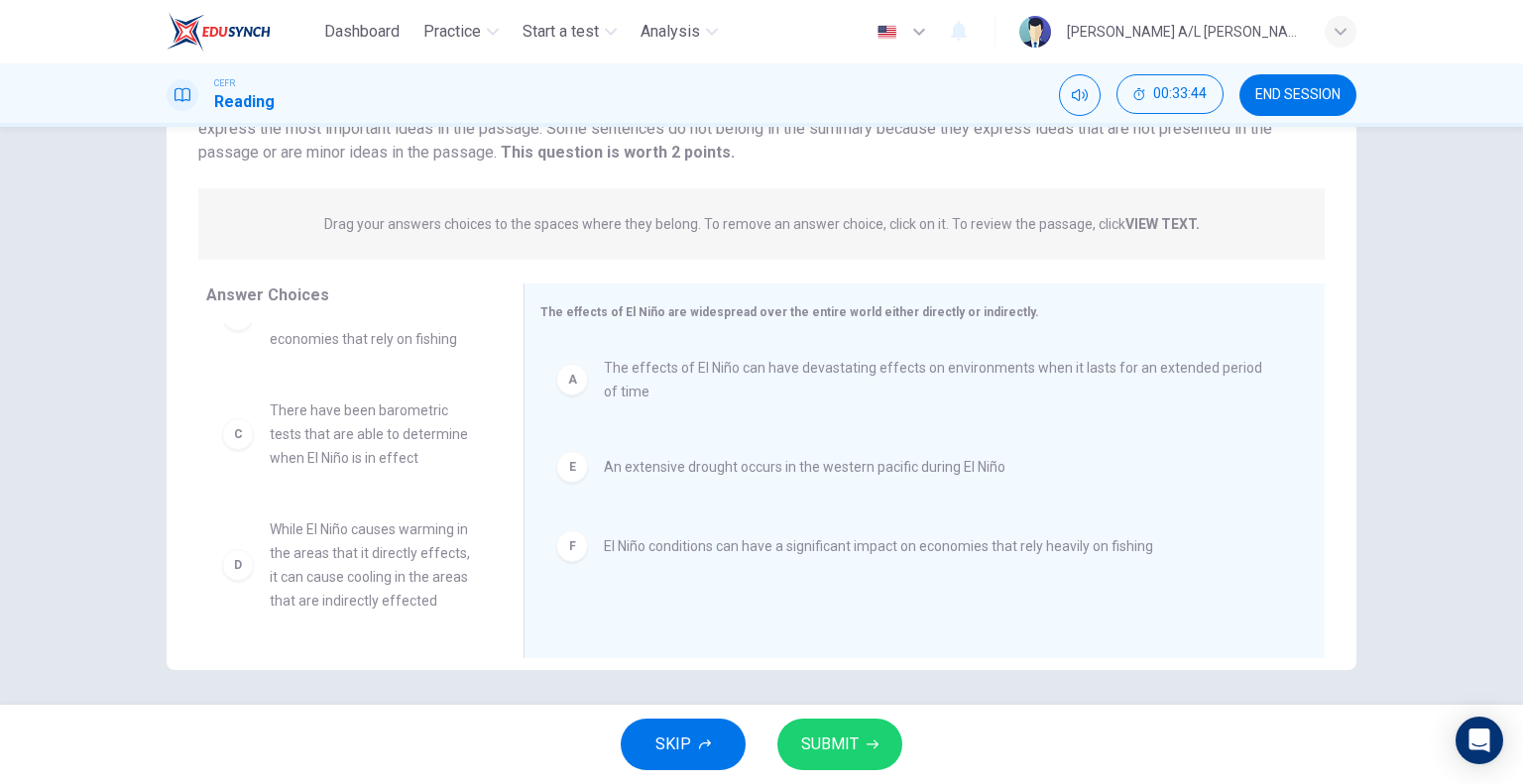 scroll, scrollTop: 186, scrollLeft: 0, axis: vertical 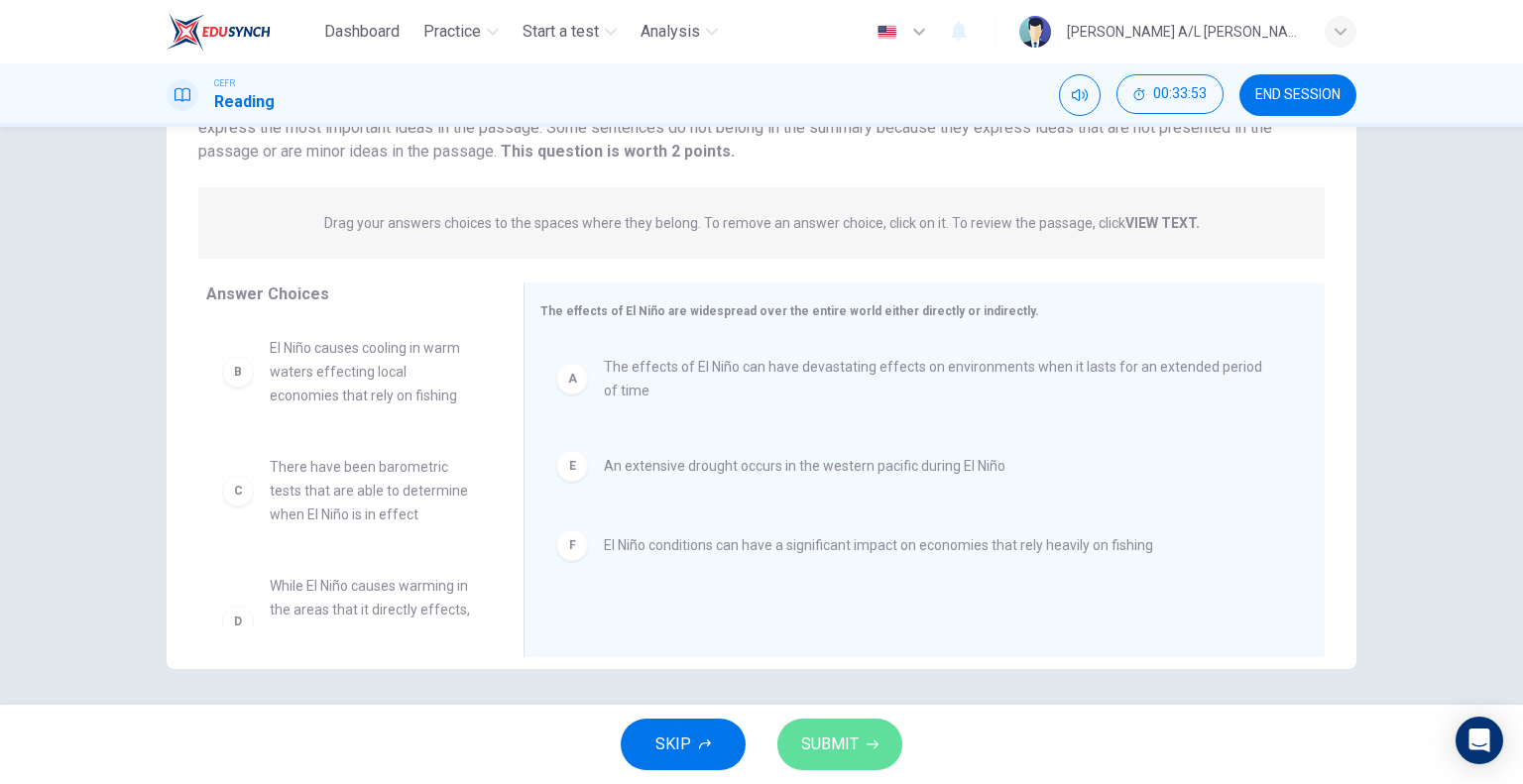 click on "SUBMIT" at bounding box center (840, 744) 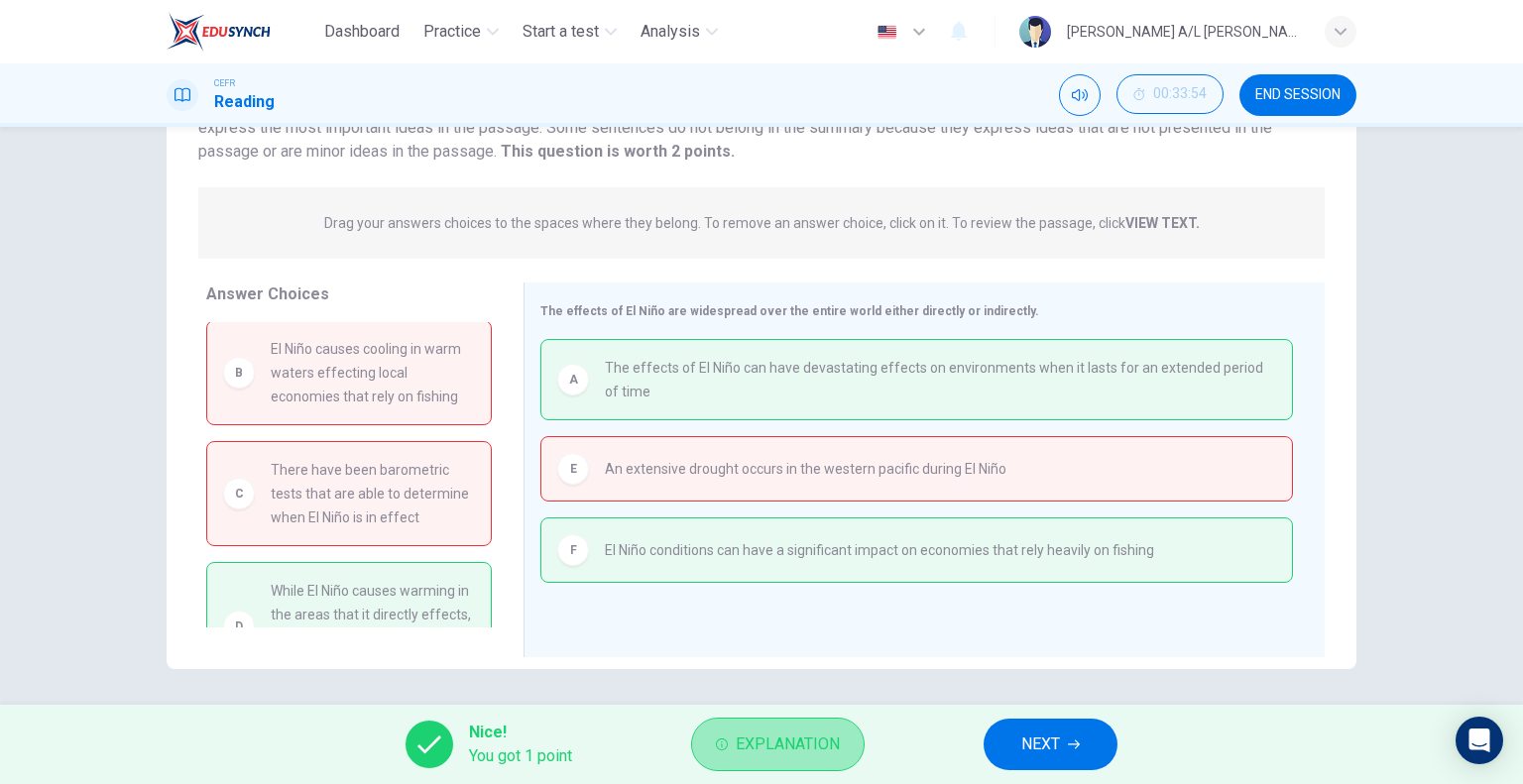 click on "Explanation" at bounding box center [787, 744] 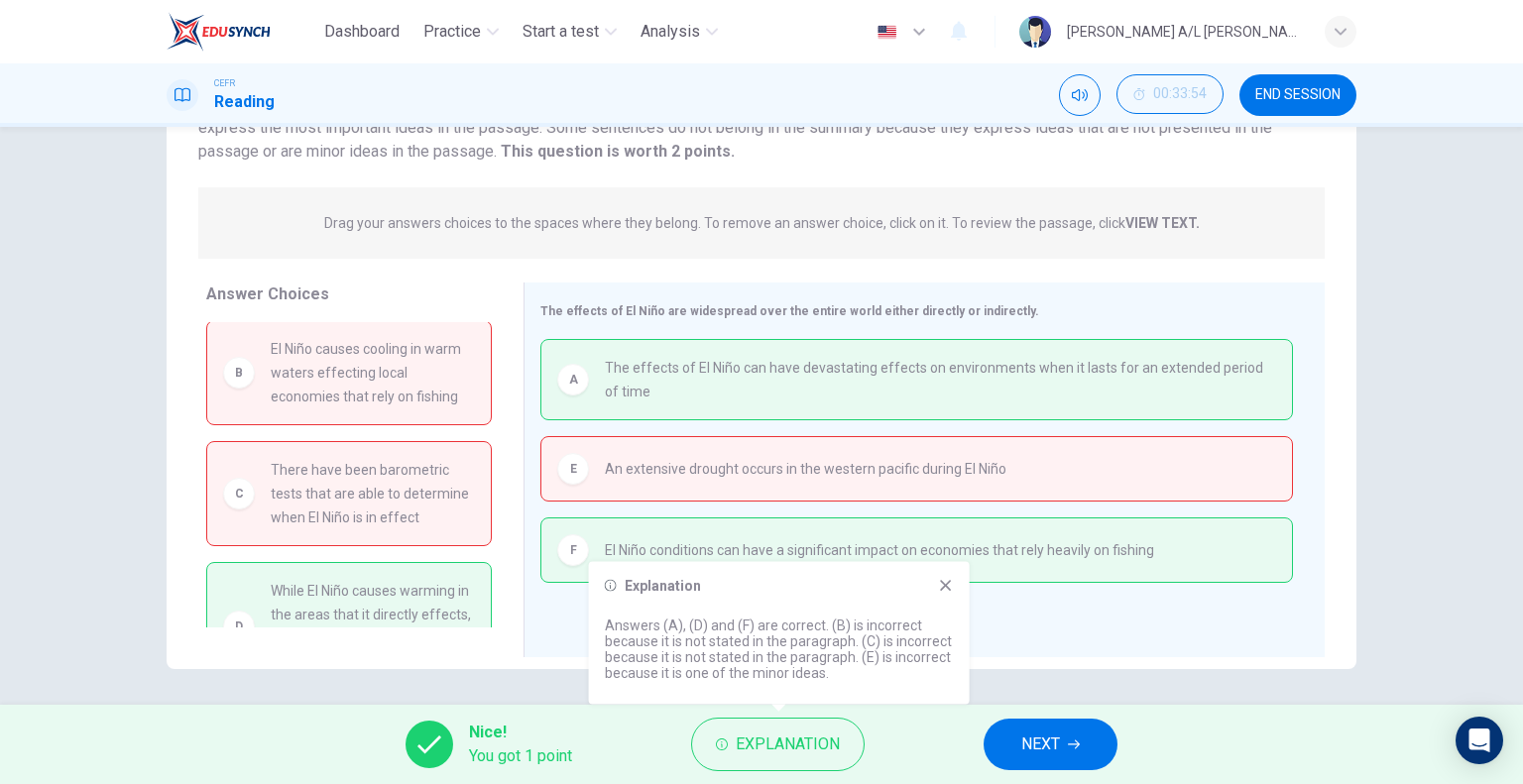 click 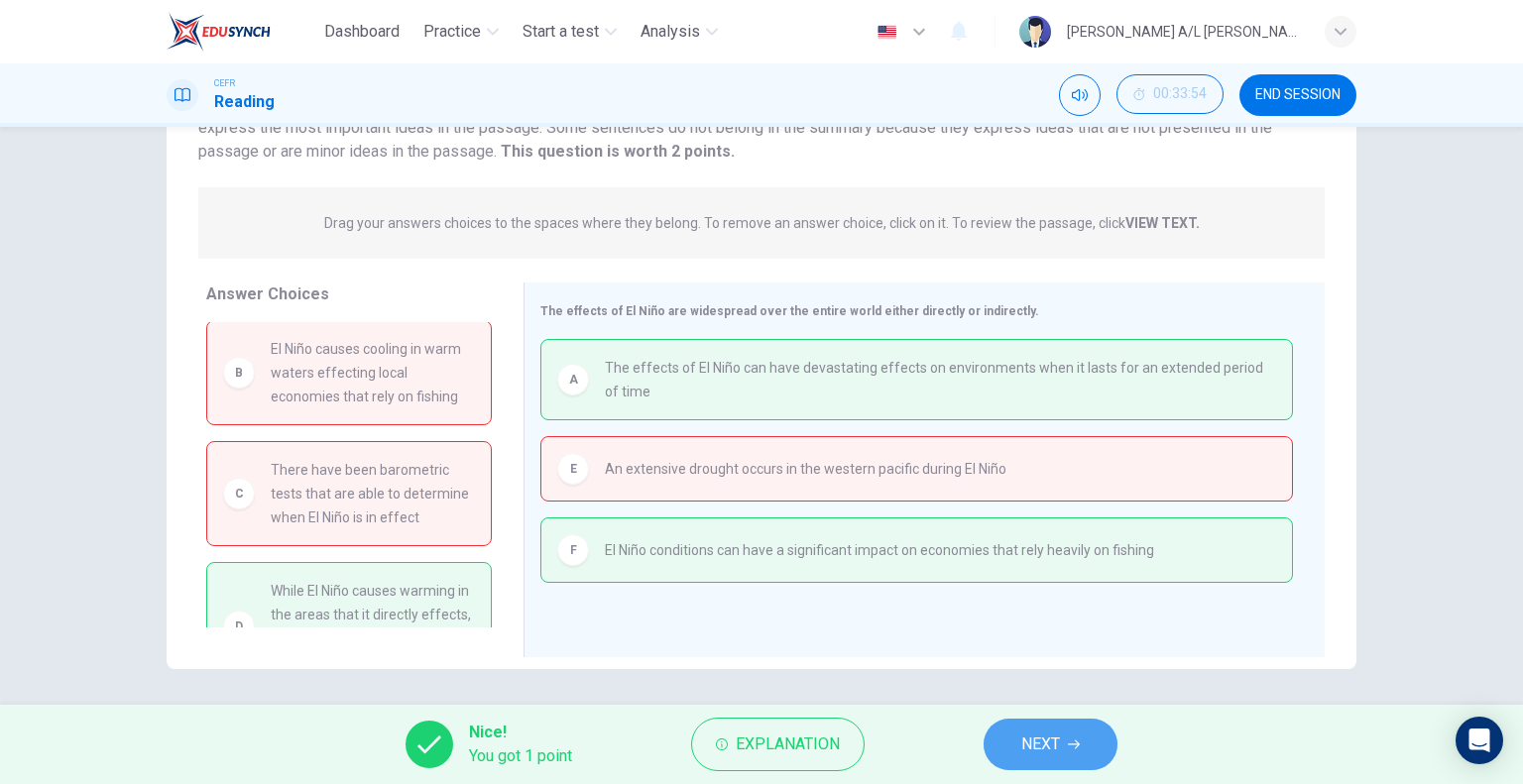 click on "NEXT" at bounding box center (1040, 744) 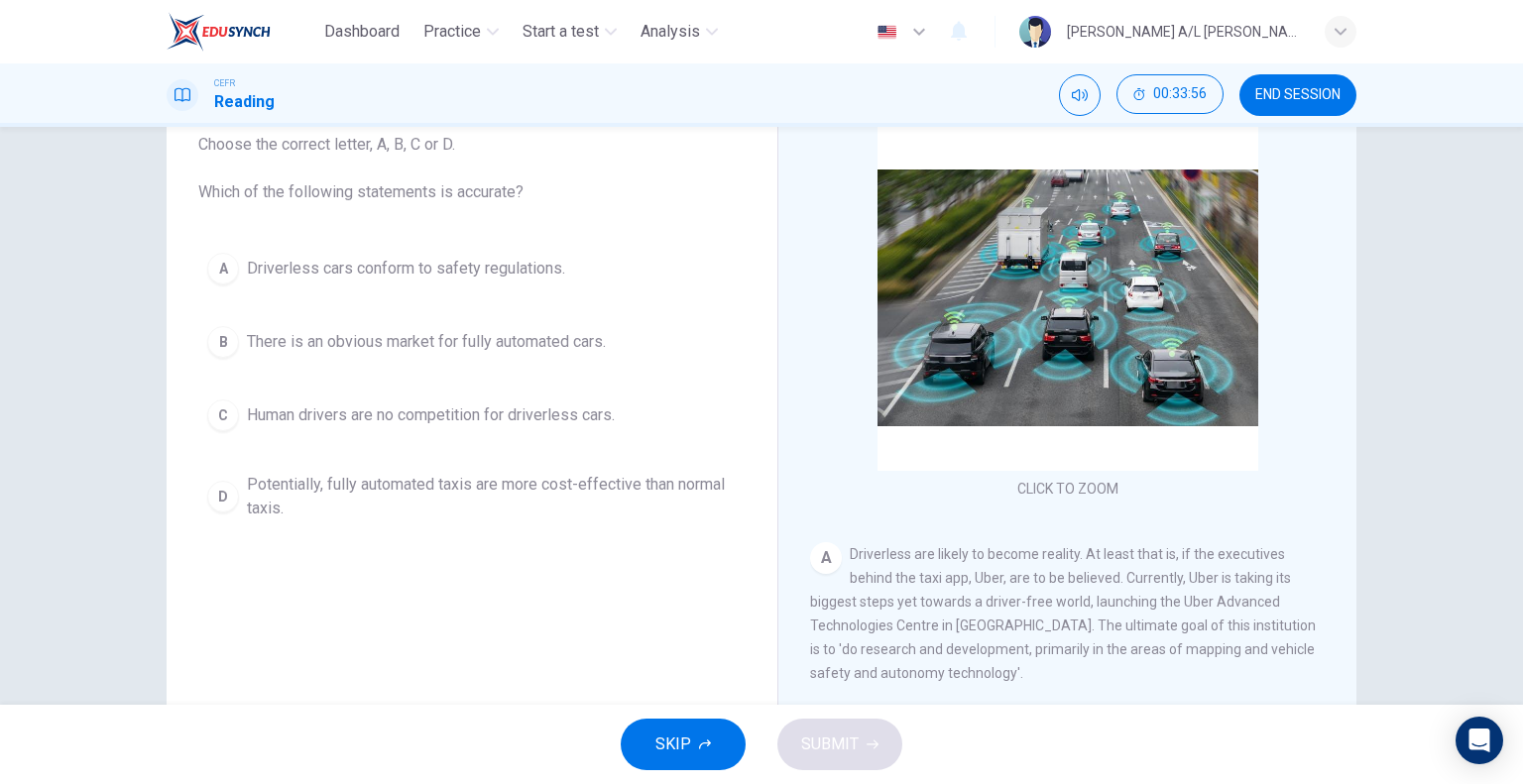 scroll, scrollTop: 135, scrollLeft: 0, axis: vertical 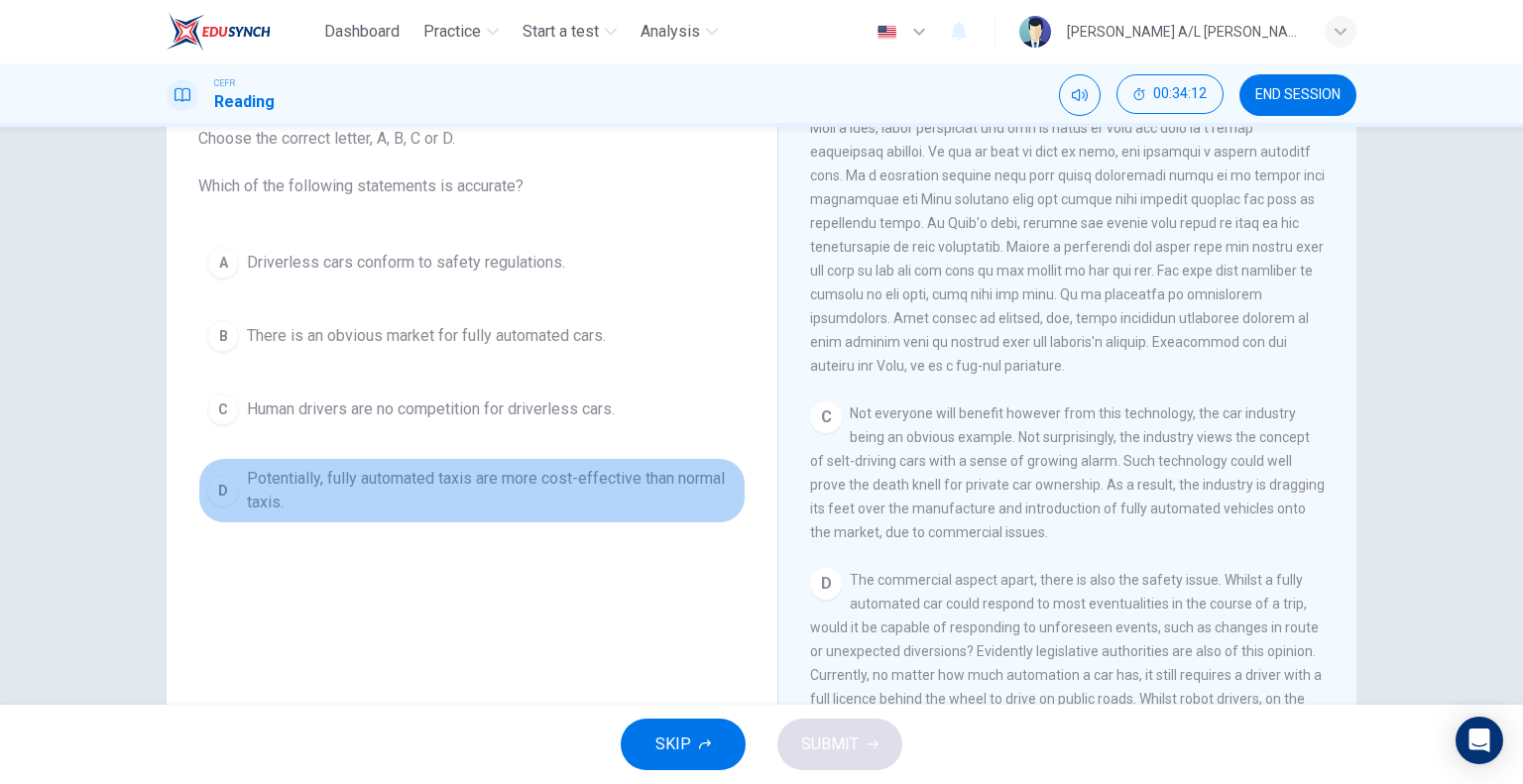 click on "Potentially, fully automated taxis are more cost-effective than normal taxis." at bounding box center (492, 491) 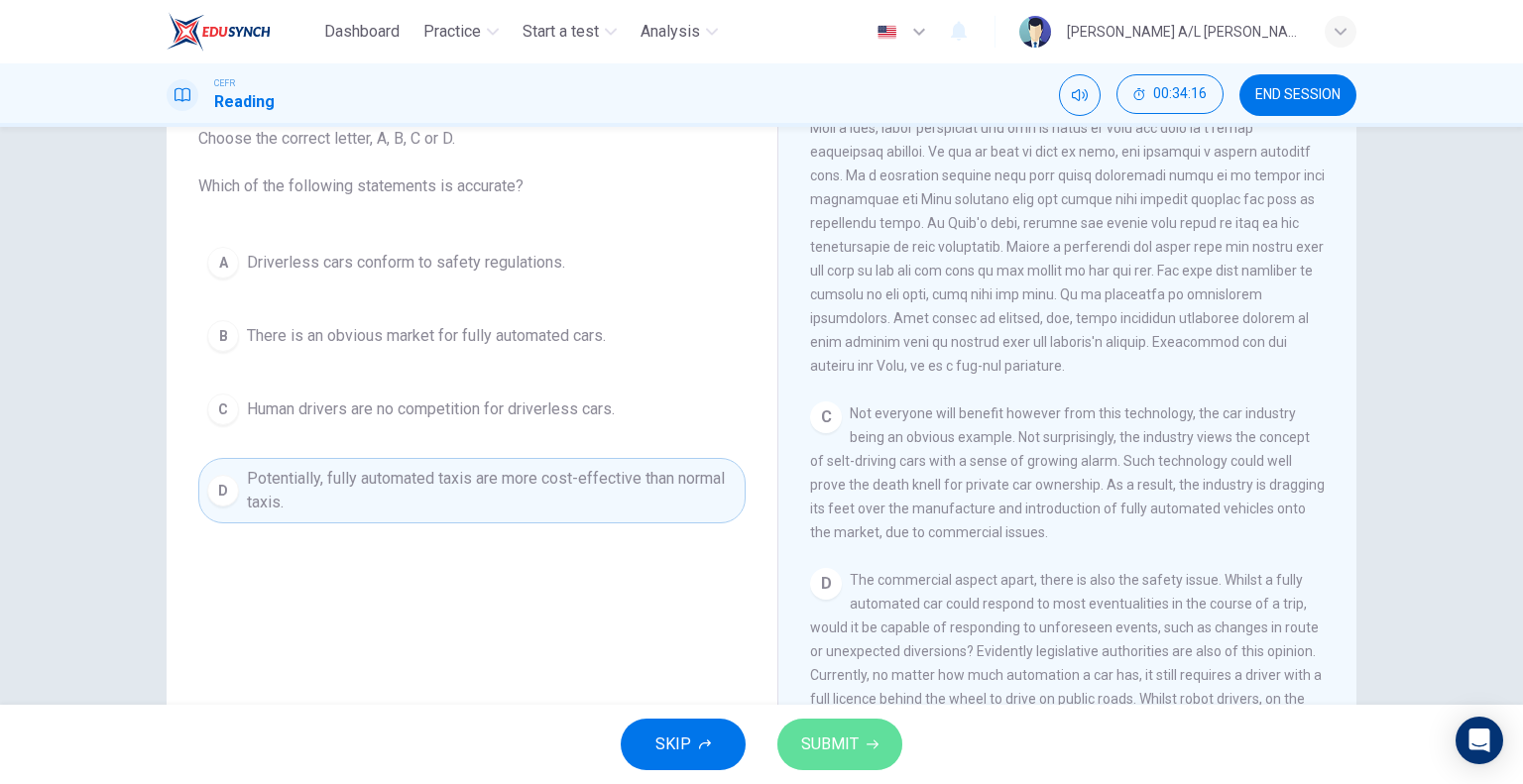 click on "SUBMIT" at bounding box center [840, 744] 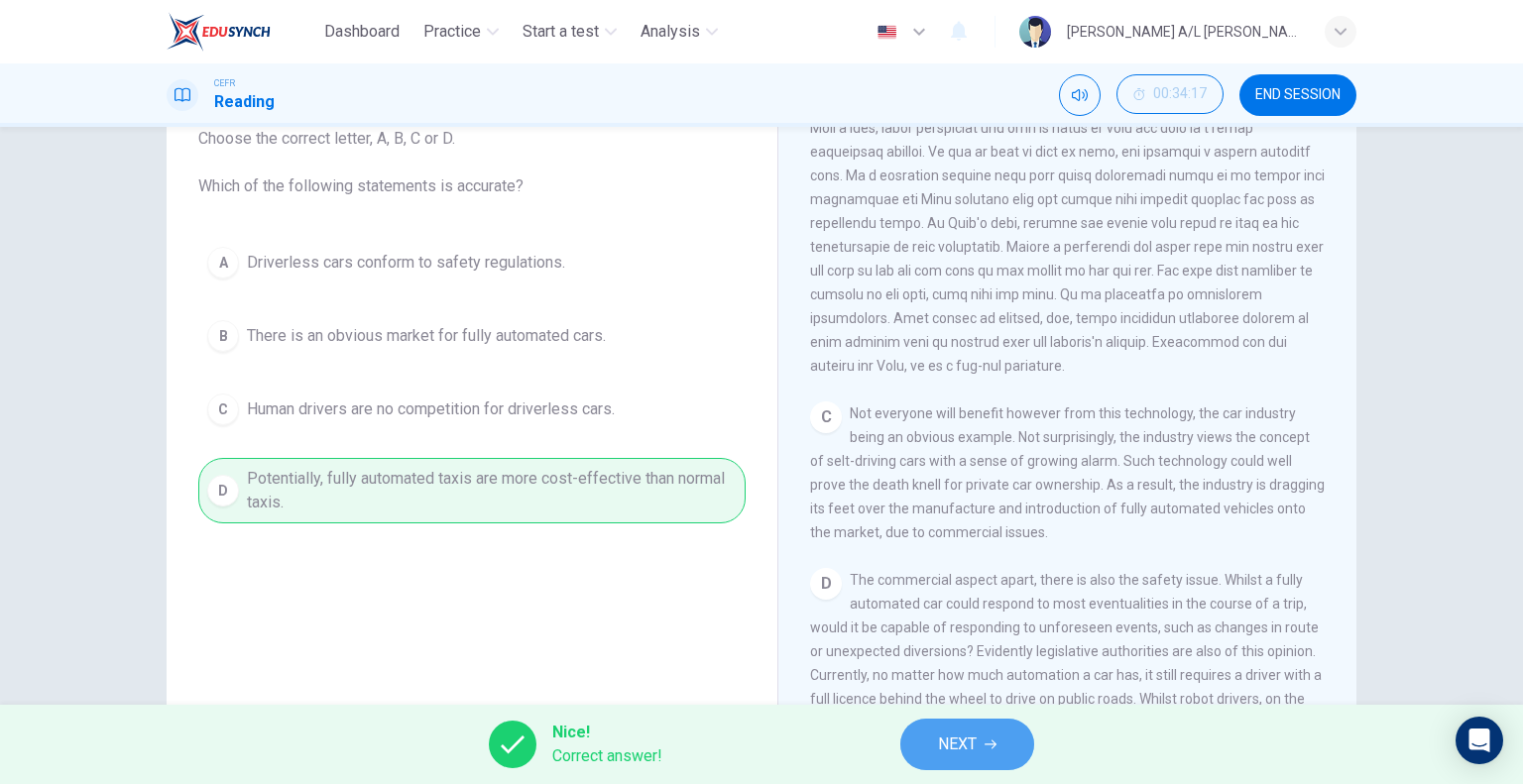click on "NEXT" at bounding box center (957, 744) 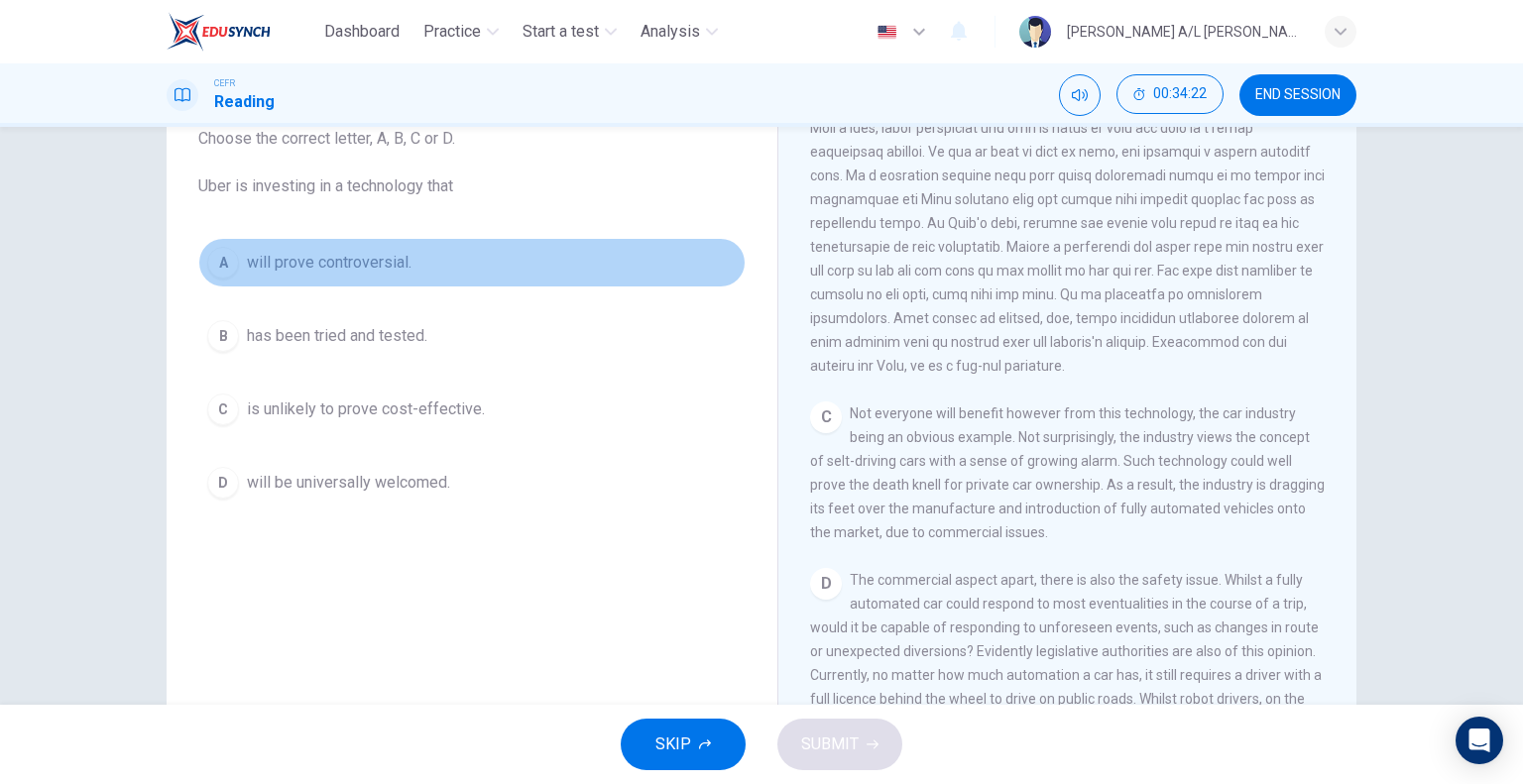 click on "will prove controversial." at bounding box center [329, 263] 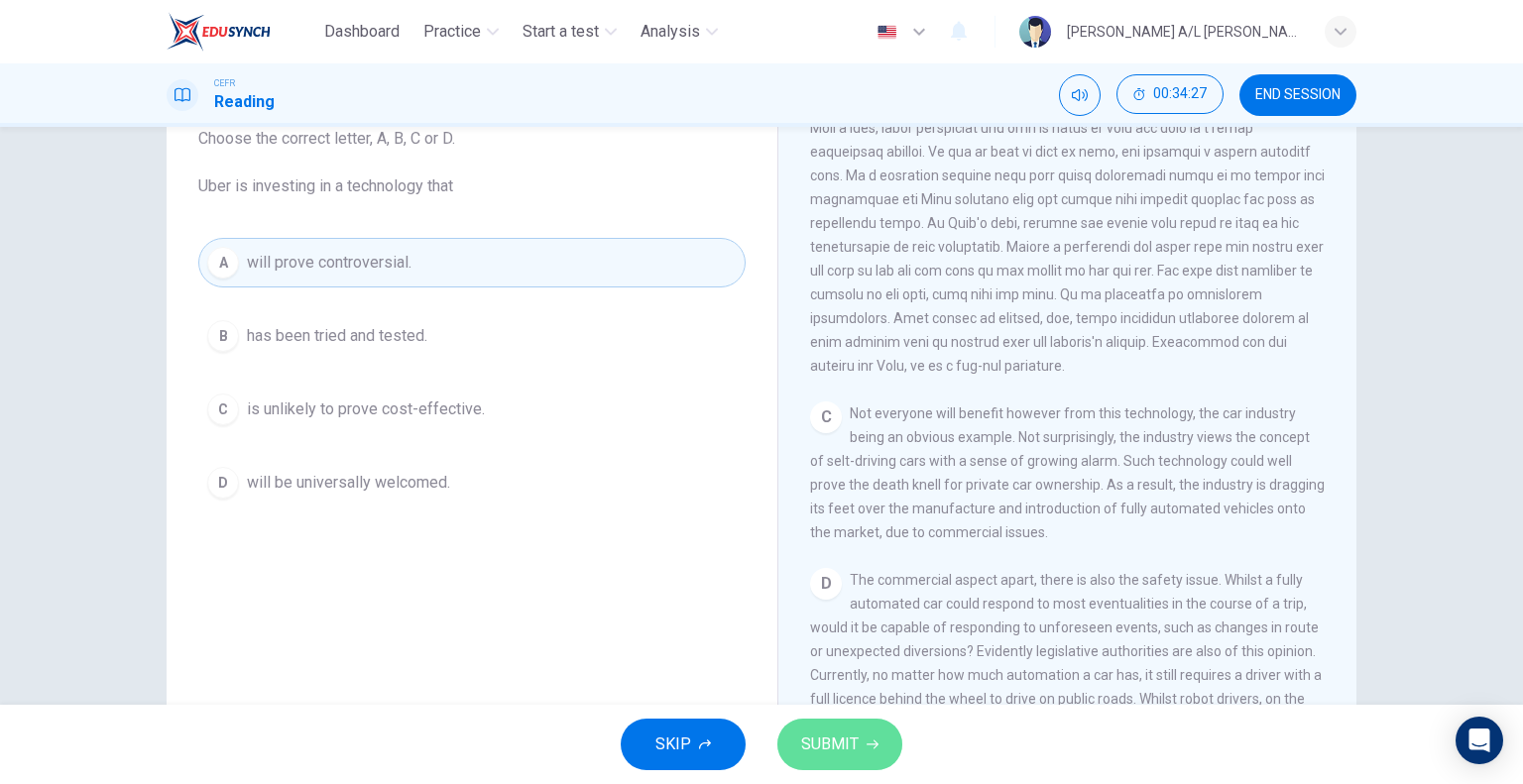 click on "SUBMIT" at bounding box center [830, 744] 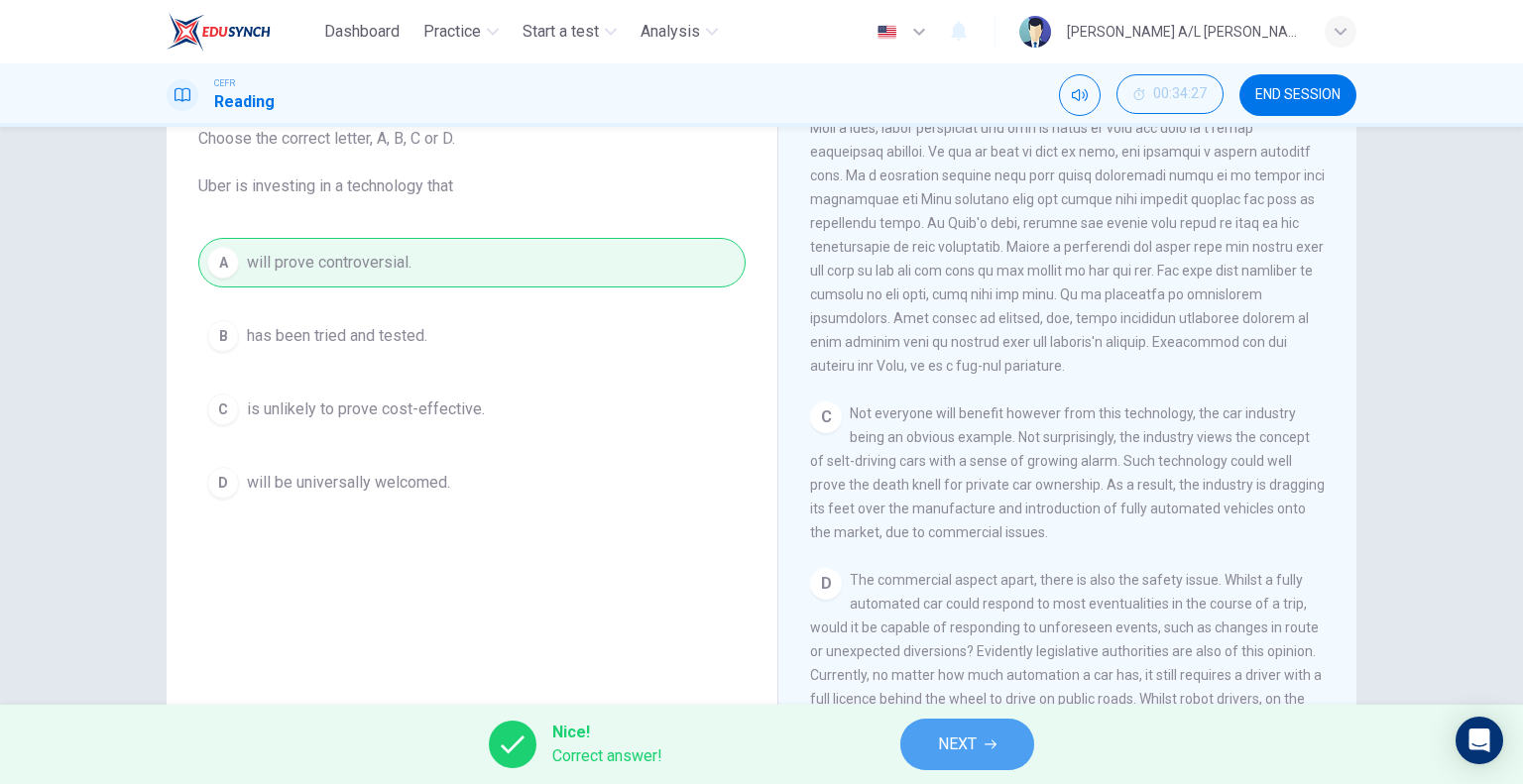 click 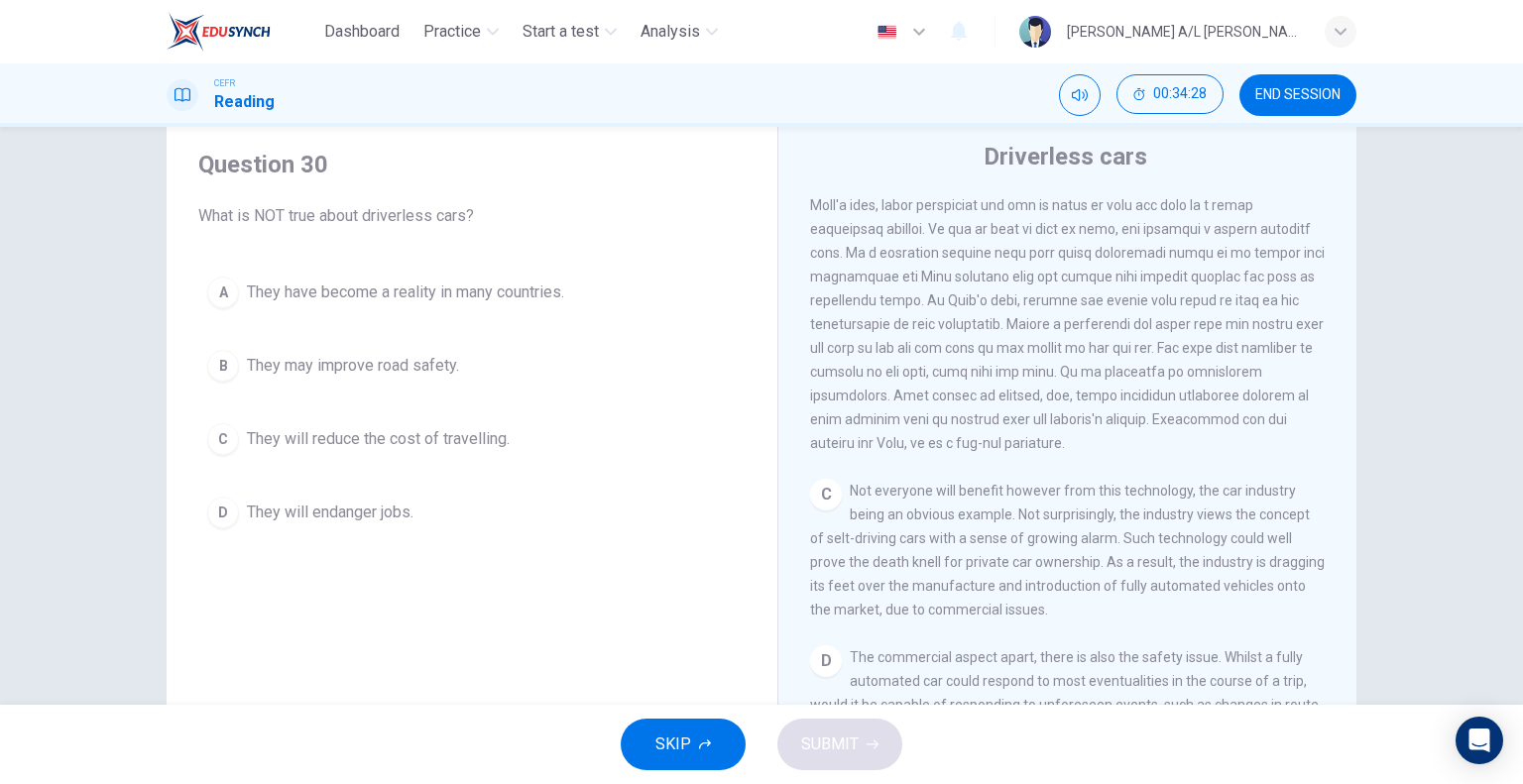 scroll, scrollTop: 56, scrollLeft: 0, axis: vertical 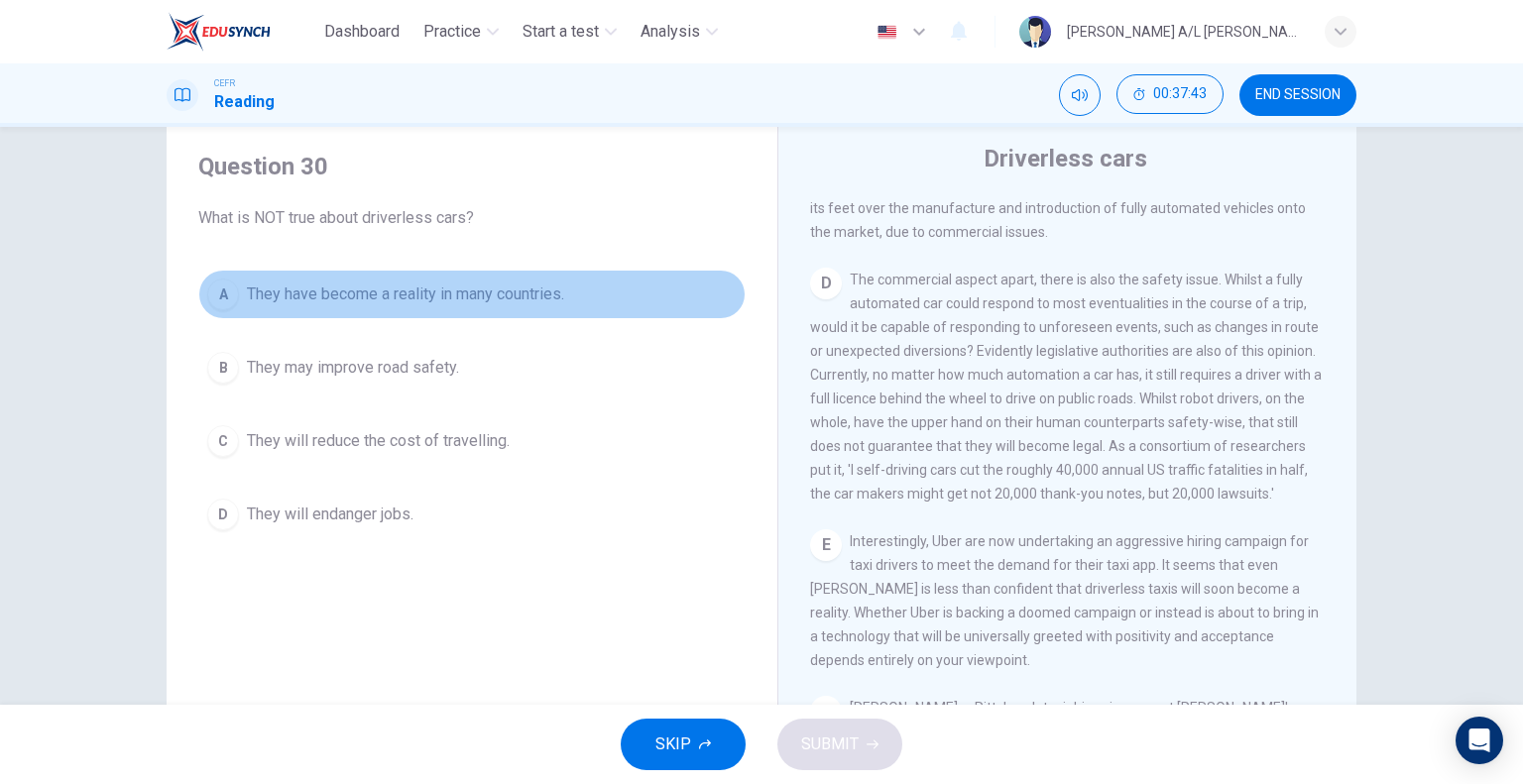click on "They have become a reality in many countries." at bounding box center (406, 294) 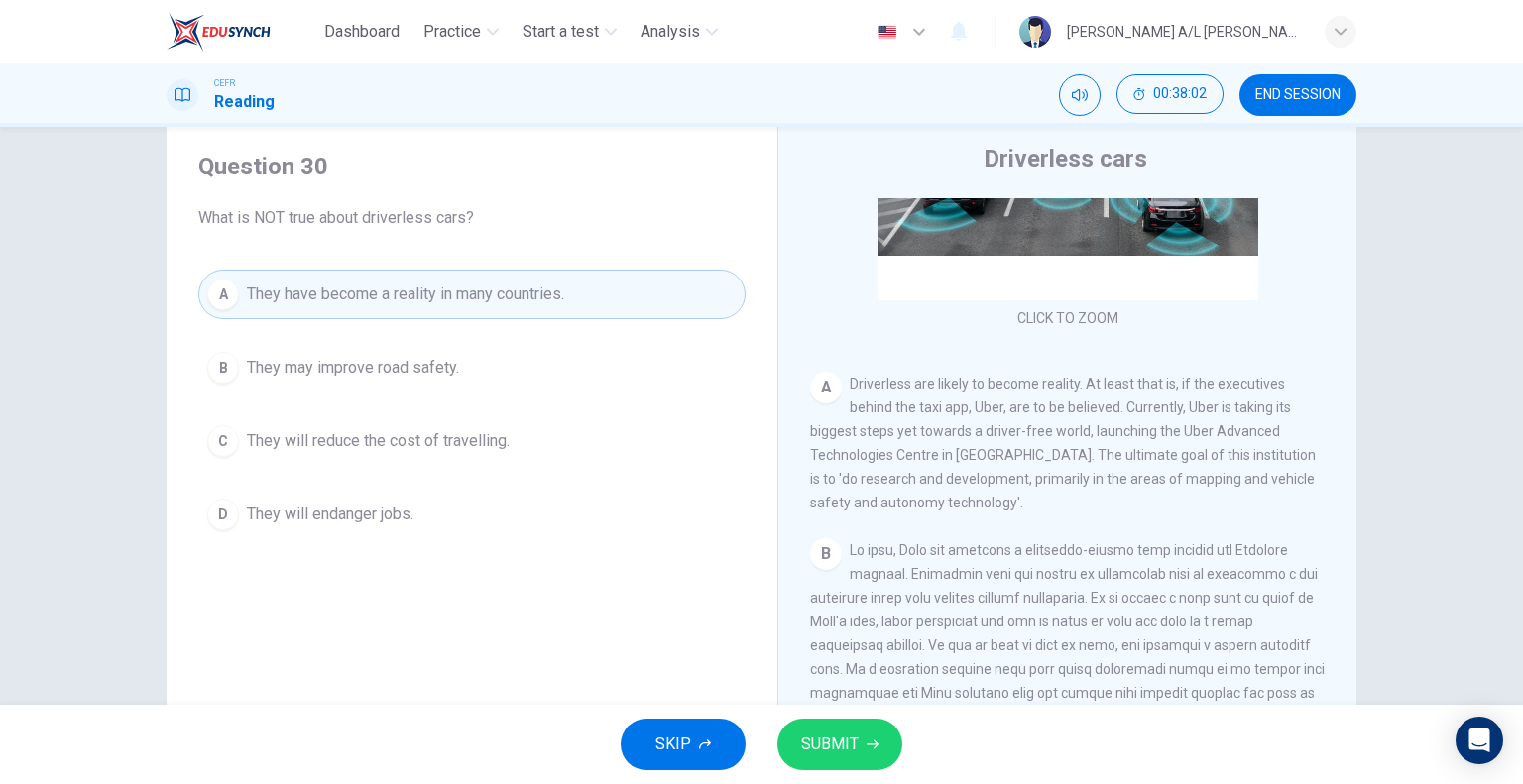 scroll, scrollTop: 0, scrollLeft: 0, axis: both 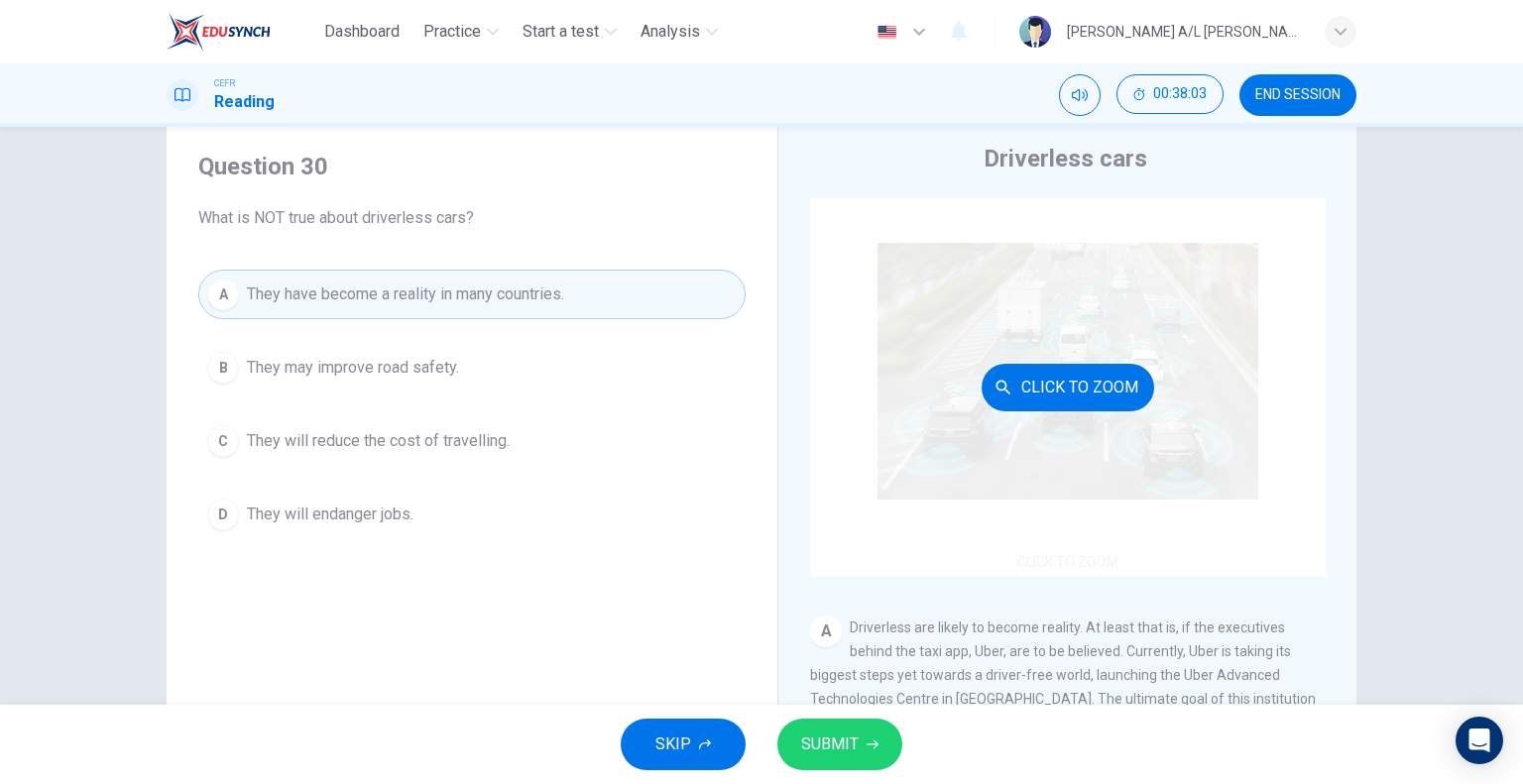 click on "Click to Zoom" at bounding box center [1068, 387] 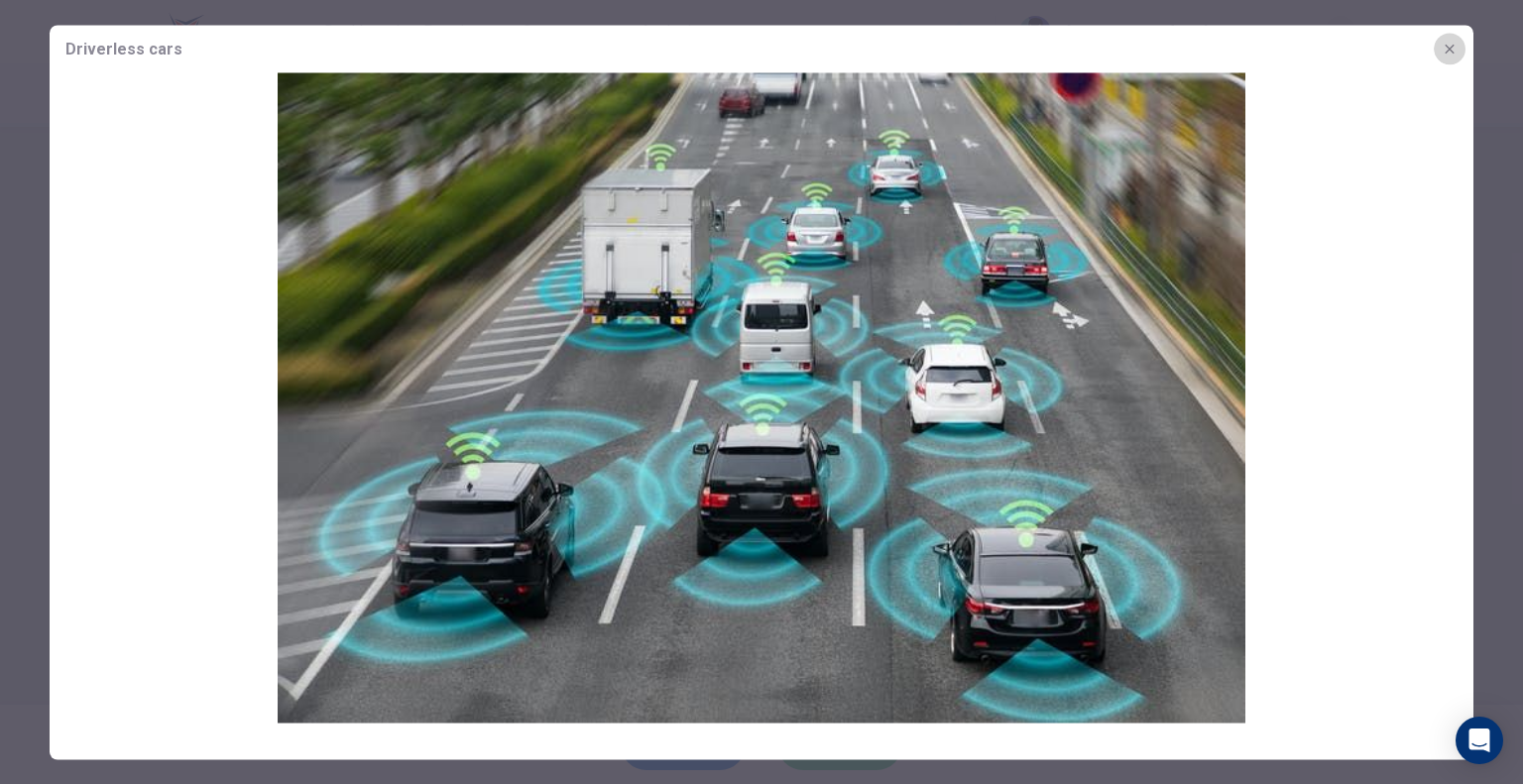 click at bounding box center [1450, 49] 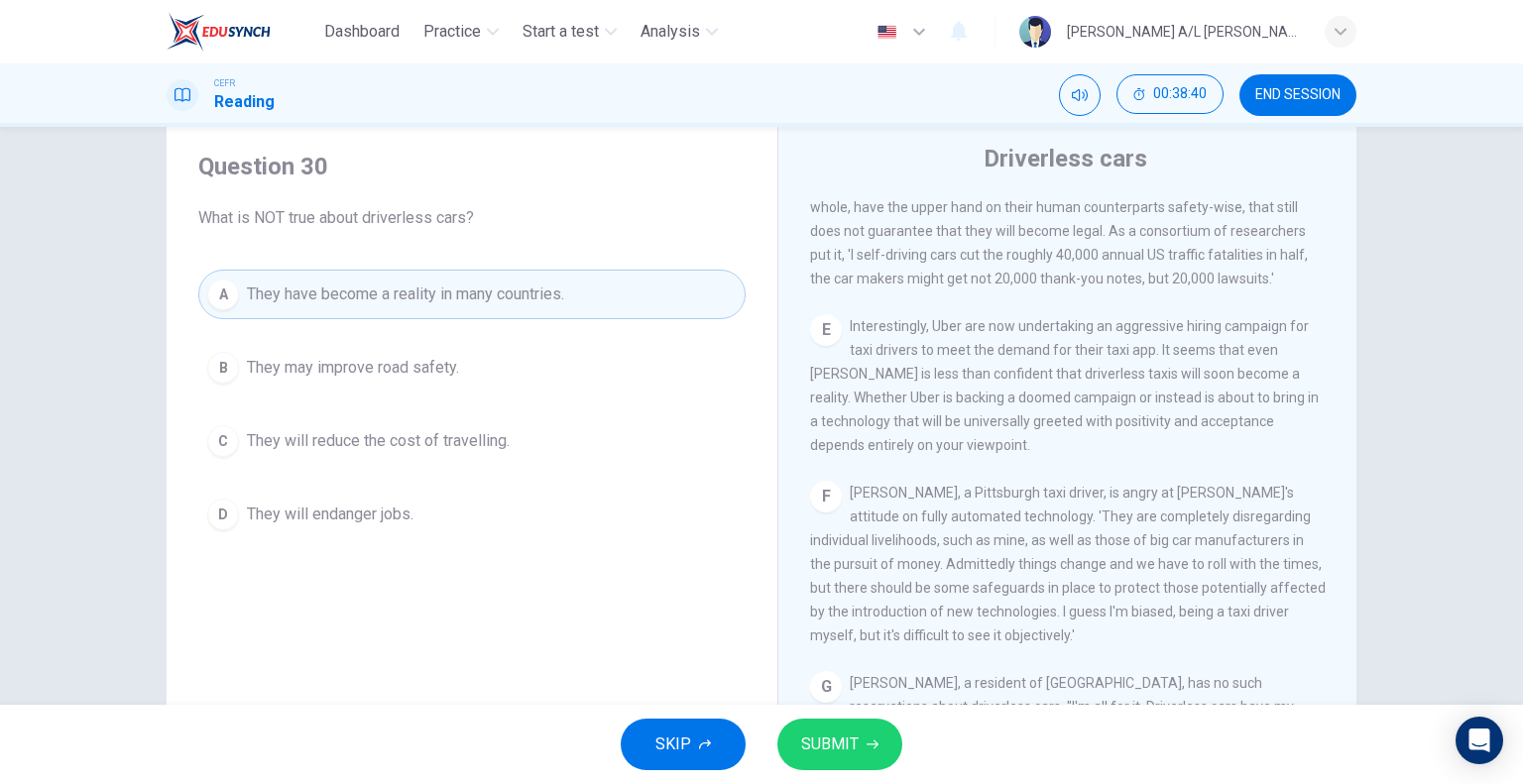scroll, scrollTop: 1271, scrollLeft: 0, axis: vertical 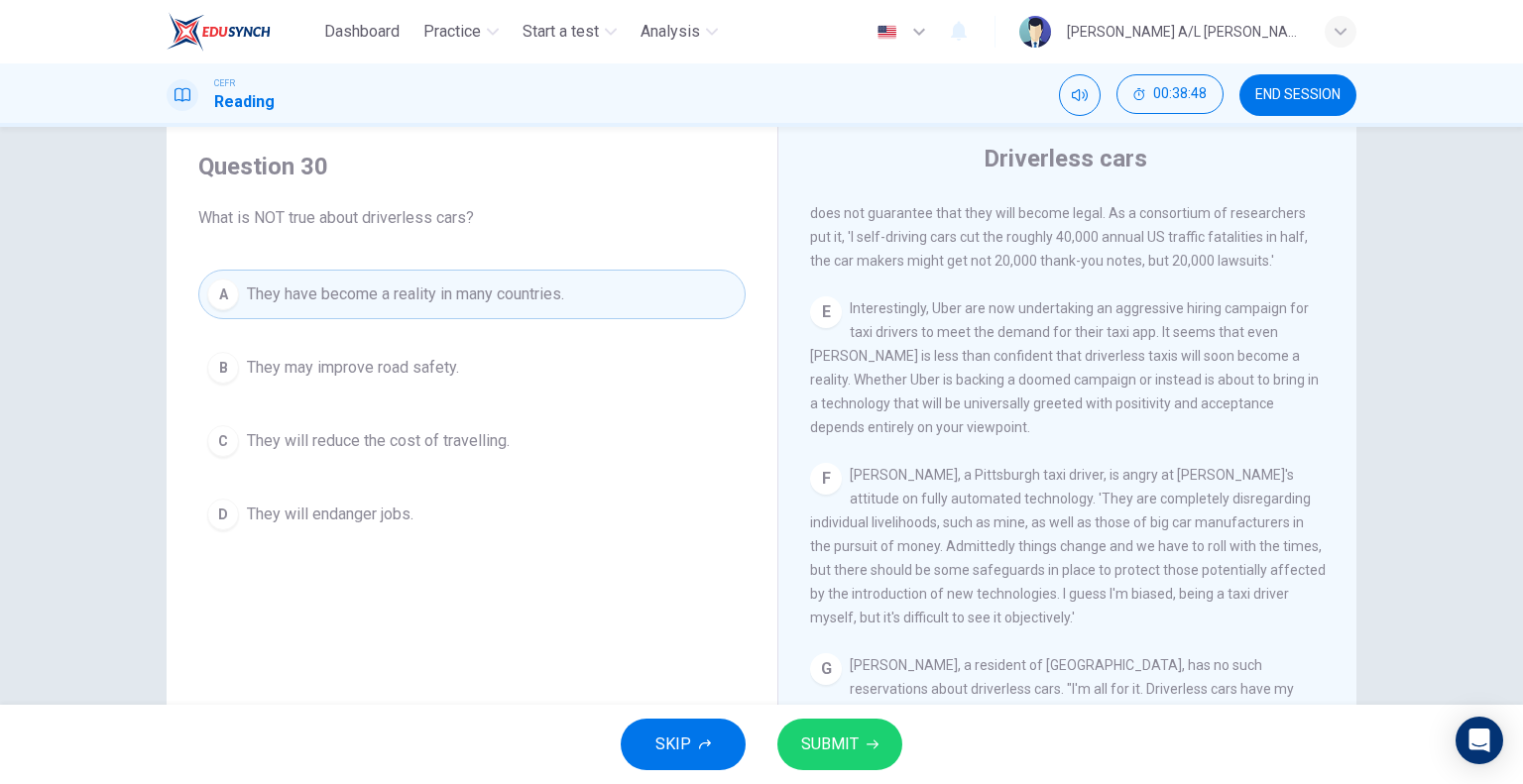 click on "B They may improve road safety." at bounding box center [472, 368] 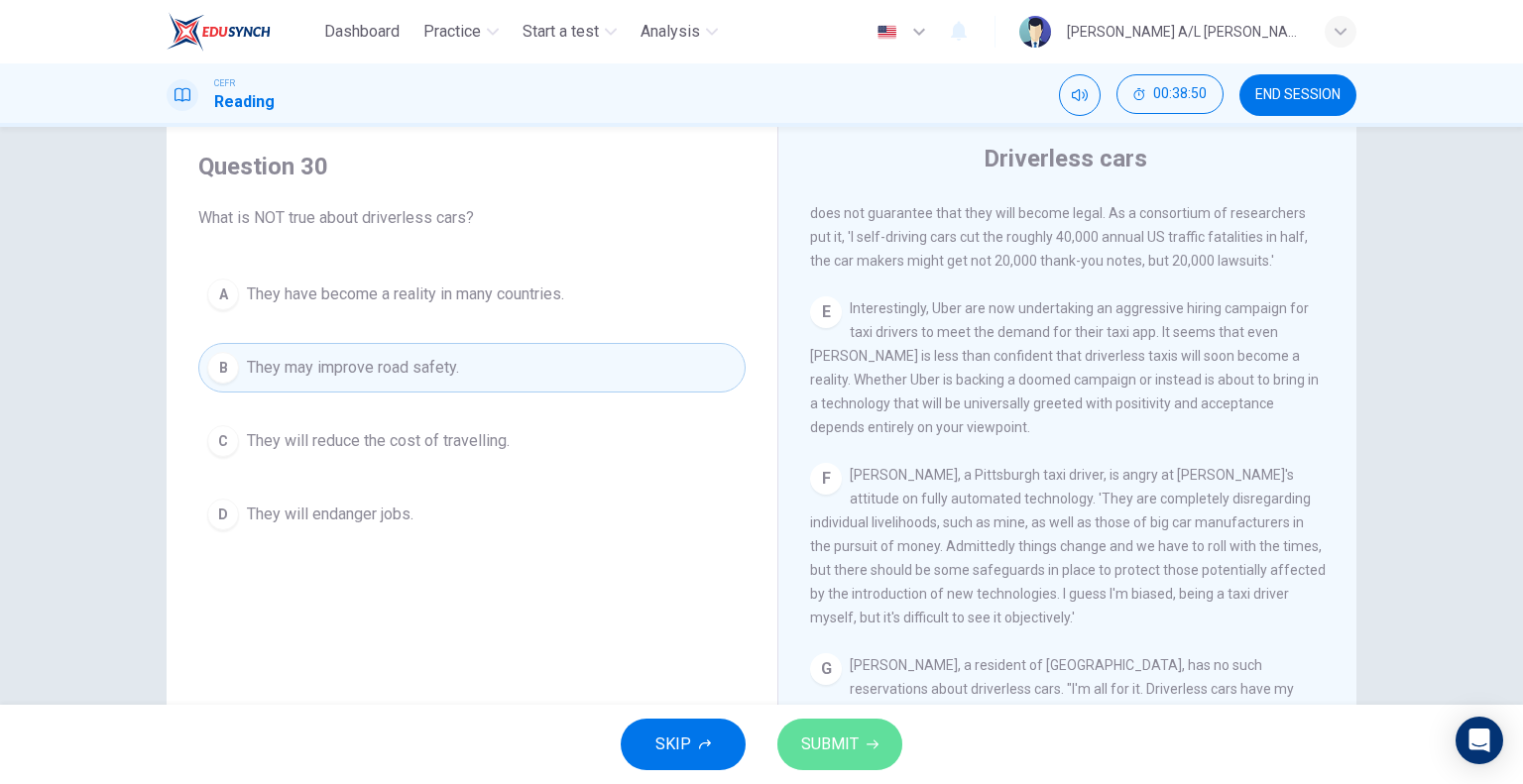 click on "SUBMIT" at bounding box center (840, 744) 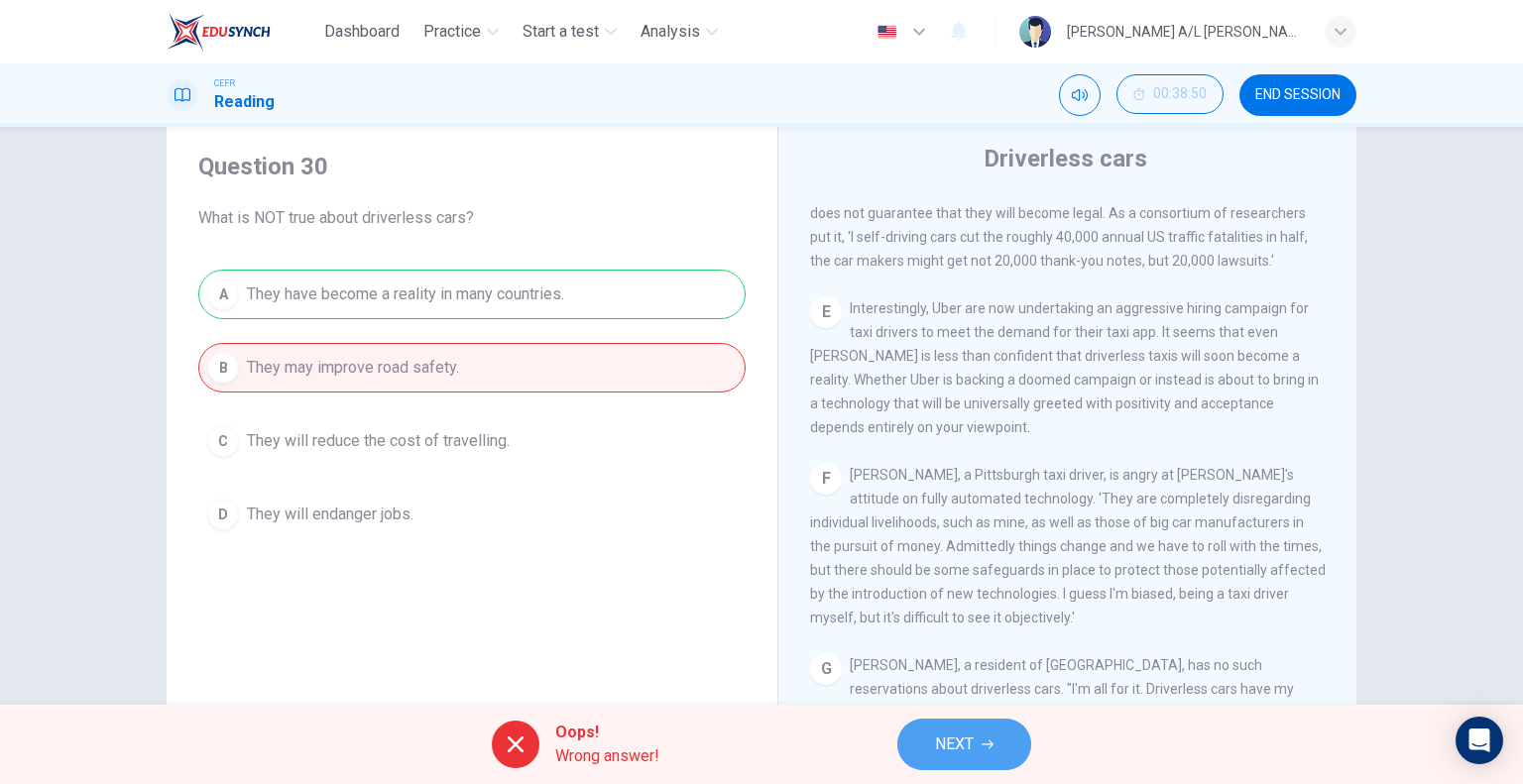 click on "NEXT" at bounding box center [954, 744] 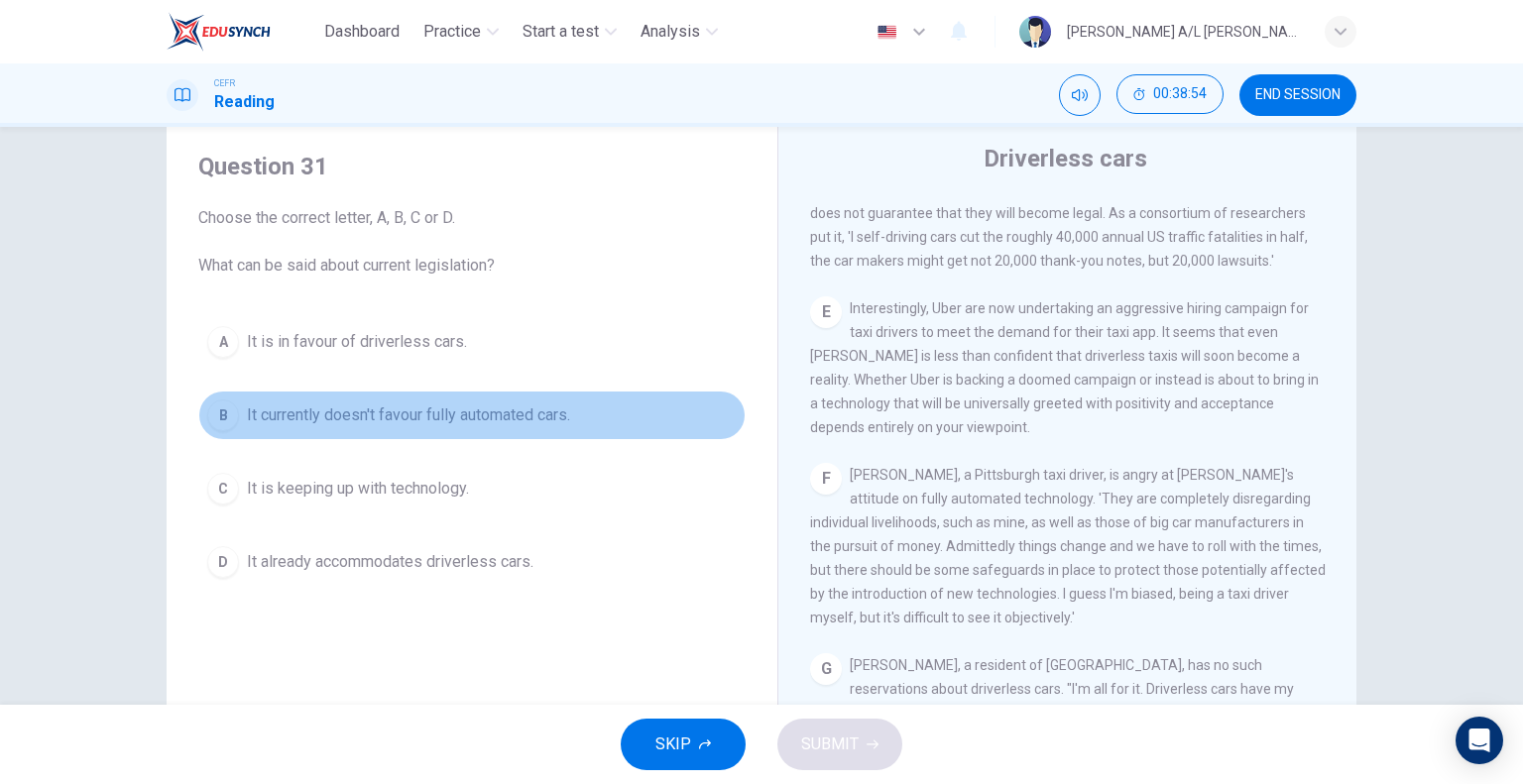 click on "B It currently doesn't favour fully automated cars." at bounding box center (472, 415) 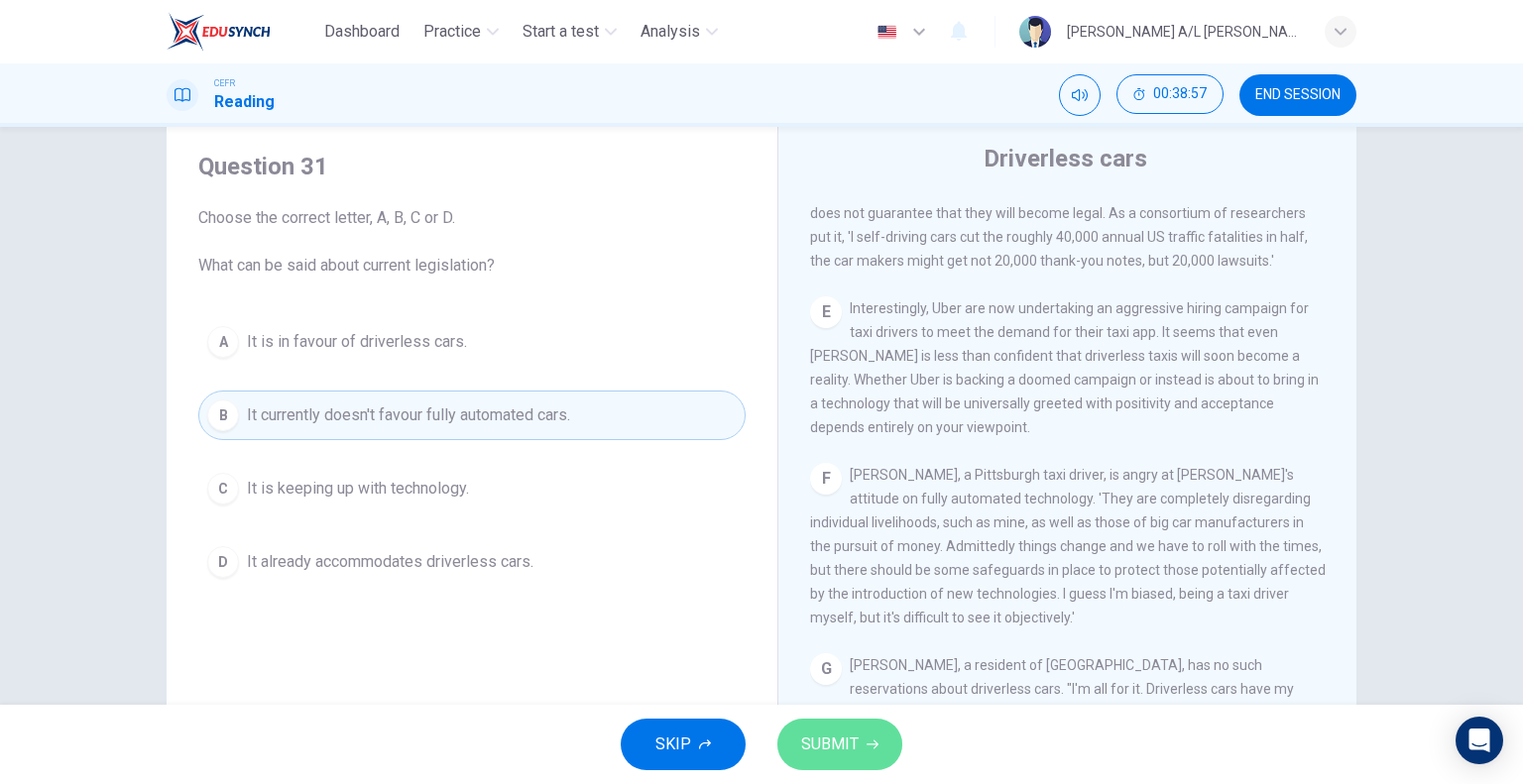 click on "SUBMIT" at bounding box center [830, 744] 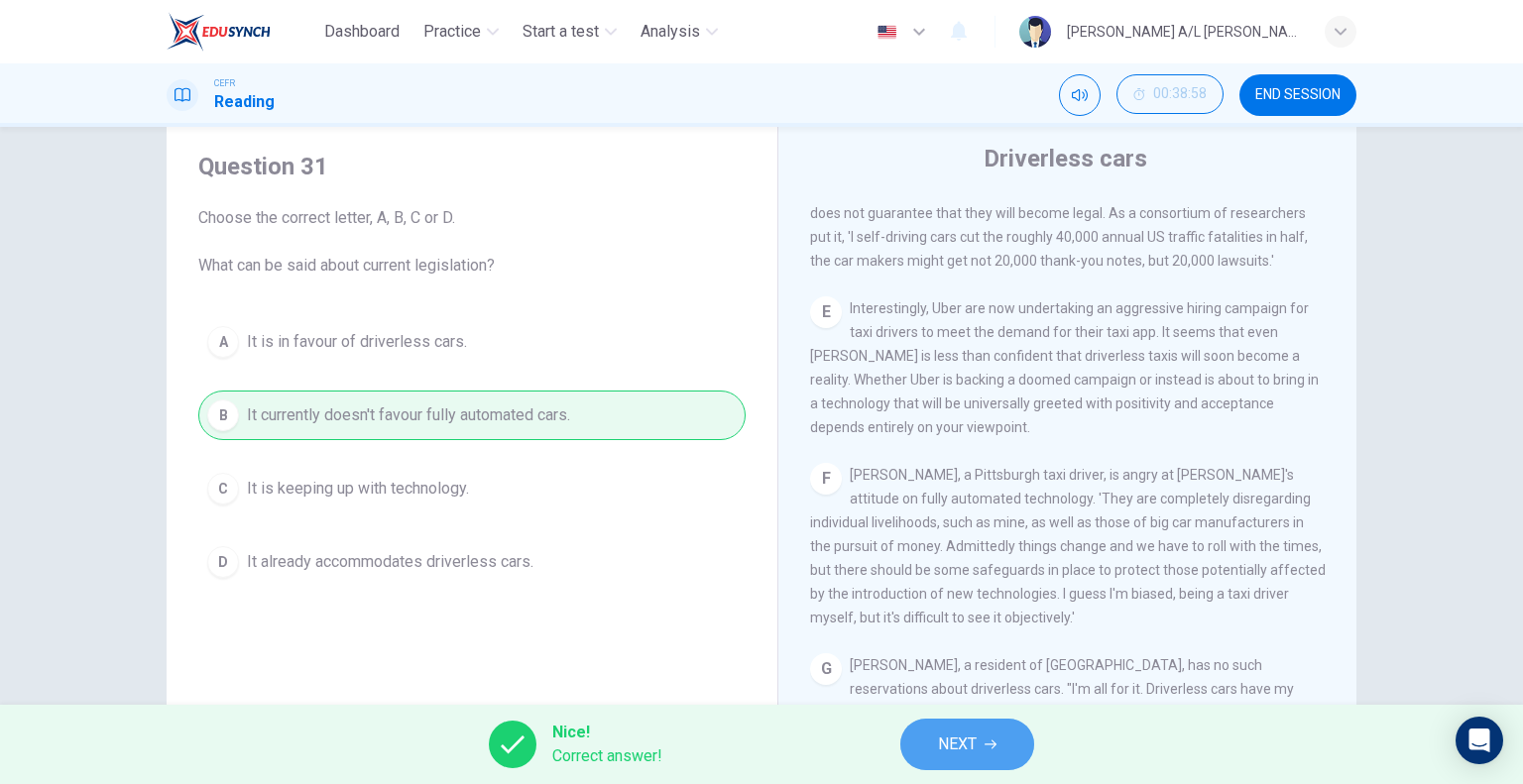 click on "NEXT" at bounding box center [967, 744] 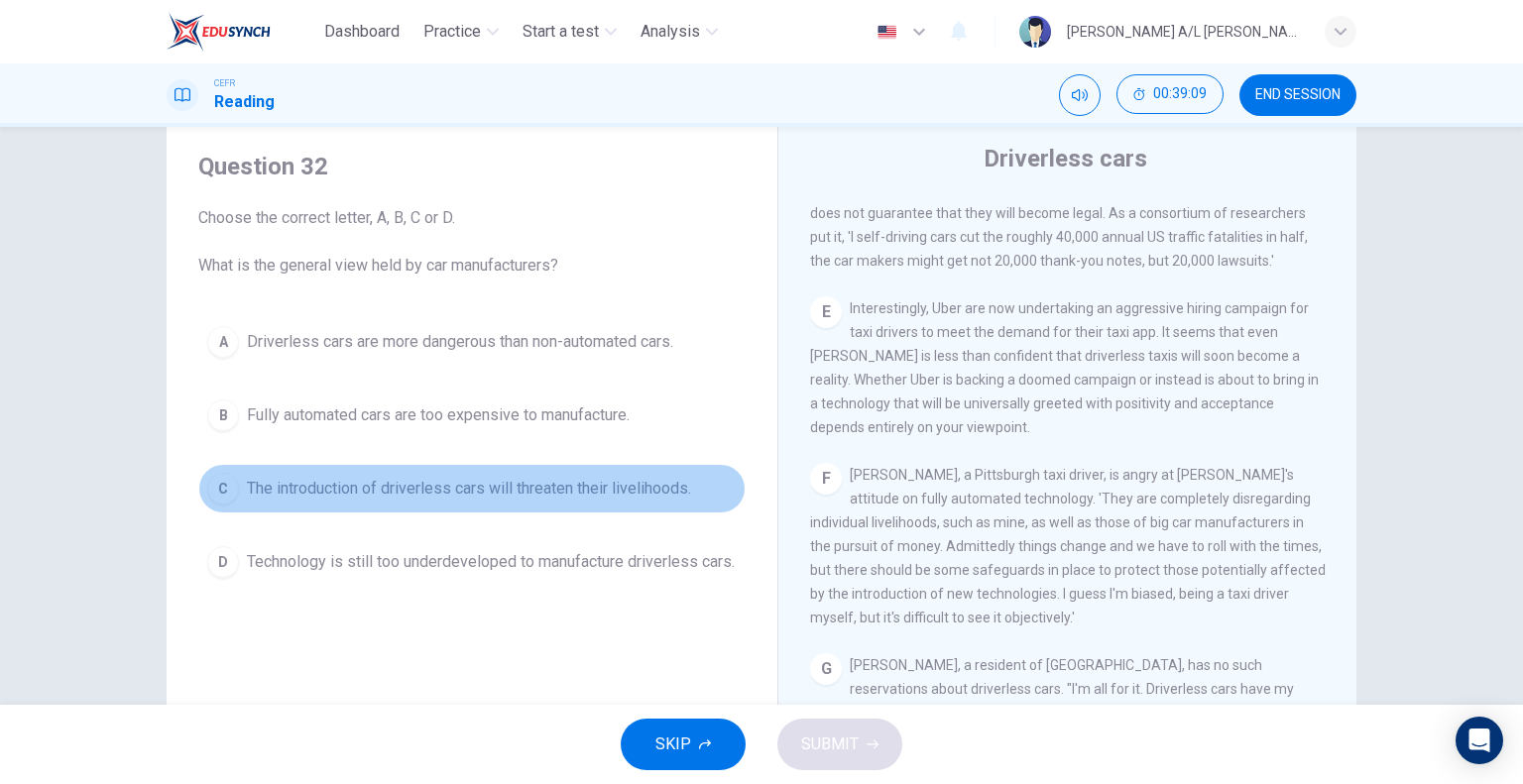 click on "The introduction of driverless cars will threaten their livelihoods." at bounding box center [469, 489] 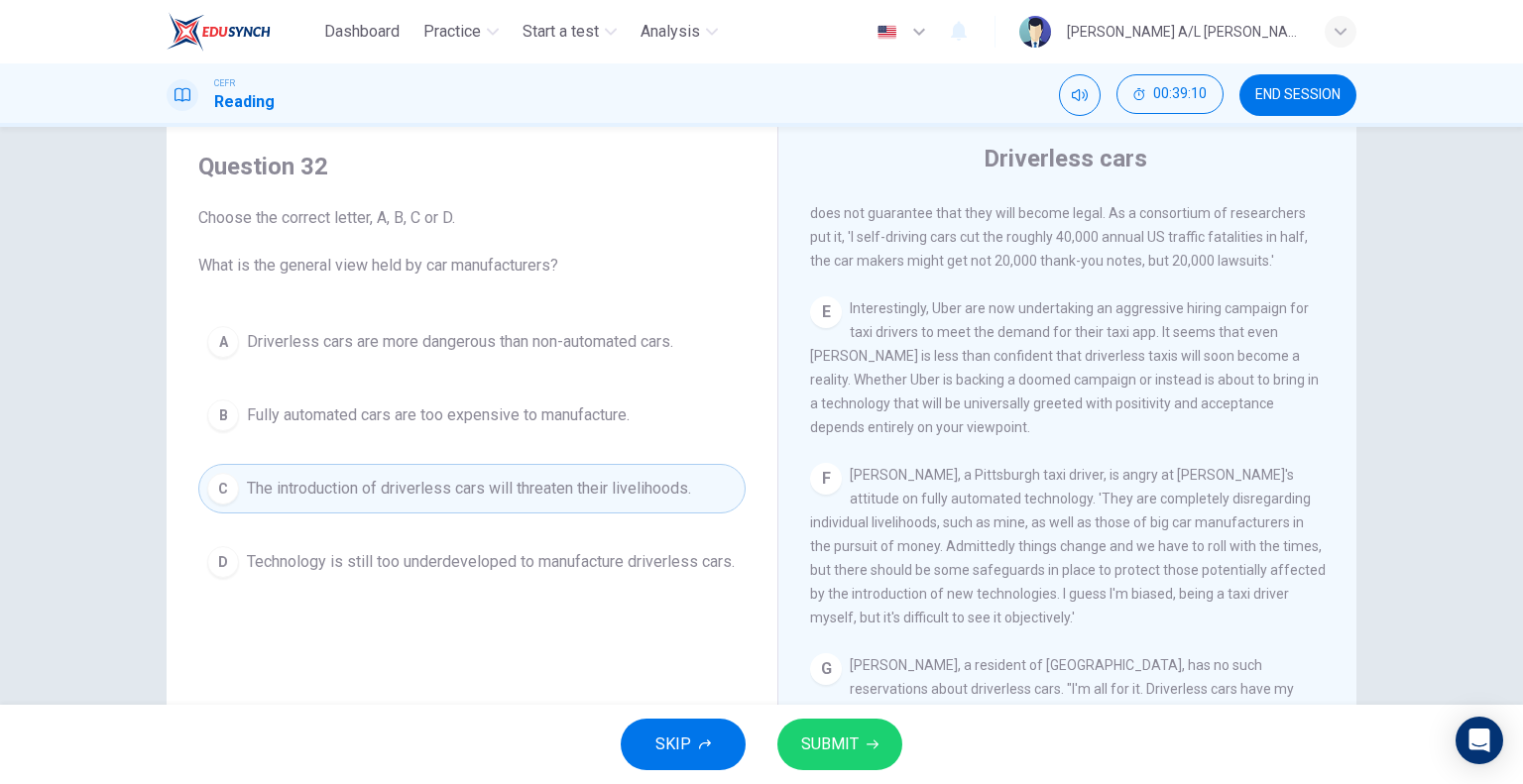 click on "SUBMIT" at bounding box center (840, 744) 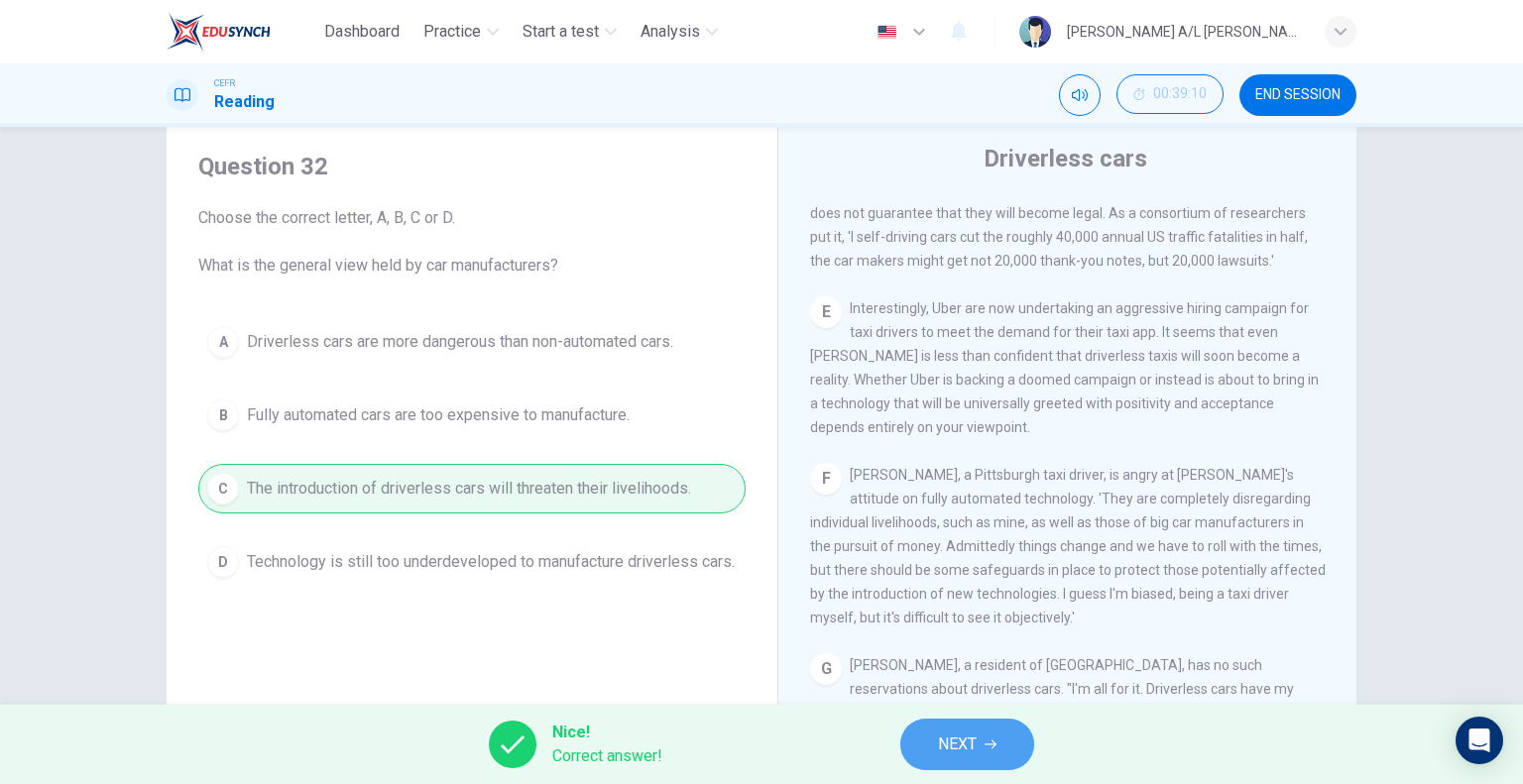 click on "NEXT" at bounding box center [967, 744] 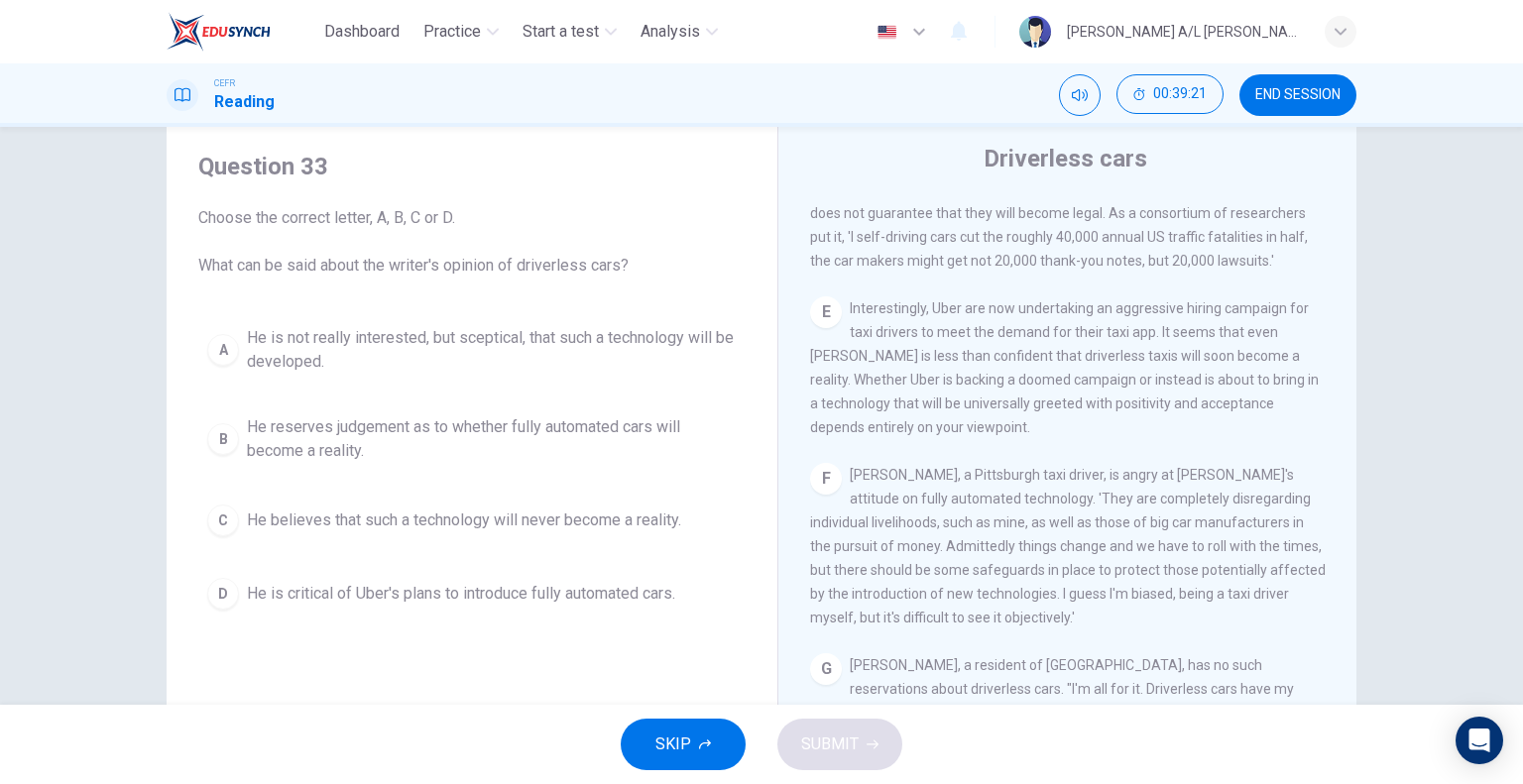 scroll, scrollTop: 1455, scrollLeft: 0, axis: vertical 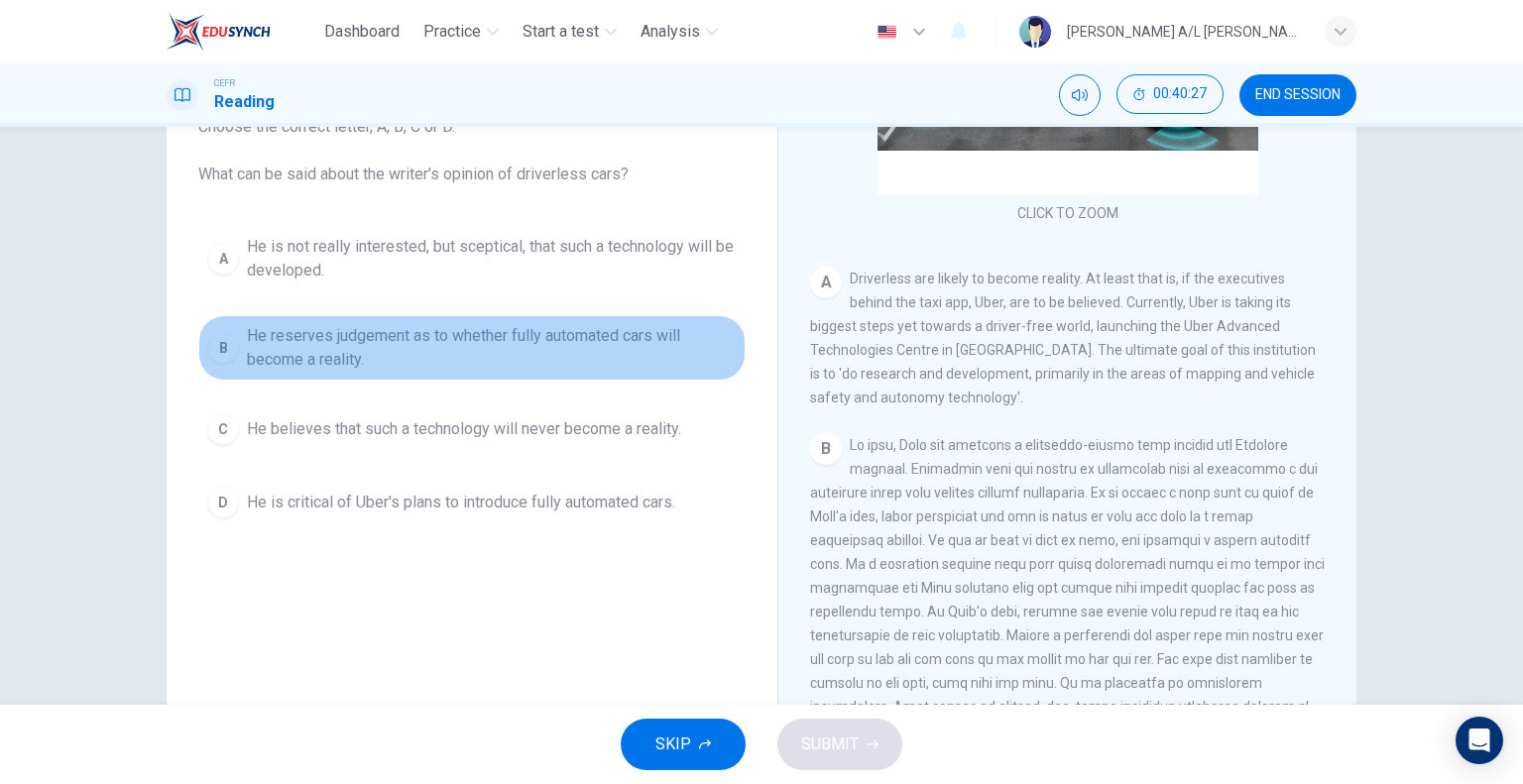 click on "He reserves judgement as to whether fully automated cars will become a reality." at bounding box center (492, 348) 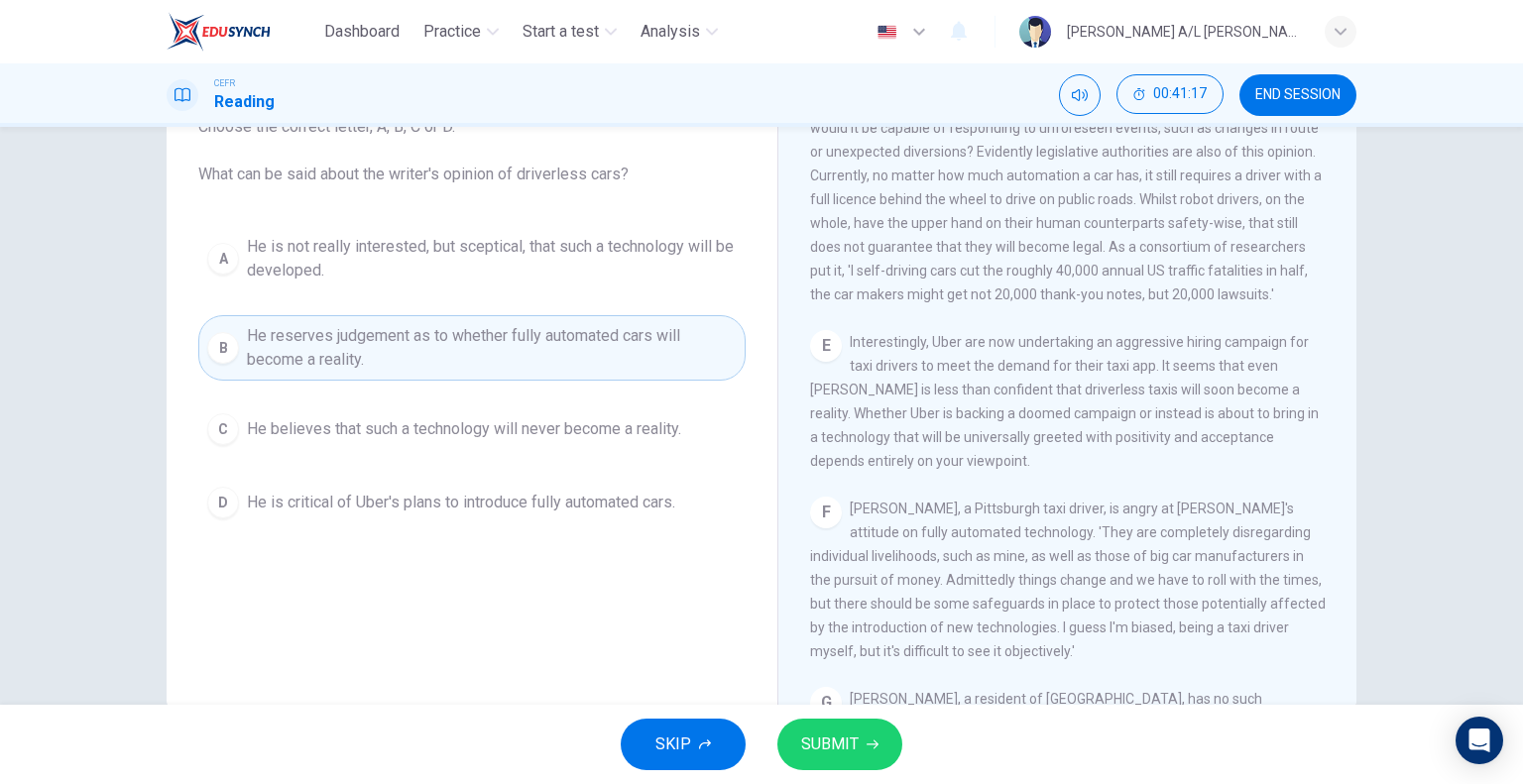 scroll, scrollTop: 1150, scrollLeft: 0, axis: vertical 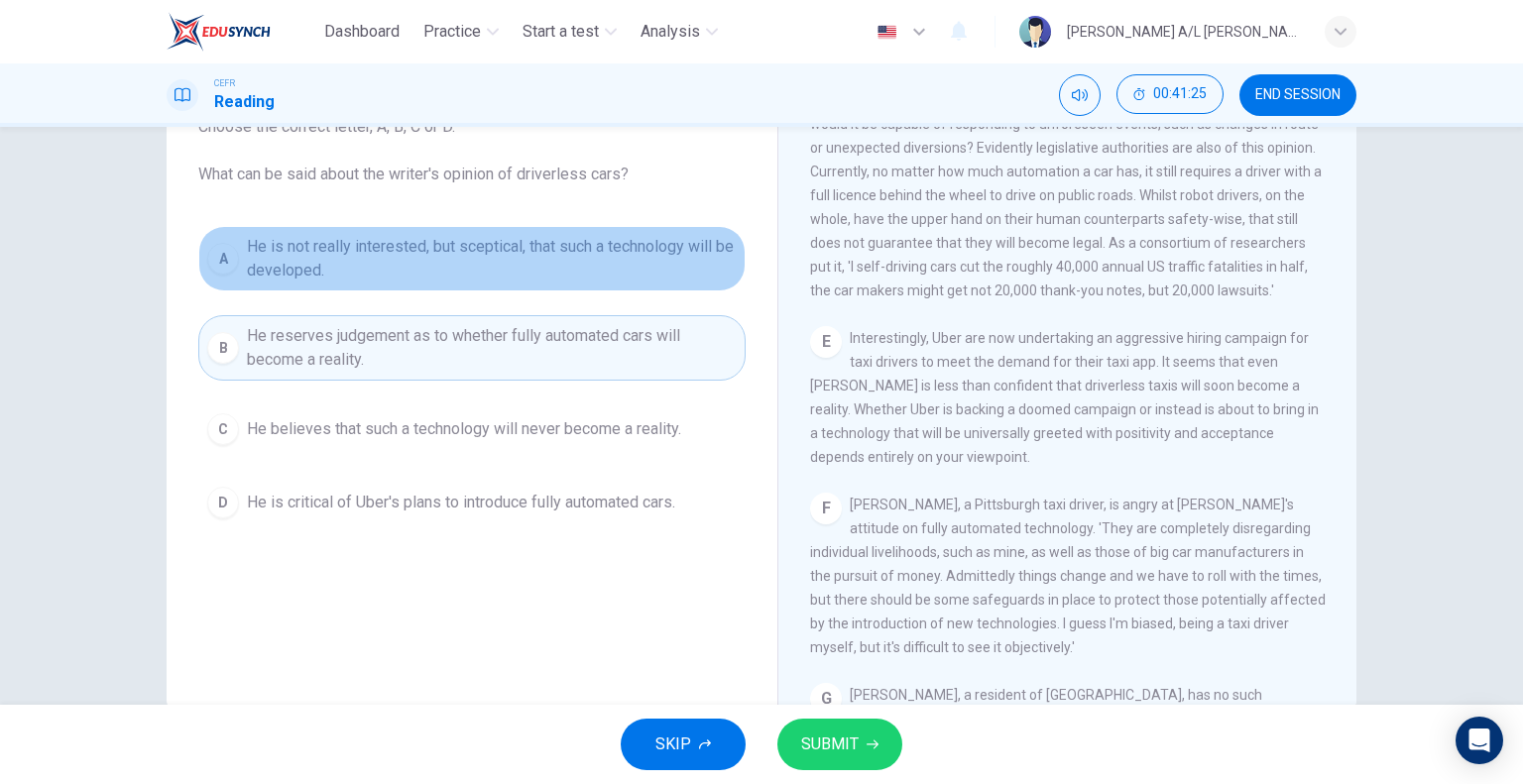 click on "He is not really interested, but sceptical, that such a technology will be developed." at bounding box center [492, 259] 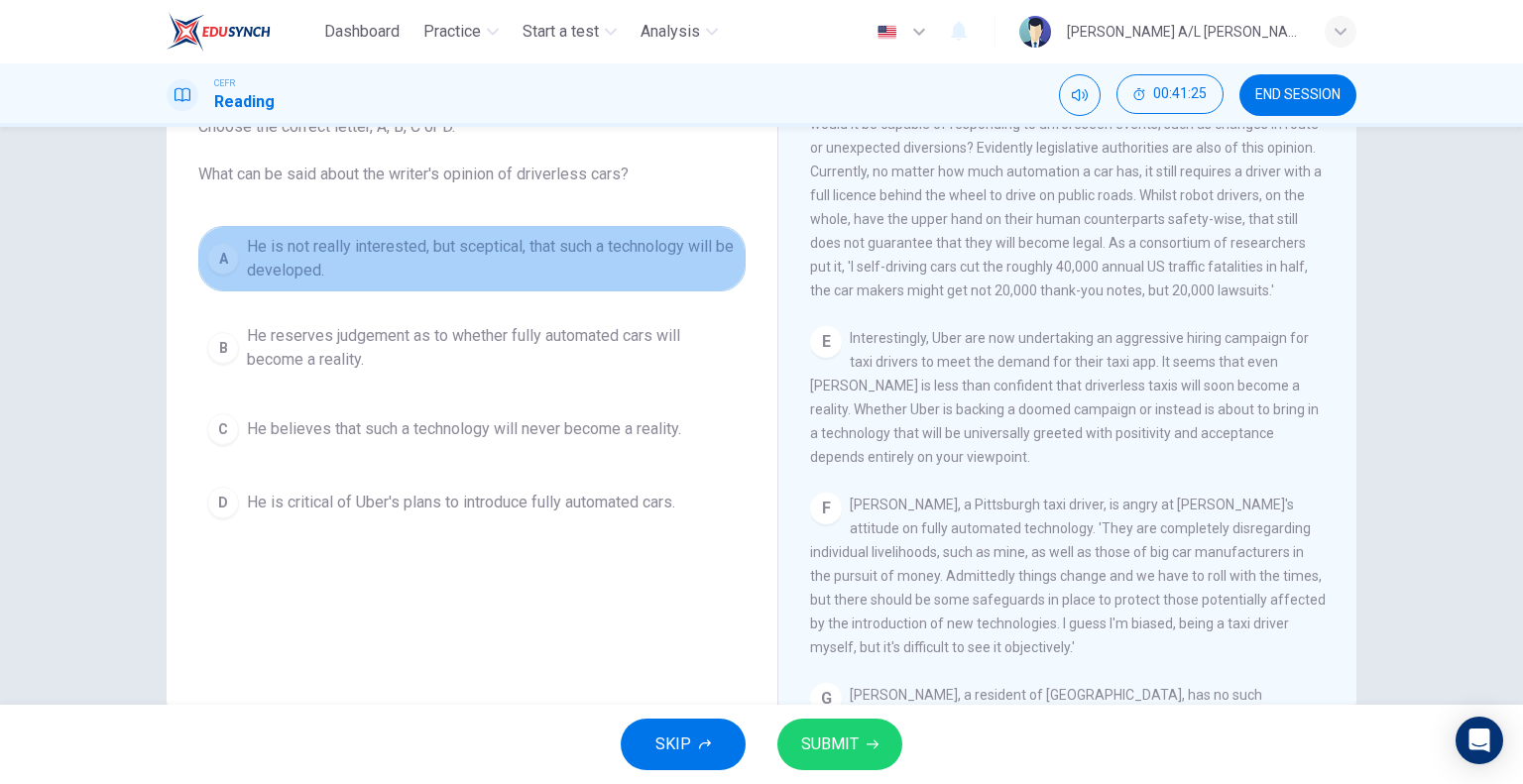 click on "He is not really interested, but sceptical, that such a technology will be developed." at bounding box center [492, 259] 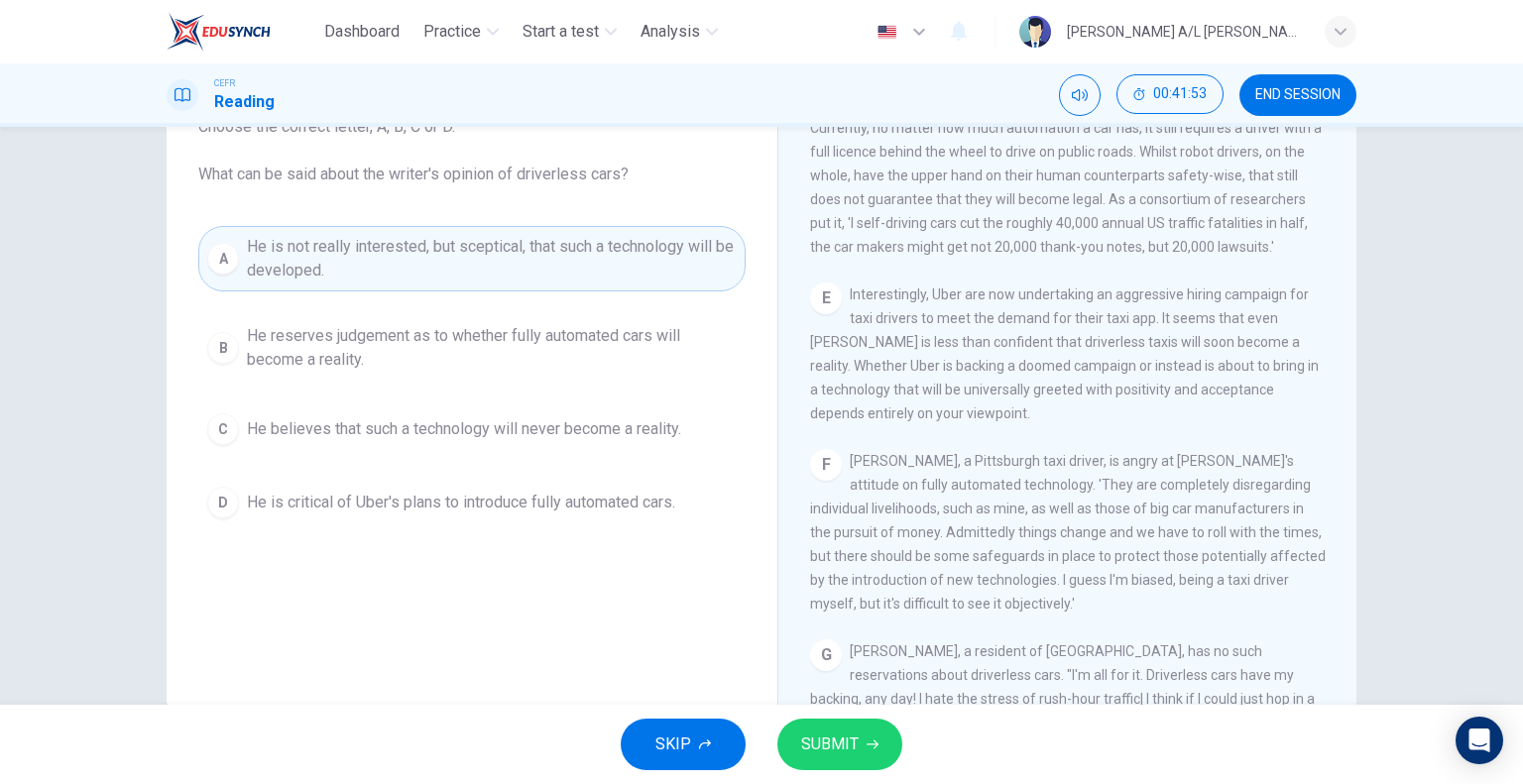scroll, scrollTop: 1194, scrollLeft: 0, axis: vertical 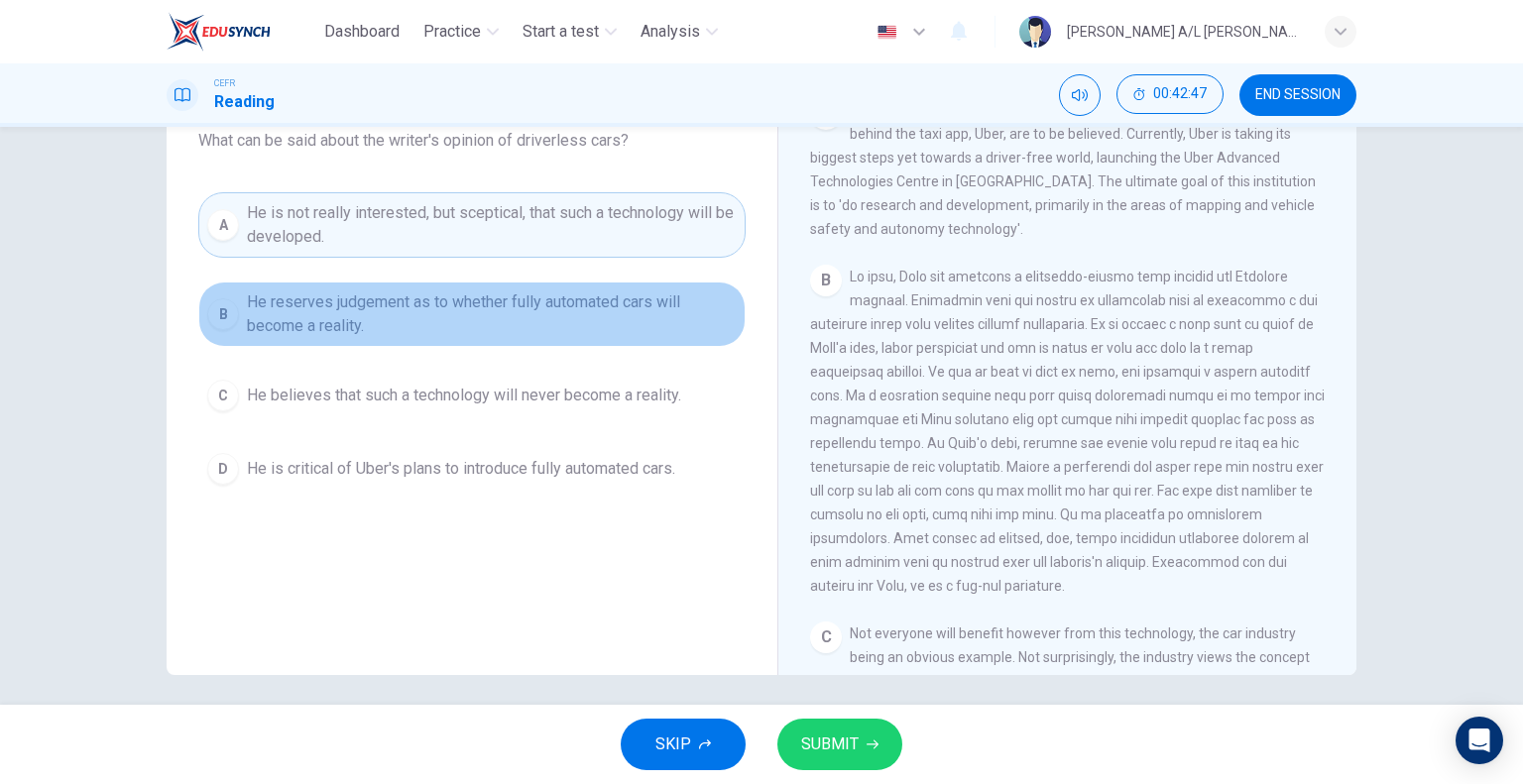 click on "He reserves judgement as to whether fully automated cars will become a reality." at bounding box center (492, 314) 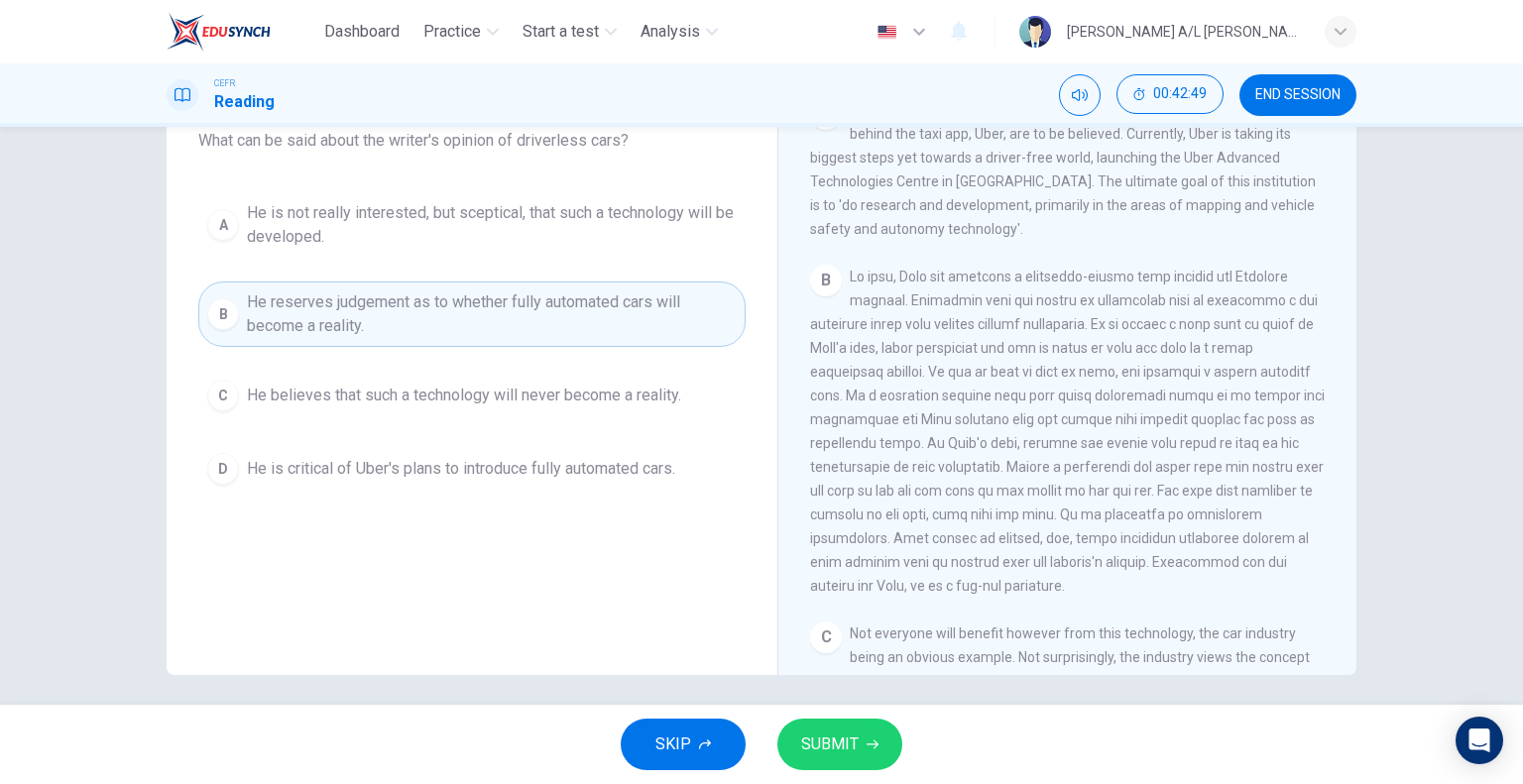 click on "SUBMIT" at bounding box center [830, 744] 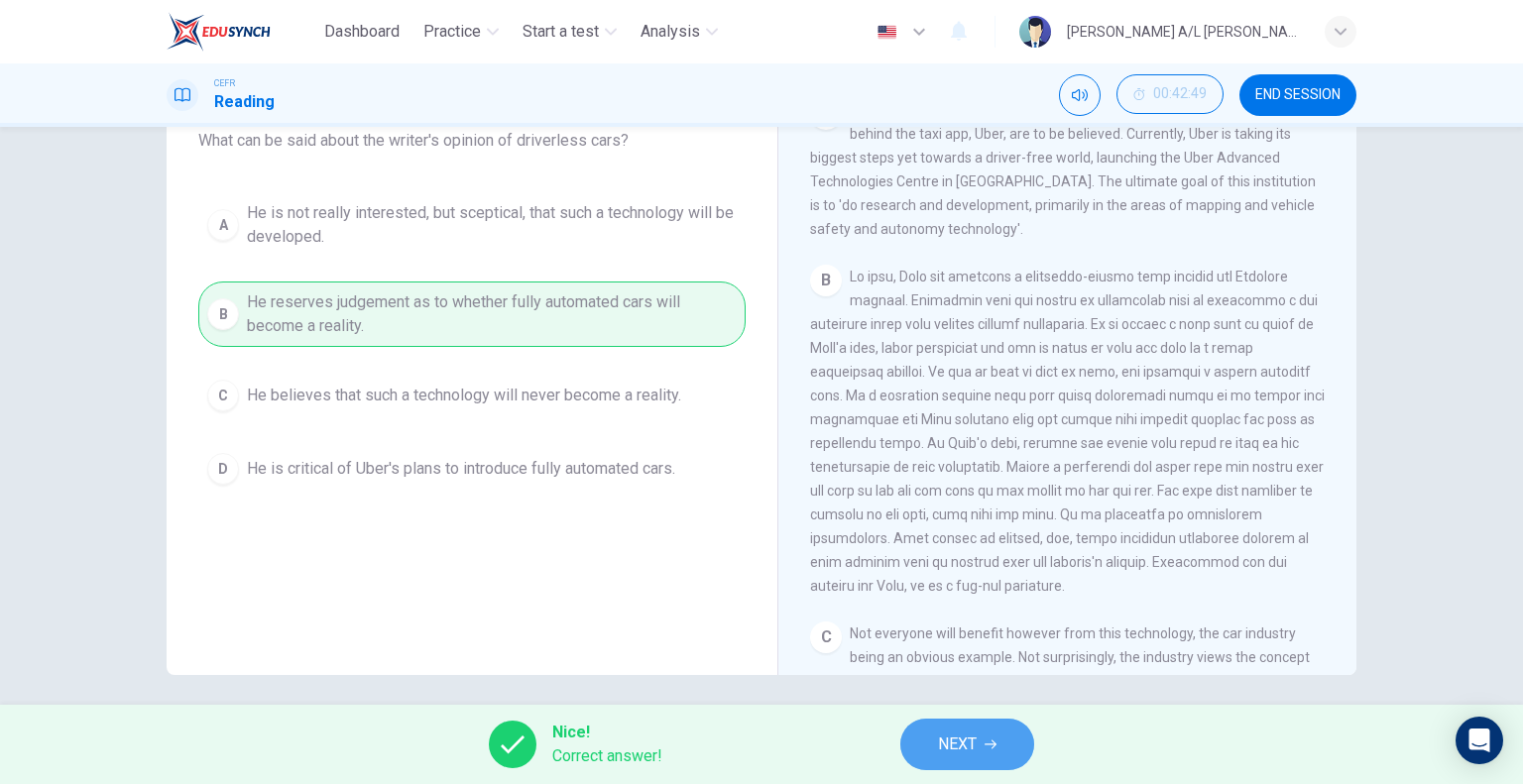 click on "NEXT" at bounding box center [957, 744] 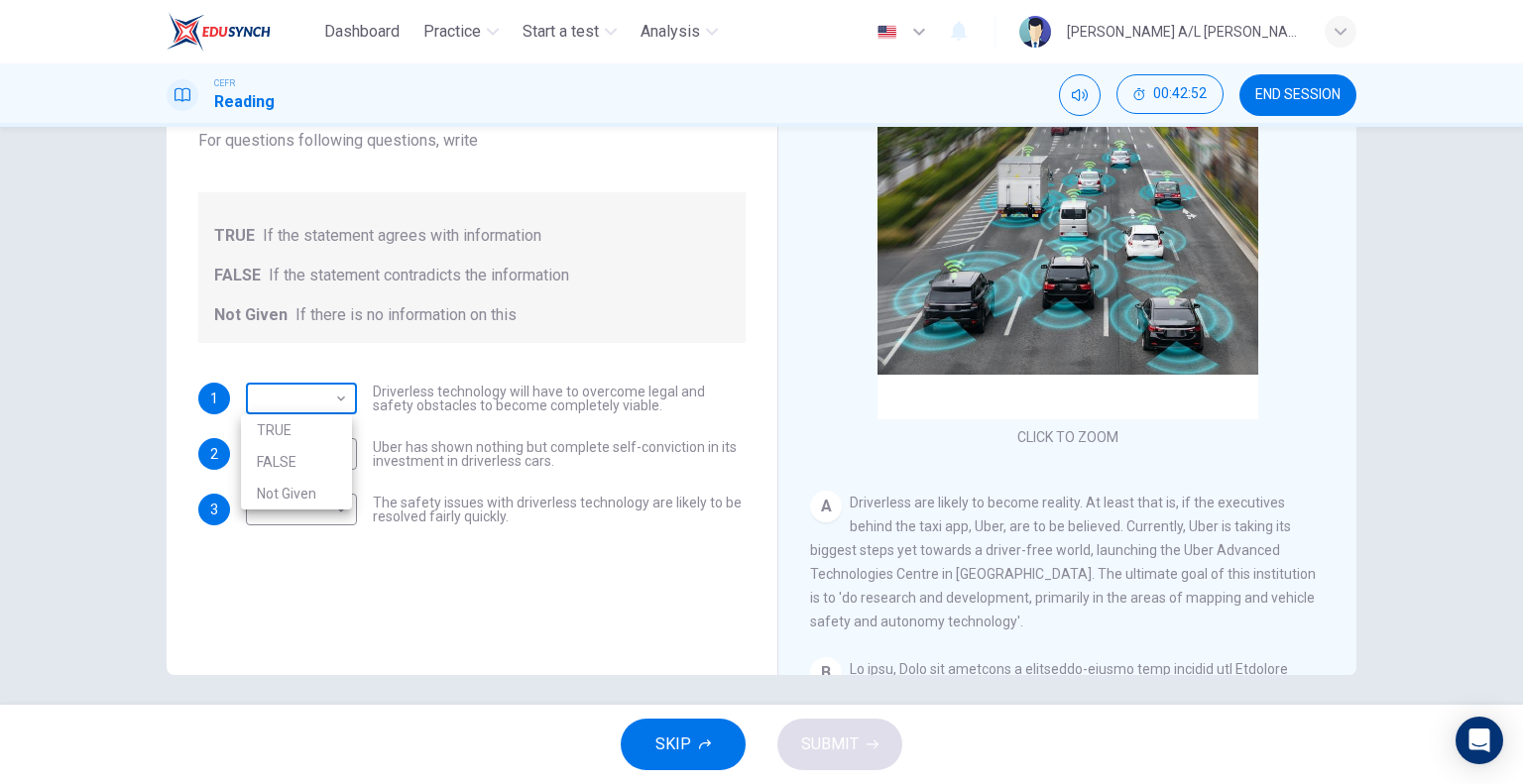 click on "Dashboard Practice Start a test Analysis English en ​ [PERSON_NAME] A/L [PERSON_NAME] CEFR Reading 00:42:52 END SESSION Question 34 Do the following statements agree with the information given in the text? For questions following questions, write TRUE If the statement agrees with information FALSE If the statement contradicts the information Not Given If there is no information on this 1 ​ ​ Driverless technology will have to overcome legal and safety obstacles to become completely viable. 2 ​ ​ Uber has shown nothing but complete self-conviction in its investment in driverless cars. 3 ​ ​ The safety issues with driverless technology are likely to be resolved fairly quickly. Driverless cars CLICK TO ZOOM Click to Zoom A B C D E F G H SKIP SUBMIT EduSynch - Online Language Proficiency Testing
Dashboard Practice Start a test Analysis Notifications © Copyright  2025 TRUE FALSE Not Given" at bounding box center [762, 392] 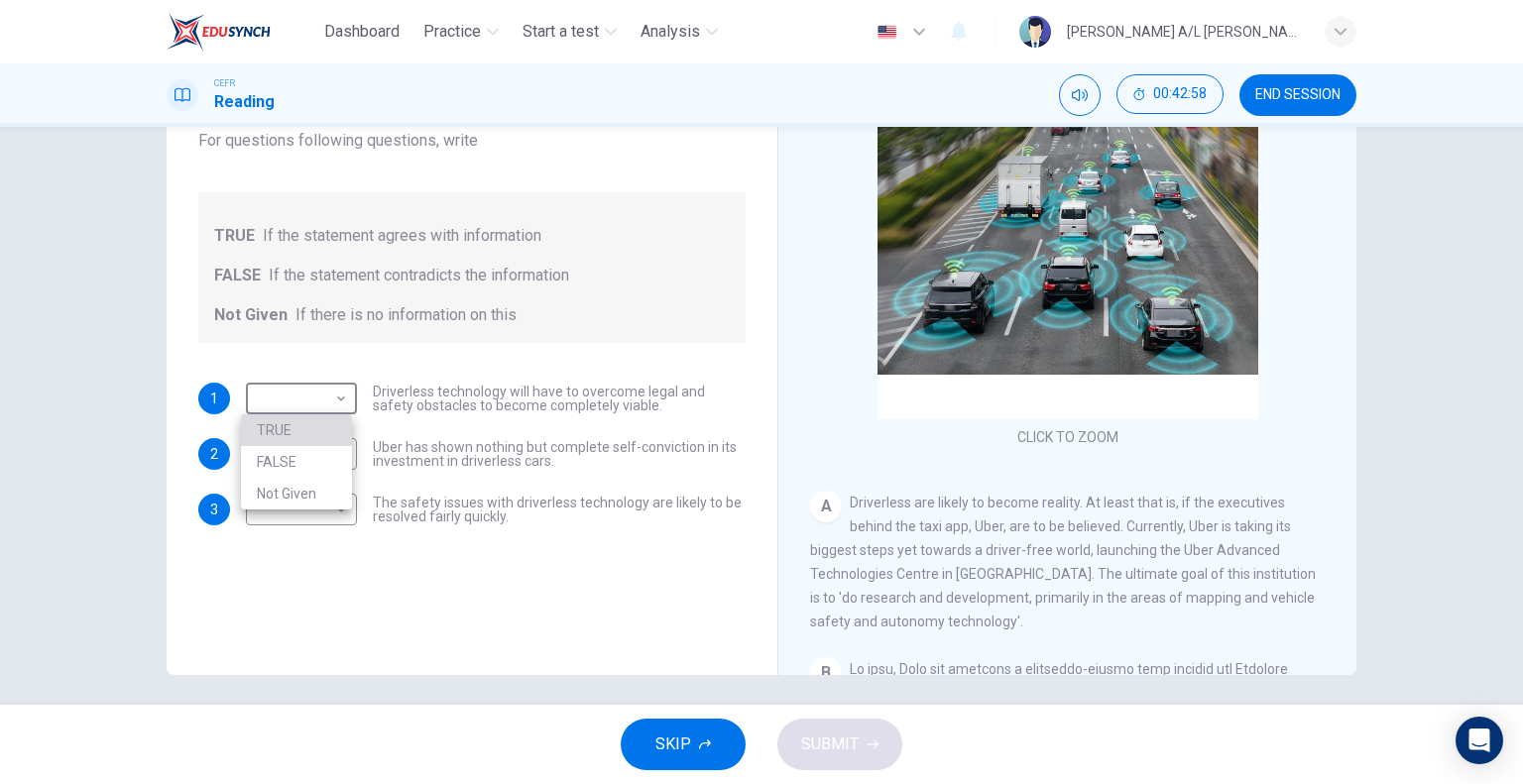 click on "TRUE" at bounding box center [296, 430] 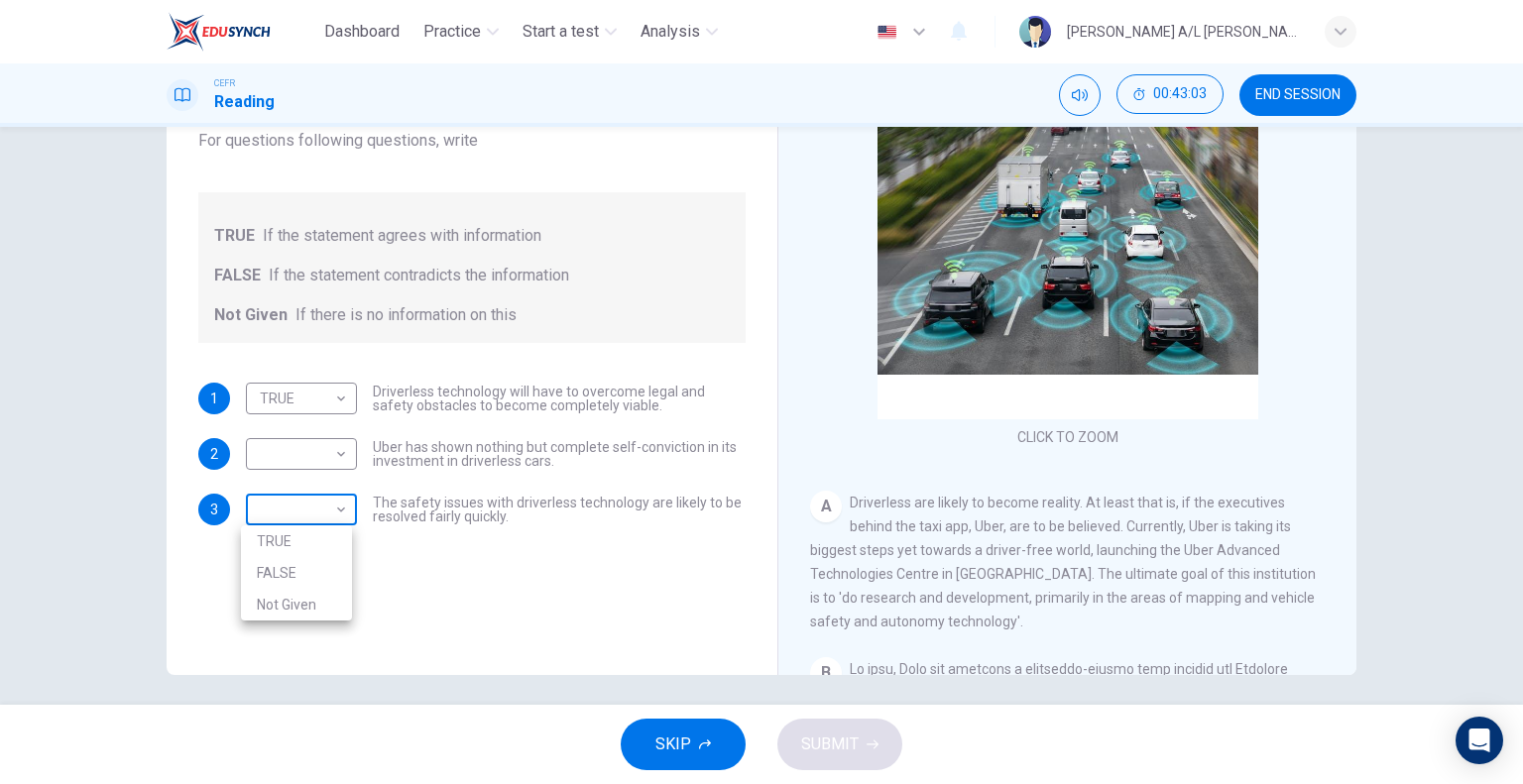 click on "Dashboard Practice Start a test Analysis English en ​ [PERSON_NAME] A/L [PERSON_NAME] CEFR Reading 00:43:03 END SESSION Question 34 Do the following statements agree with the information given in the text? For questions following questions, write TRUE If the statement agrees with information FALSE If the statement contradicts the information Not Given If there is no information on this 1 TRUE TRUE ​ Driverless technology will have to overcome legal and safety obstacles to become completely viable. 2 ​ ​ Uber has shown nothing but complete self-conviction in its investment in driverless cars. 3 ​ ​ The safety issues with driverless technology are likely to be resolved fairly quickly. Driverless cars CLICK TO ZOOM Click to Zoom A B C D E F G H SKIP SUBMIT EduSynch - Online Language Proficiency Testing
Dashboard Practice Start a test Analysis Notifications © Copyright  2025 TRUE FALSE Not Given" at bounding box center [762, 392] 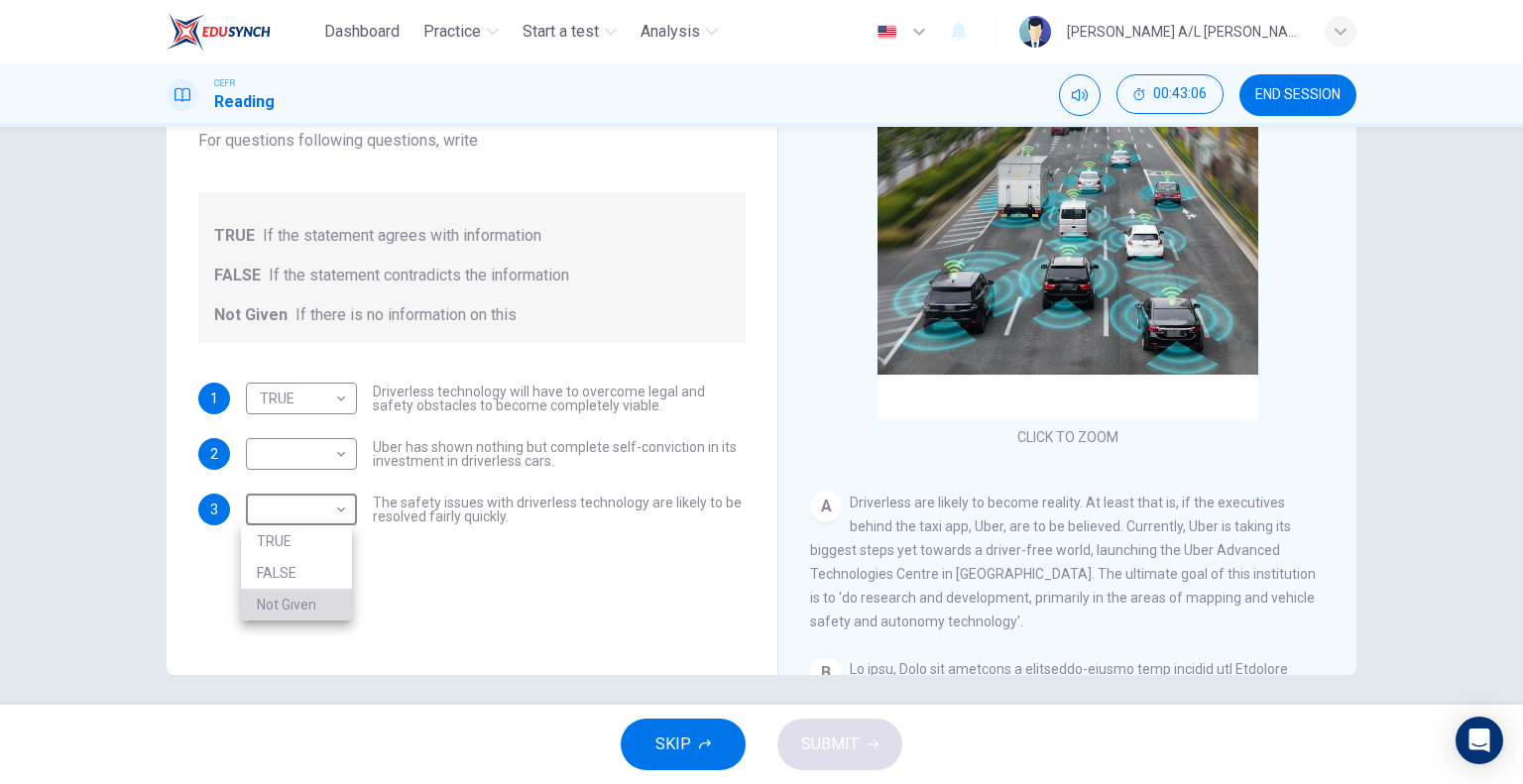 click on "Not Given" at bounding box center [296, 605] 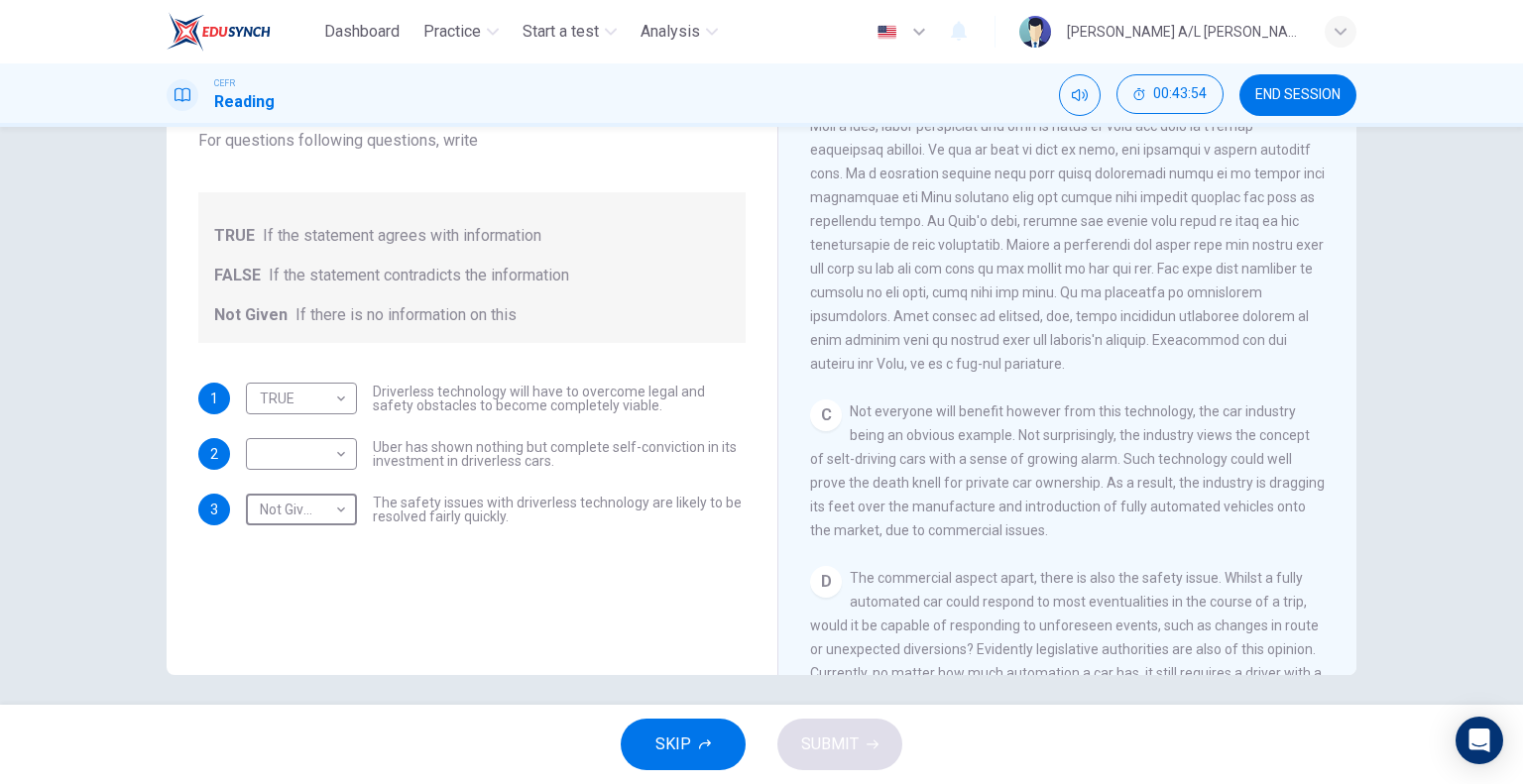 scroll, scrollTop: 616, scrollLeft: 0, axis: vertical 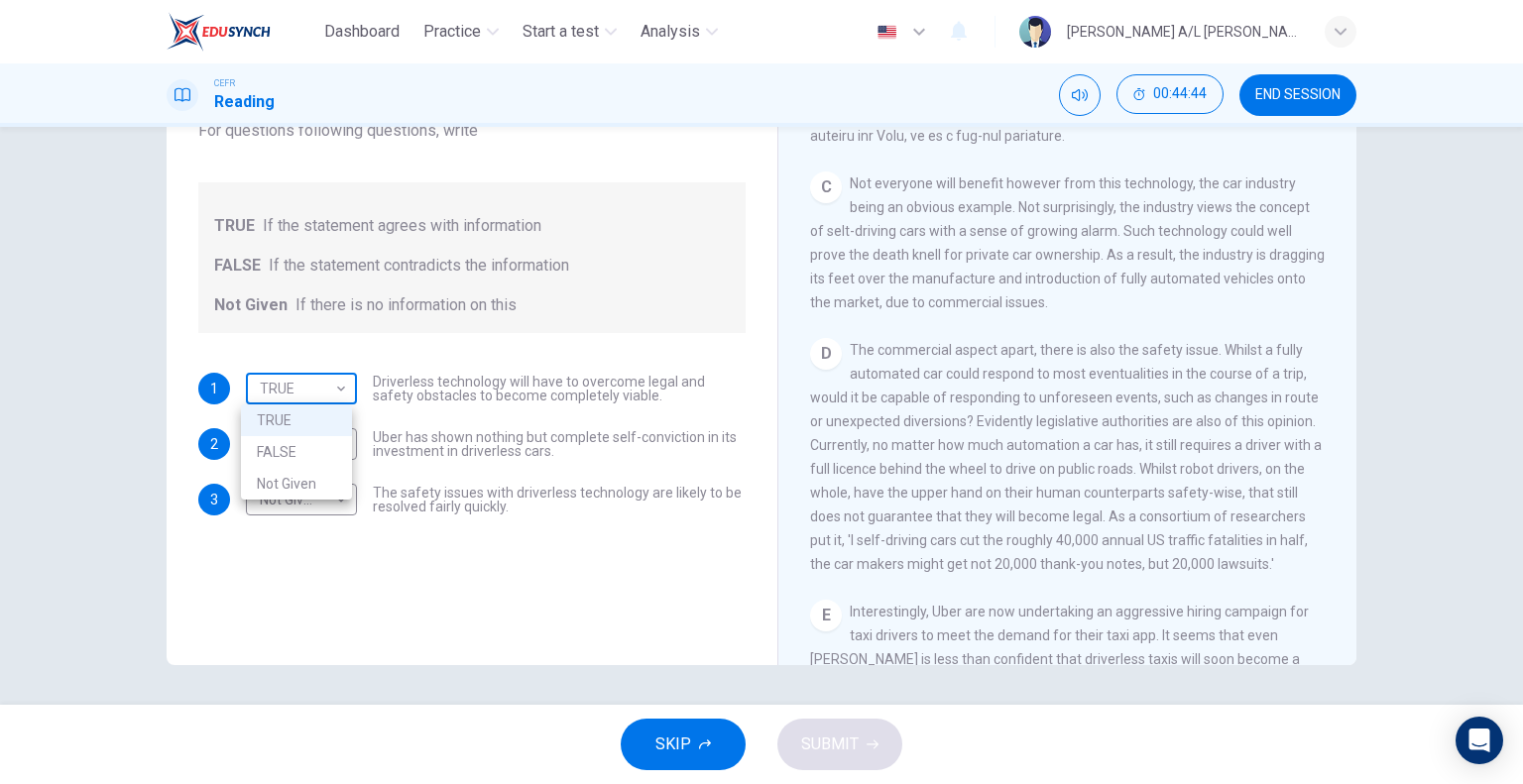 click on "Dashboard Practice Start a test Analysis English en ​ [PERSON_NAME] A/L [PERSON_NAME] CEFR Reading 00:44:44 END SESSION Question 34 Do the following statements agree with the information given in the text? For questions following questions, write TRUE If the statement agrees with information FALSE If the statement contradicts the information Not Given If there is no information on this 1 TRUE TRUE ​ Driverless technology will have to overcome legal and safety obstacles to become completely viable. 2 ​ ​ Uber has shown nothing but complete self-conviction in its investment in driverless cars. 3 Not Given Not Given ​ The safety issues with driverless technology are likely to be resolved fairly quickly. Driverless cars CLICK TO ZOOM Click to Zoom A B C D E F G H SKIP SUBMIT EduSynch - Online Language Proficiency Testing
Dashboard Practice Start a test Analysis Notifications © Copyright  2025 TRUE FALSE Not Given" at bounding box center [762, 392] 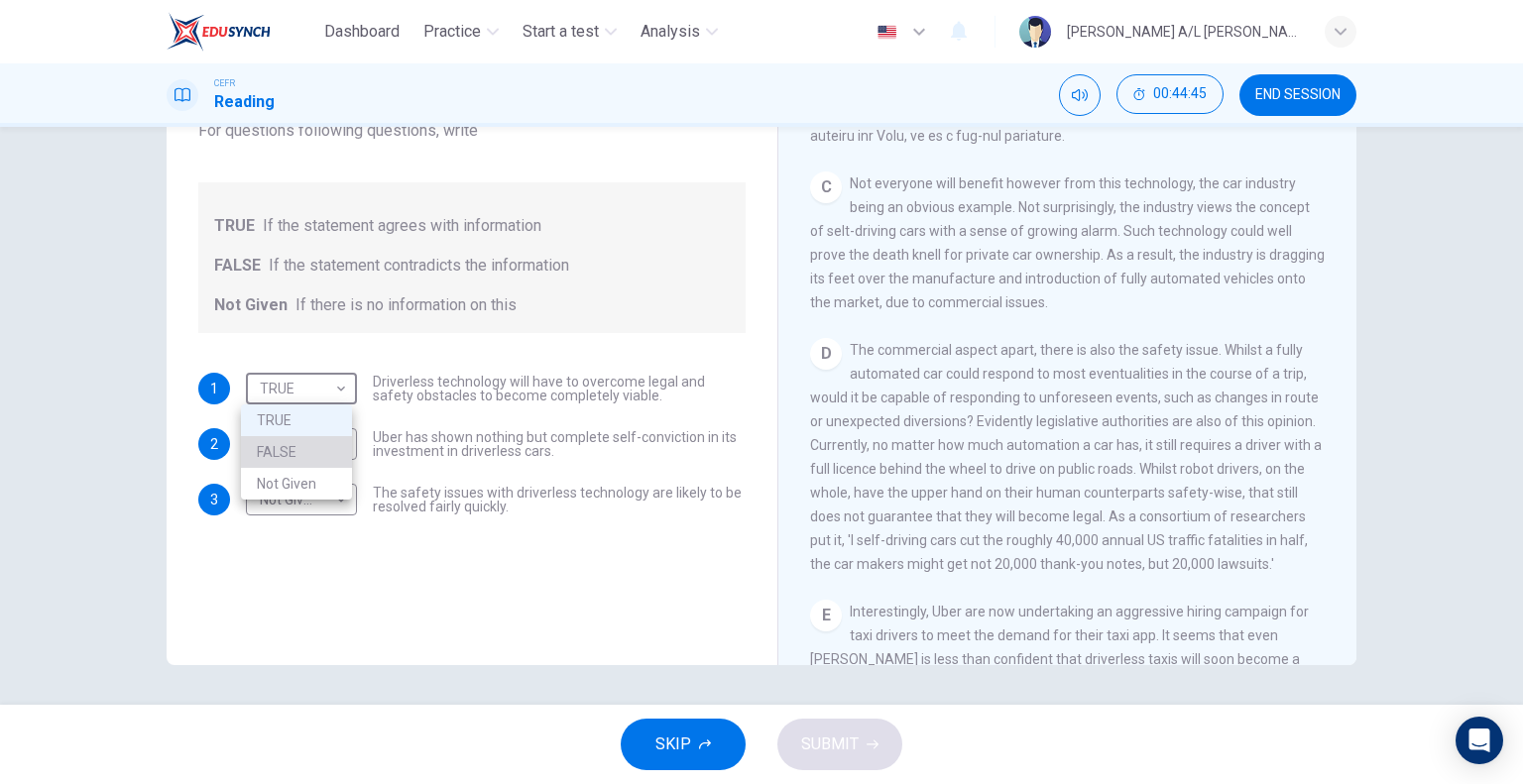 click on "FALSE" at bounding box center (296, 452) 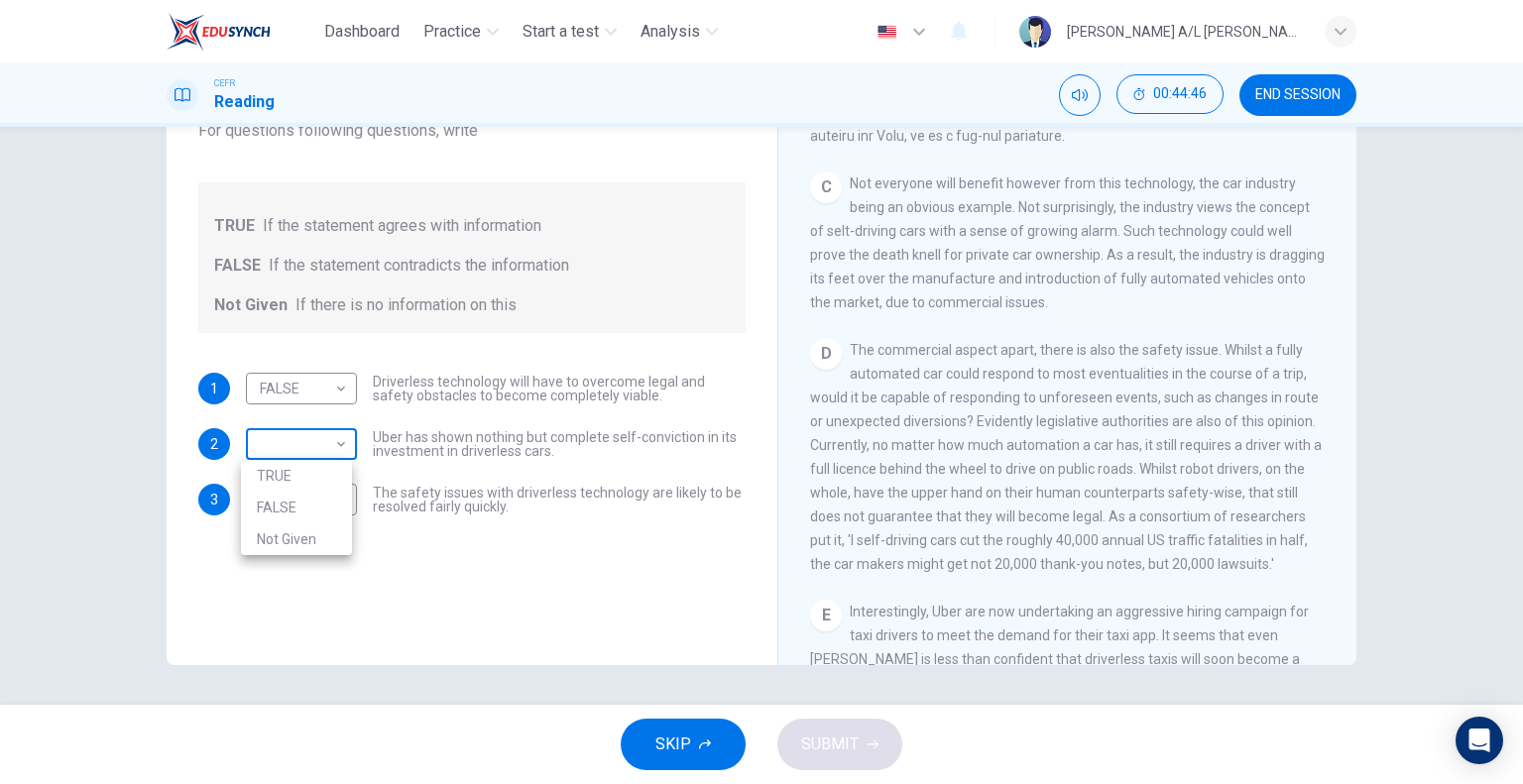 click on "Dashboard Practice Start a test Analysis English en ​ [PERSON_NAME] A/L [PERSON_NAME] CEFR Reading 00:44:46 END SESSION Question 34 Do the following statements agree with the information given in the text? For questions following questions, write TRUE If the statement agrees with information FALSE If the statement contradicts the information Not Given If there is no information on this 1 FALSE FALSE ​ Driverless technology will have to overcome legal and safety obstacles to become completely viable. 2 ​ ​ Uber has shown nothing but complete self-conviction in its investment in driverless cars. 3 Not Given Not Given ​ The safety issues with driverless technology are likely to be resolved fairly quickly. Driverless cars CLICK TO ZOOM Click to Zoom A B C D E F G H SKIP SUBMIT EduSynch - Online Language Proficiency Testing
Dashboard Practice Start a test Analysis Notifications © Copyright  2025 TRUE FALSE Not Given" at bounding box center [762, 392] 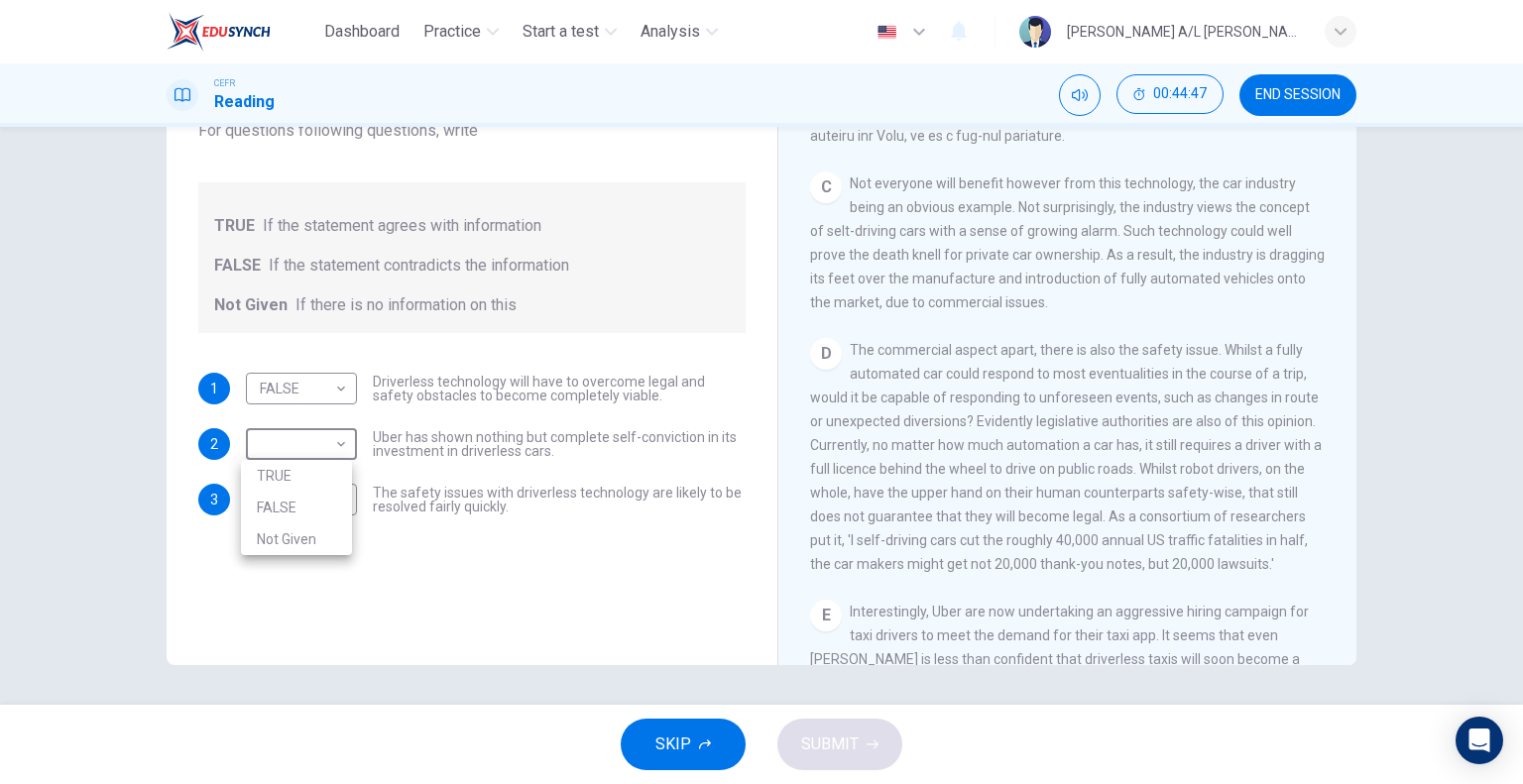 click on "TRUE" at bounding box center [296, 476] 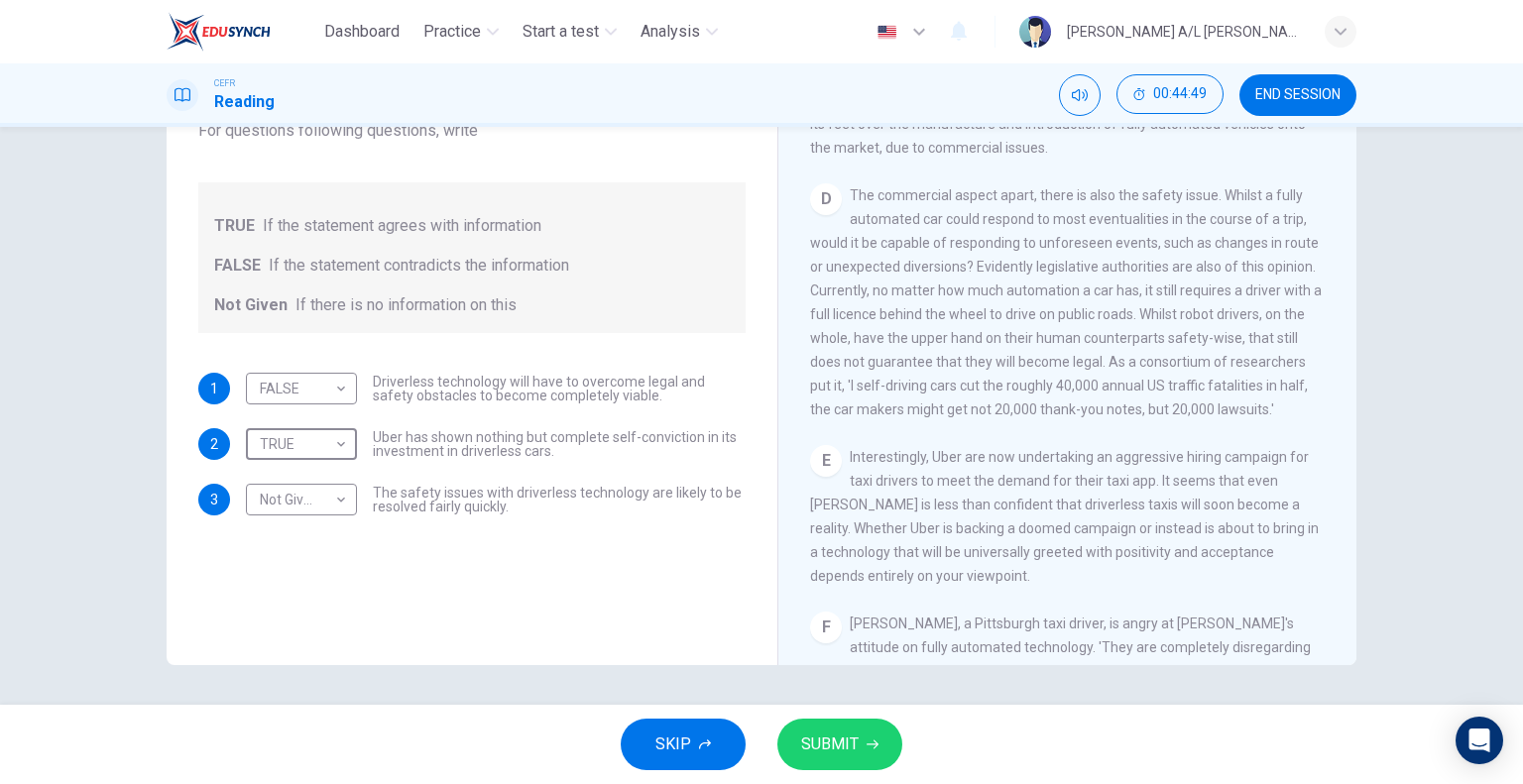 scroll, scrollTop: 987, scrollLeft: 0, axis: vertical 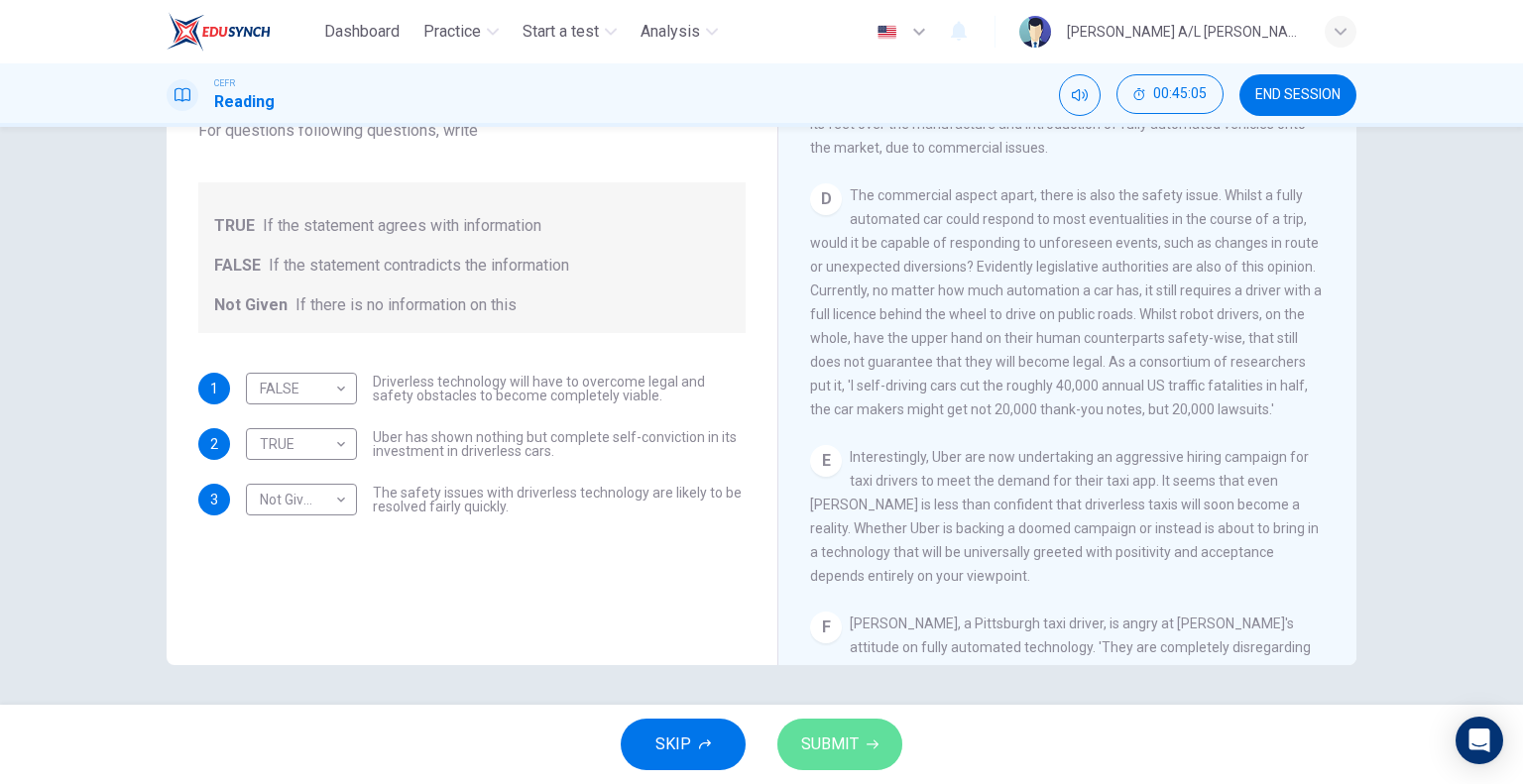 click on "SUBMIT" at bounding box center [840, 744] 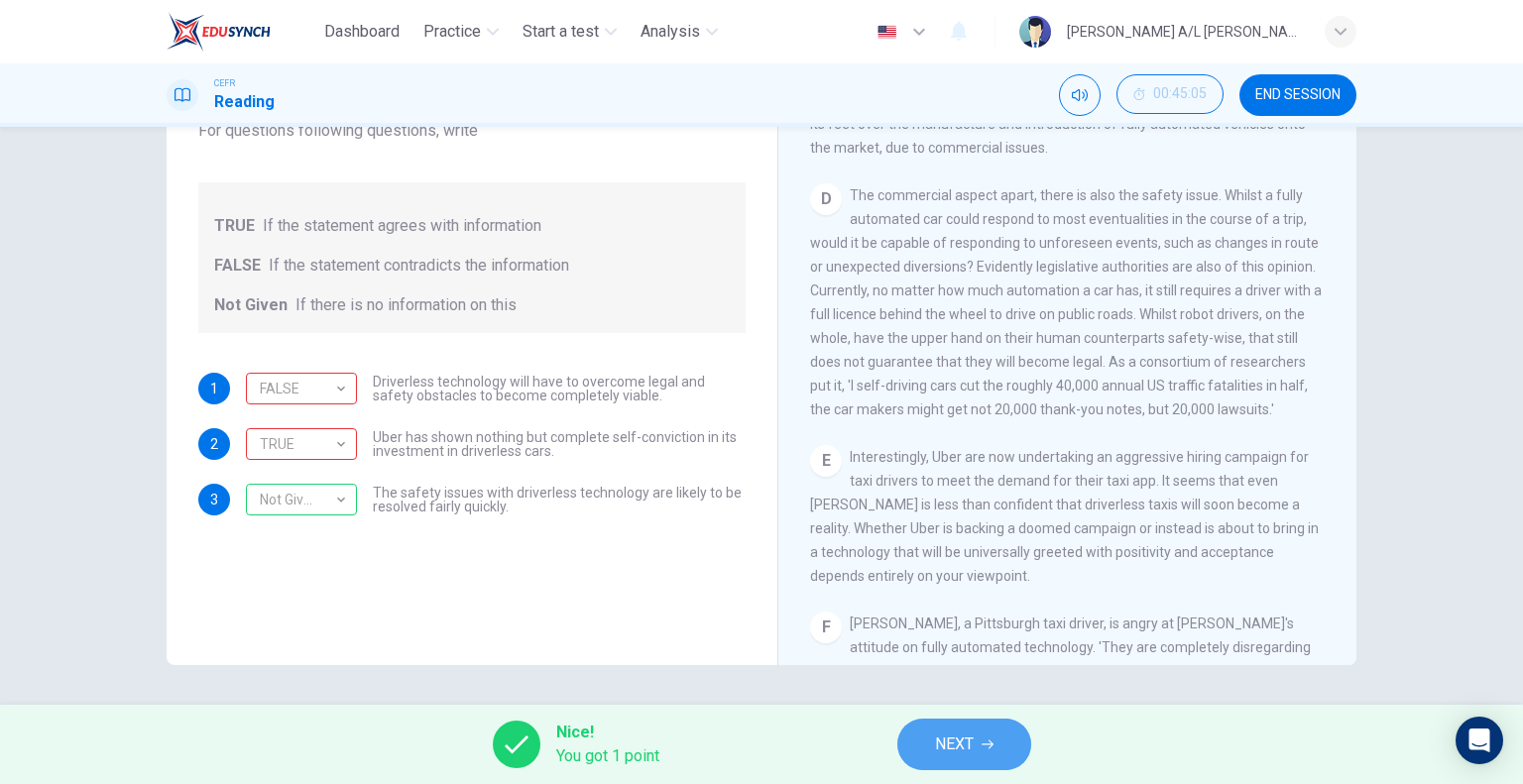 click on "NEXT" at bounding box center [964, 744] 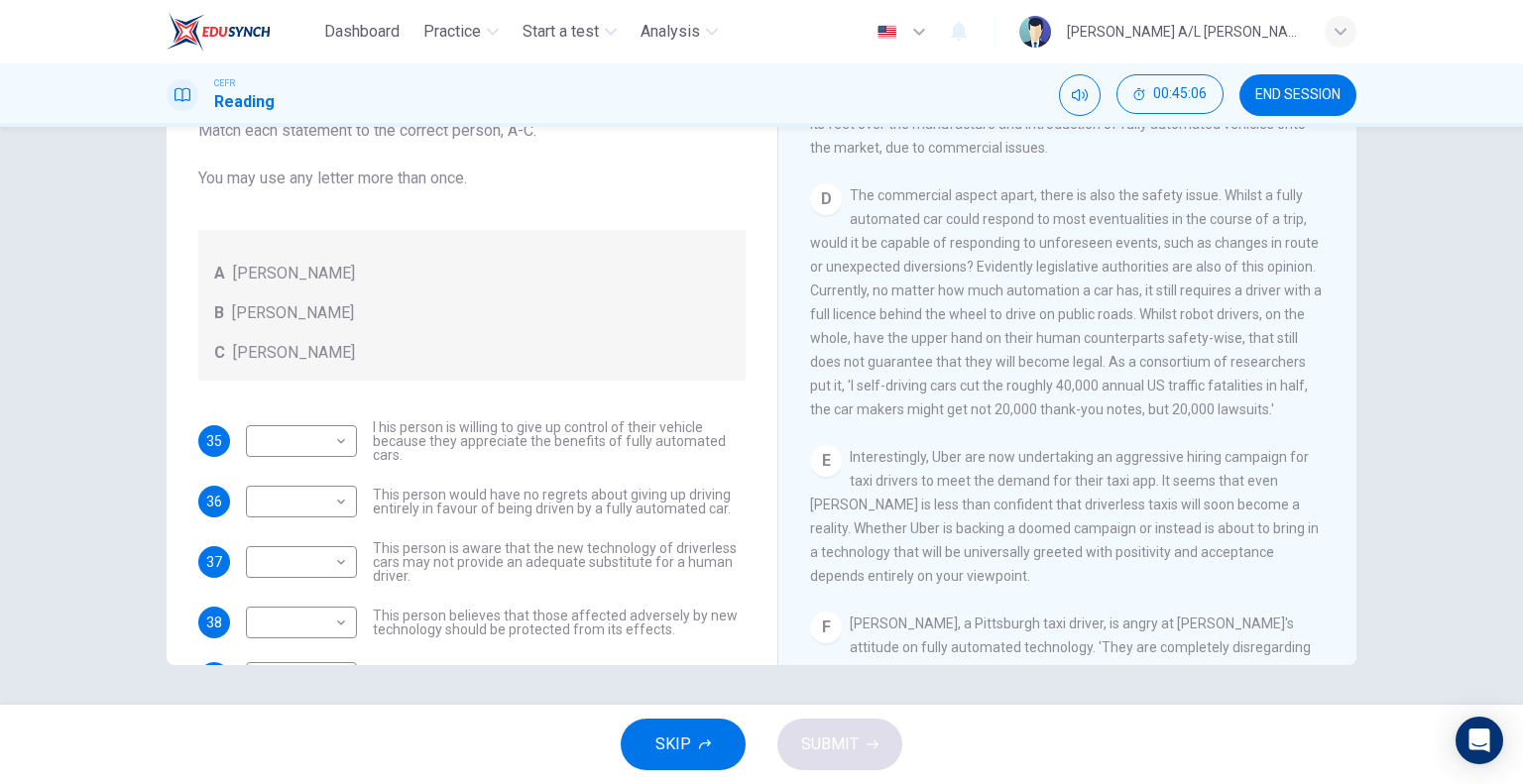 scroll, scrollTop: 67, scrollLeft: 0, axis: vertical 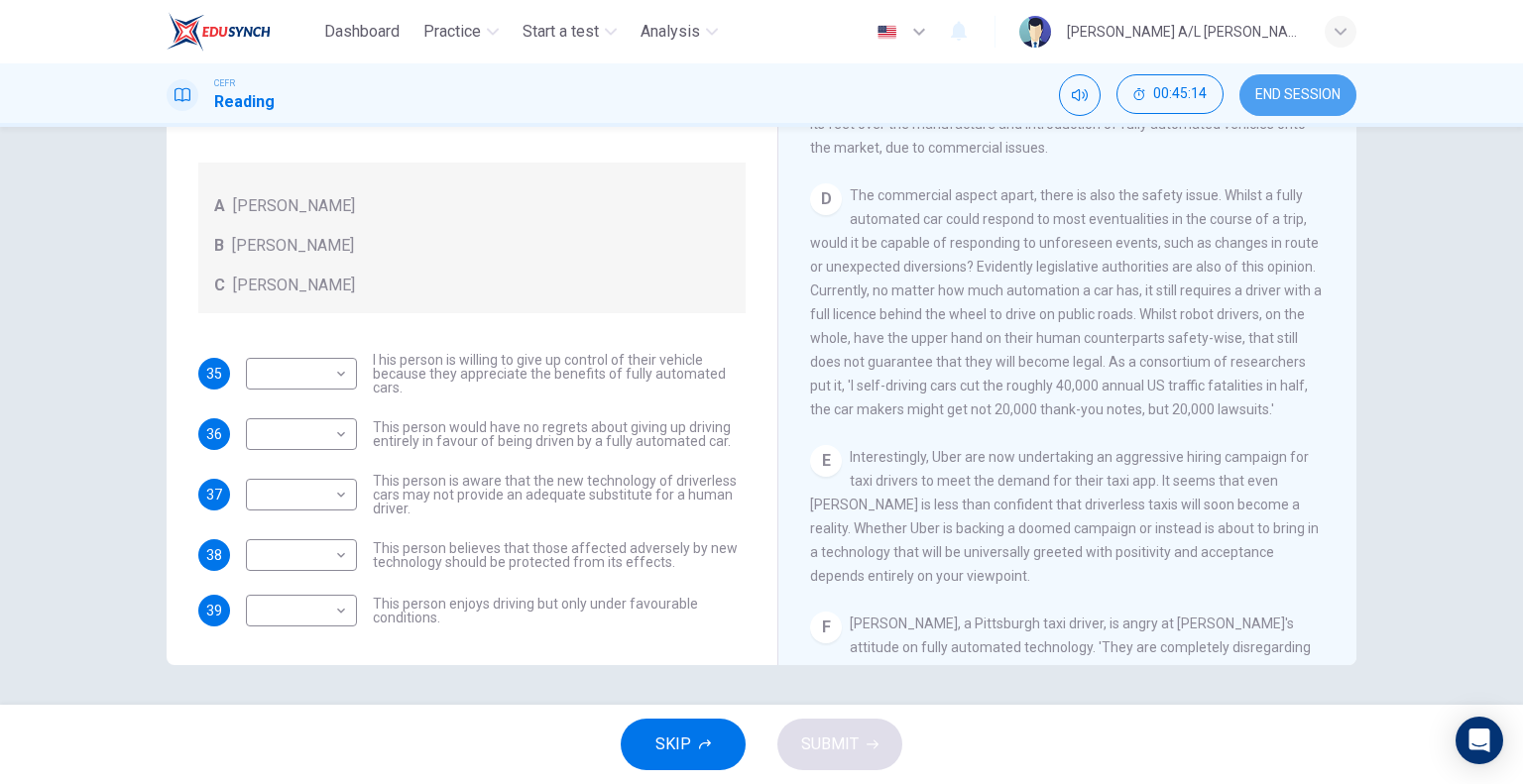 click on "END SESSION" at bounding box center [1298, 95] 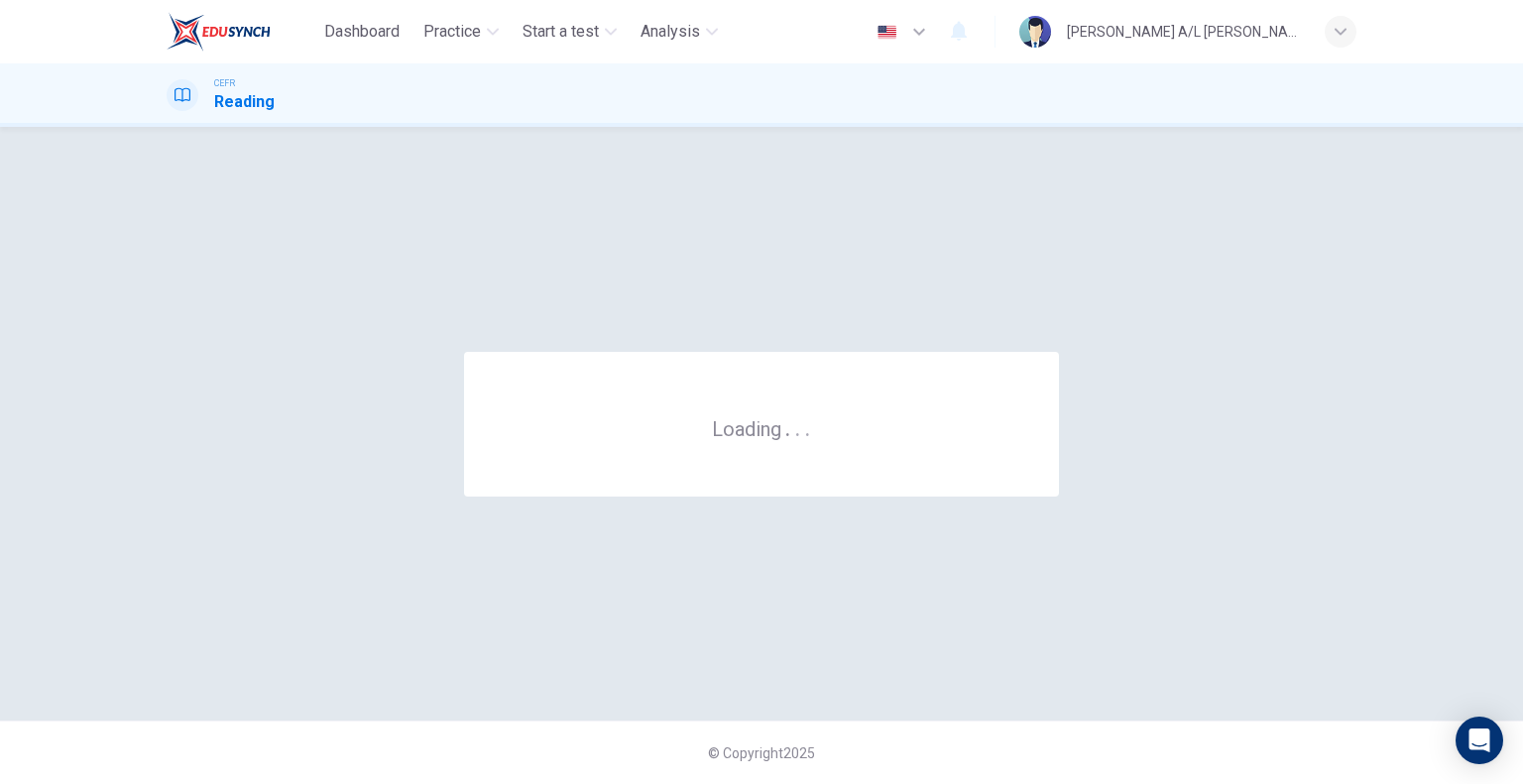 scroll, scrollTop: 0, scrollLeft: 0, axis: both 